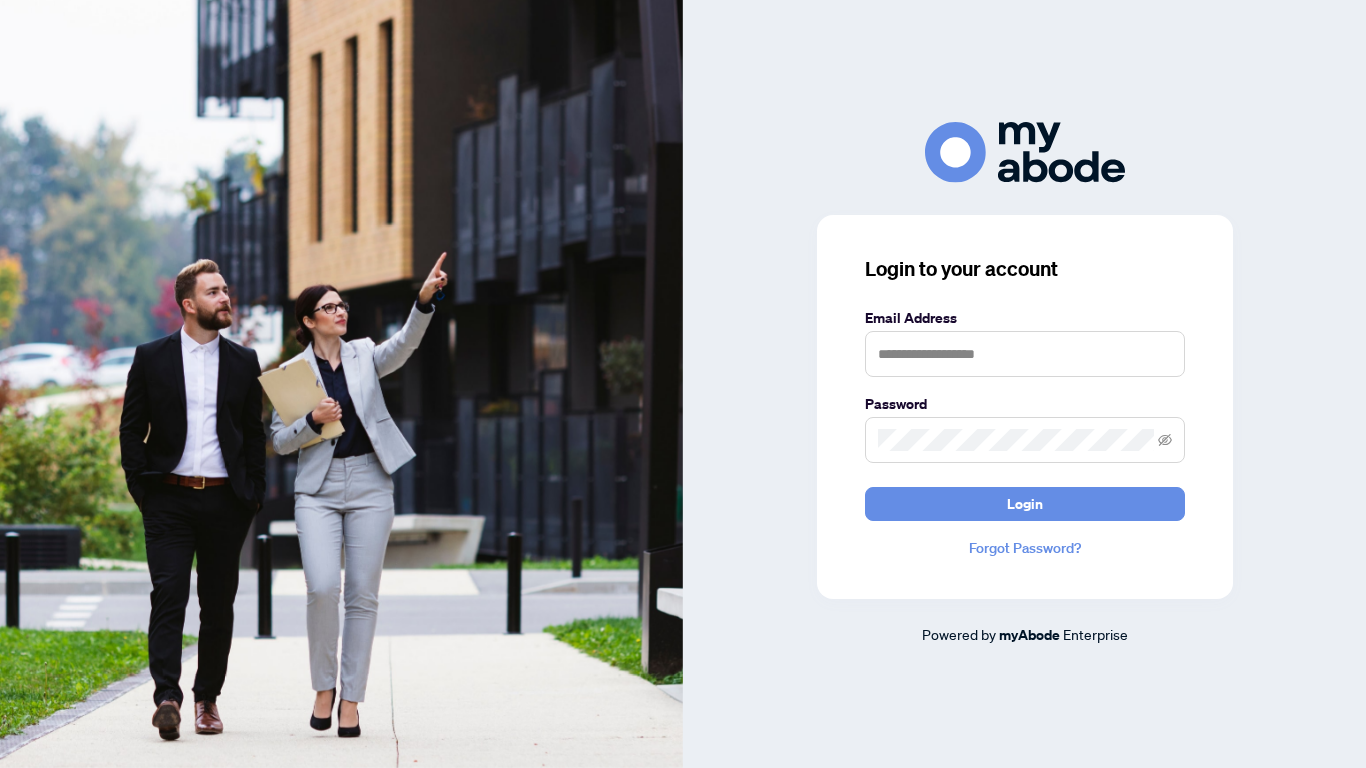 scroll, scrollTop: 0, scrollLeft: 0, axis: both 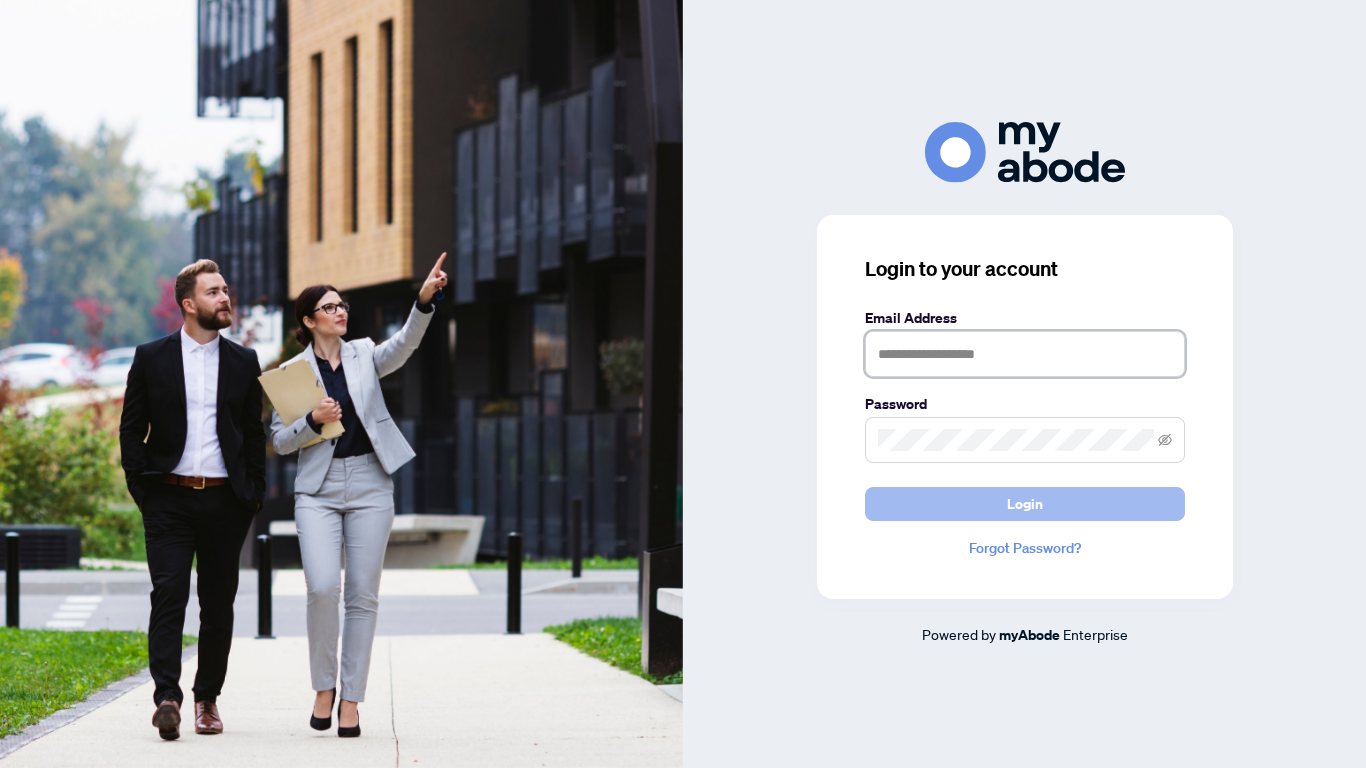 type on "**********" 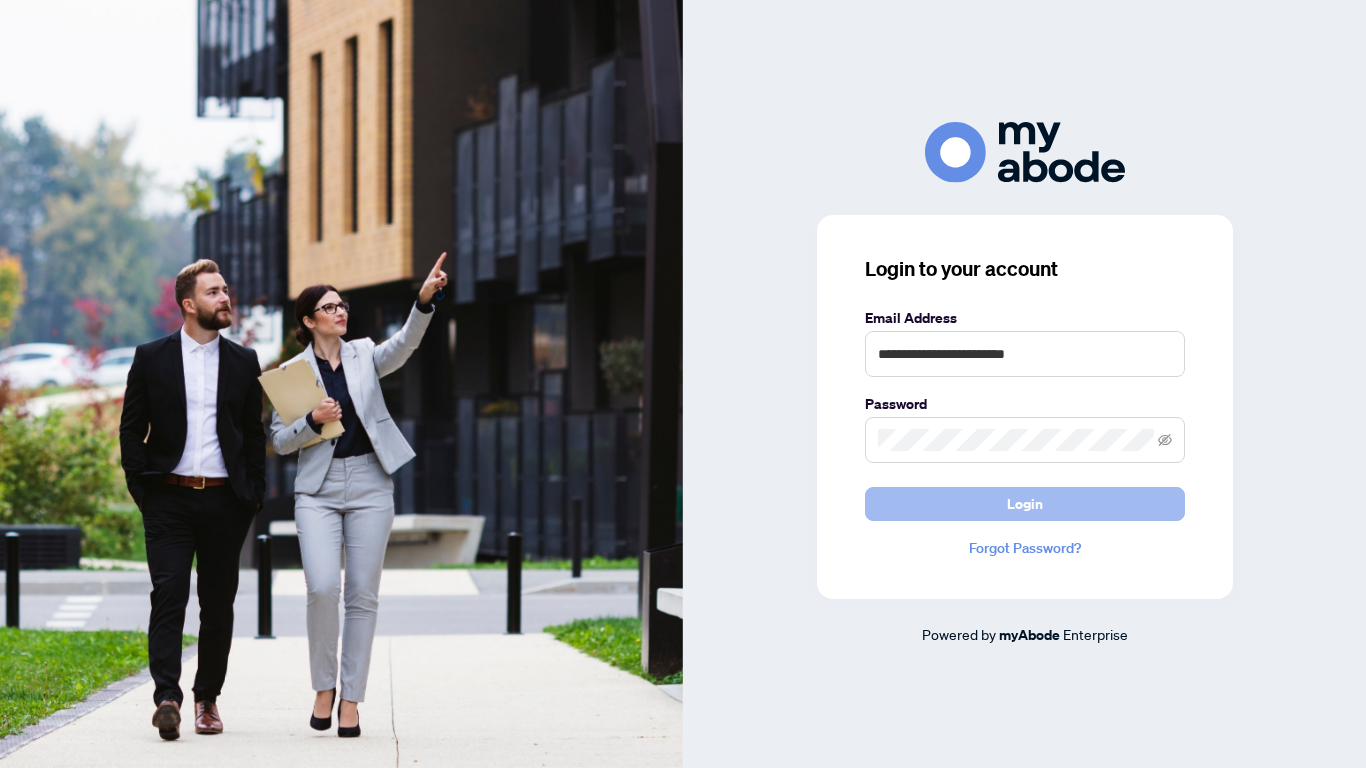 click on "Login" at bounding box center (1025, 504) 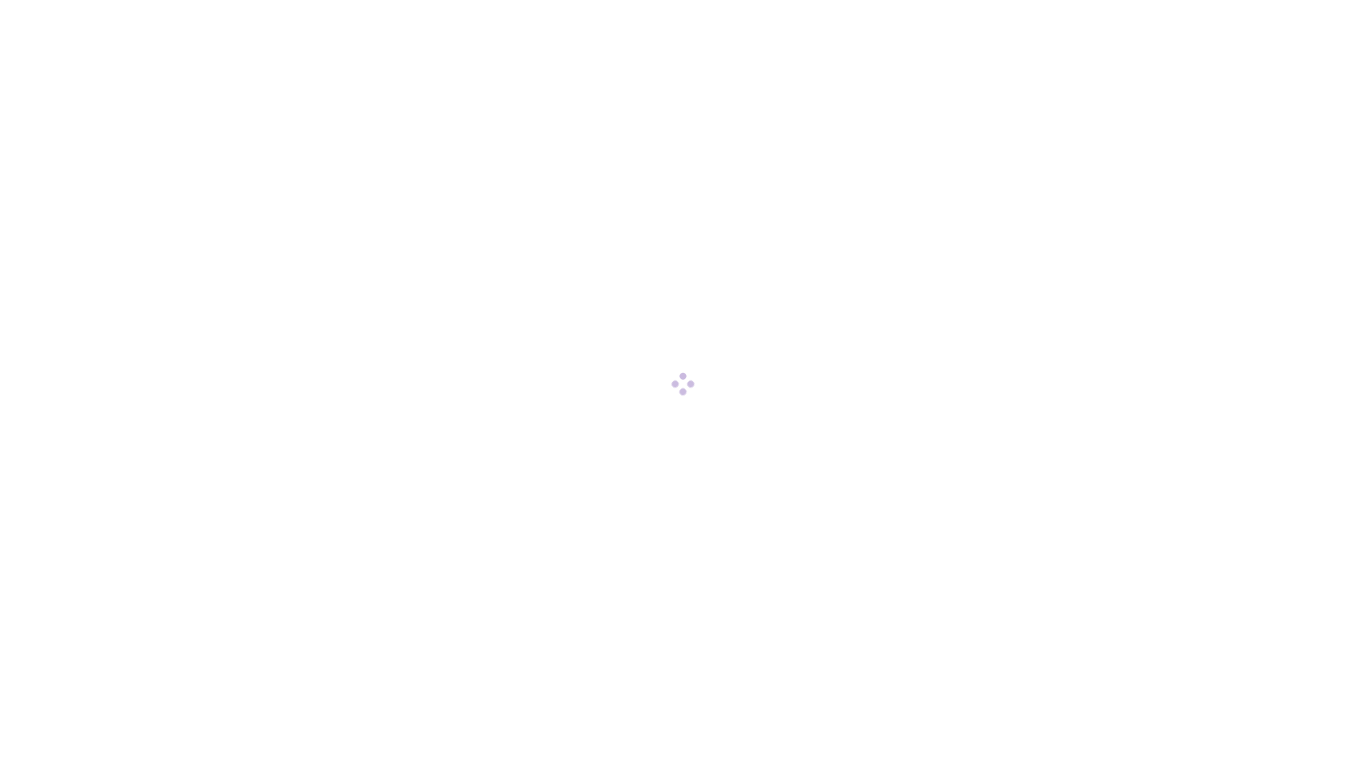 scroll, scrollTop: 0, scrollLeft: 0, axis: both 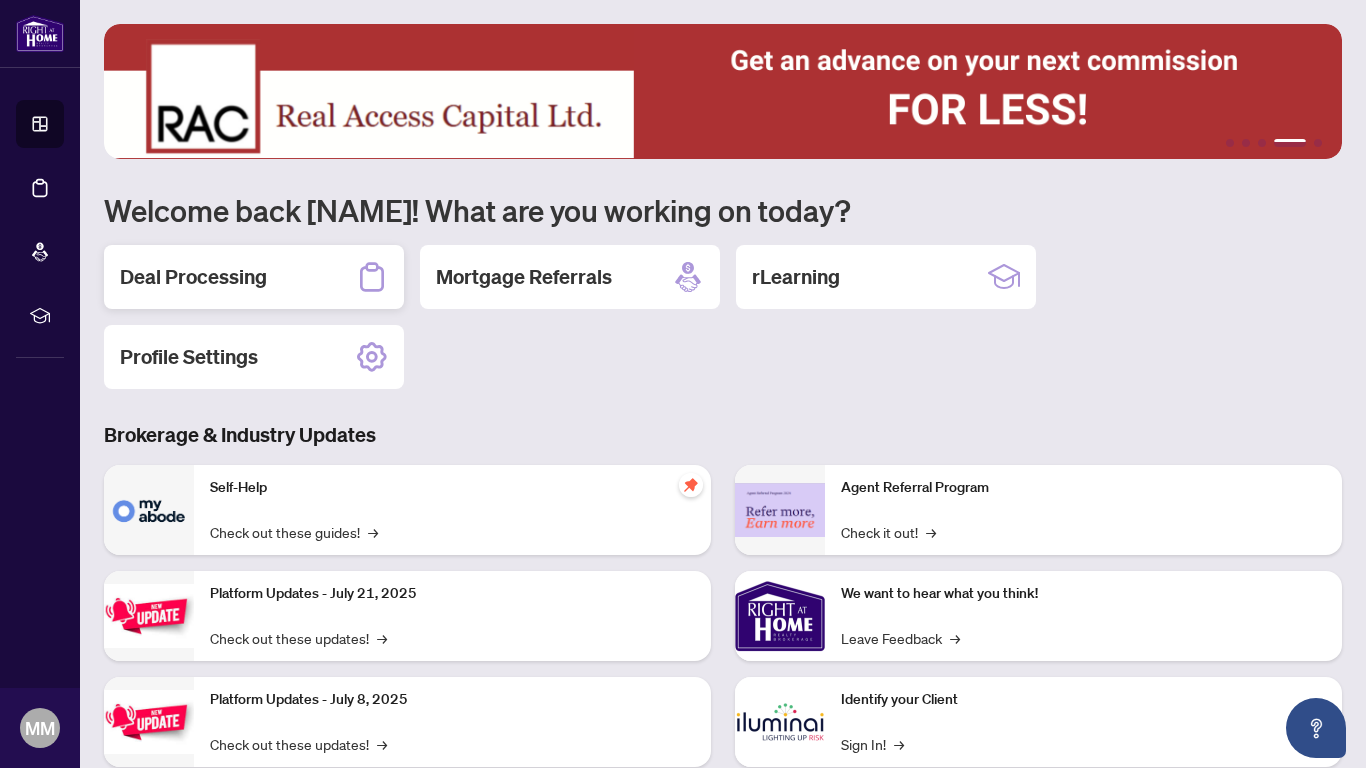 click on "Deal Processing" at bounding box center [193, 277] 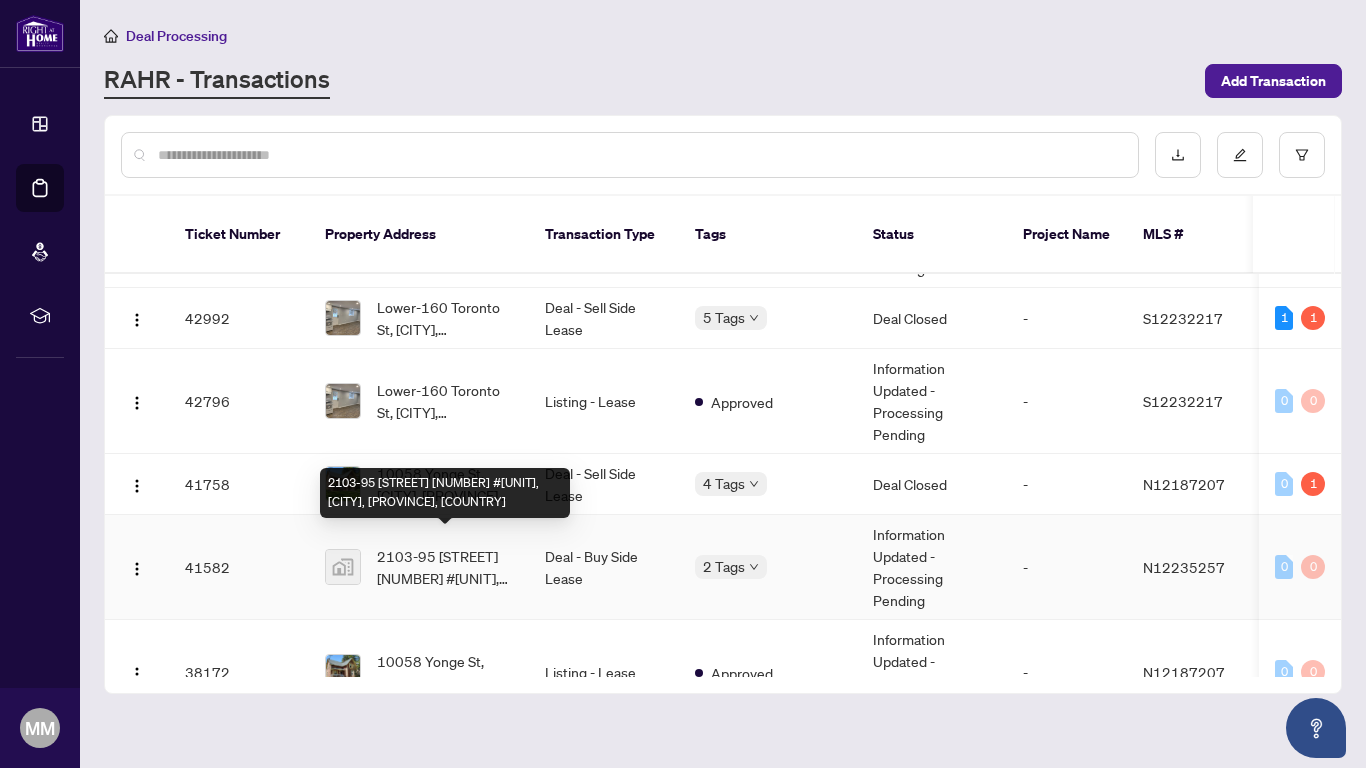scroll, scrollTop: 199, scrollLeft: 0, axis: vertical 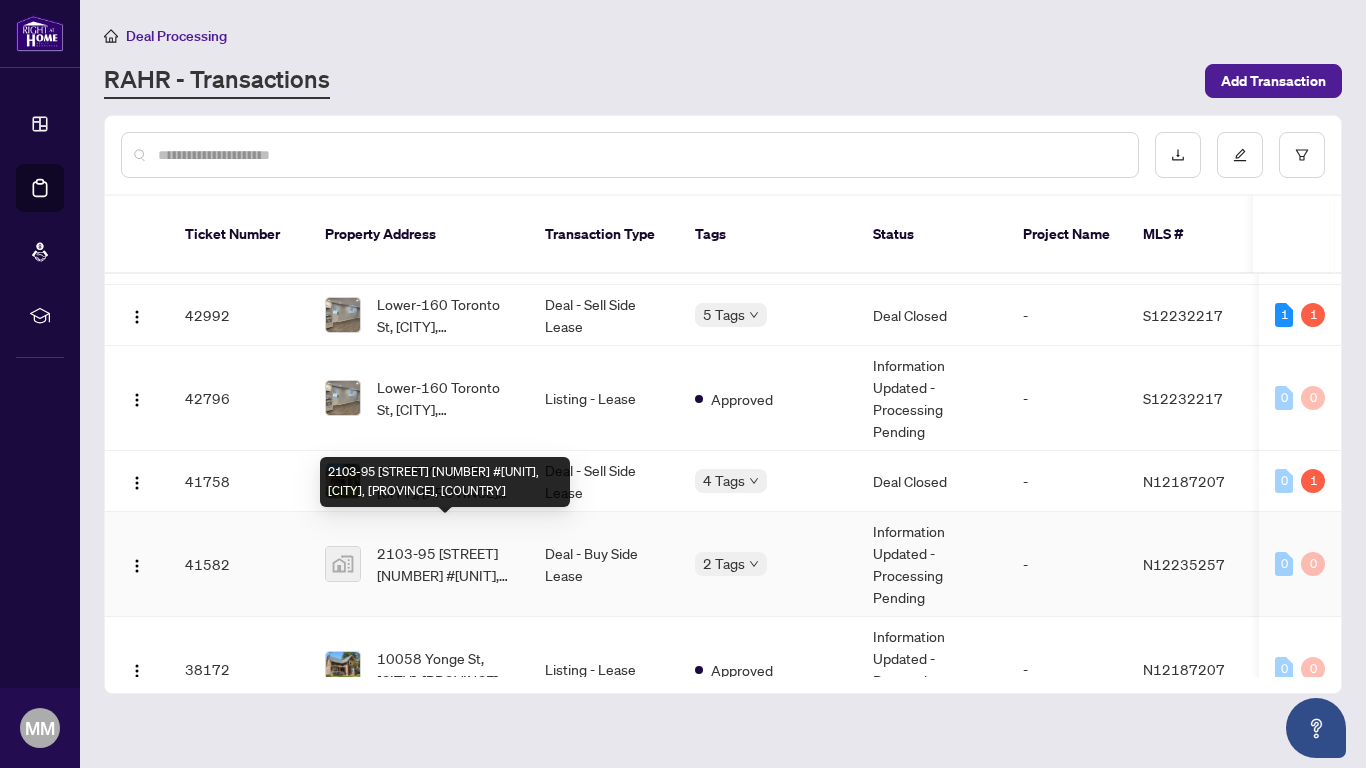 click on "2103-95 [STREET] [NUMBER] #[UNIT], [CITY], [PROVINCE], [COUNTRY]" at bounding box center (445, 564) 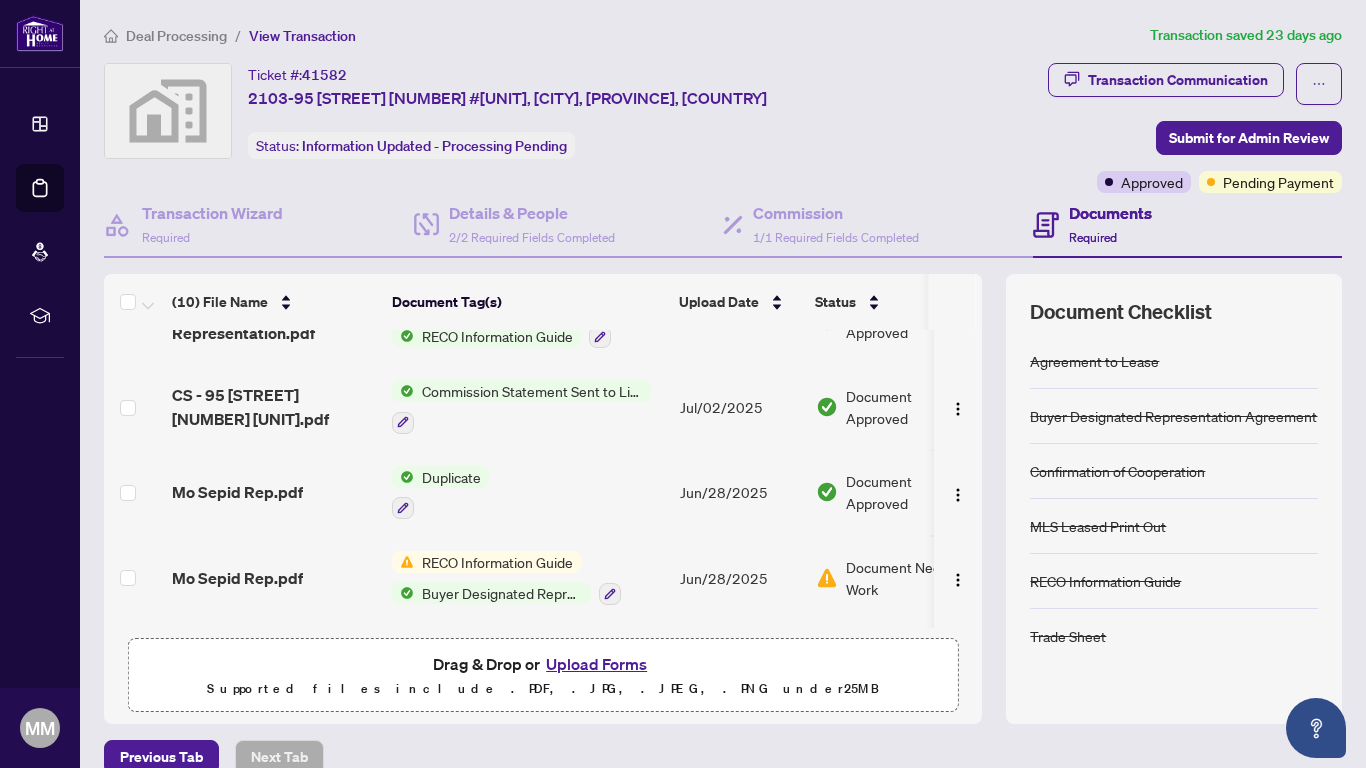 scroll, scrollTop: 0, scrollLeft: 0, axis: both 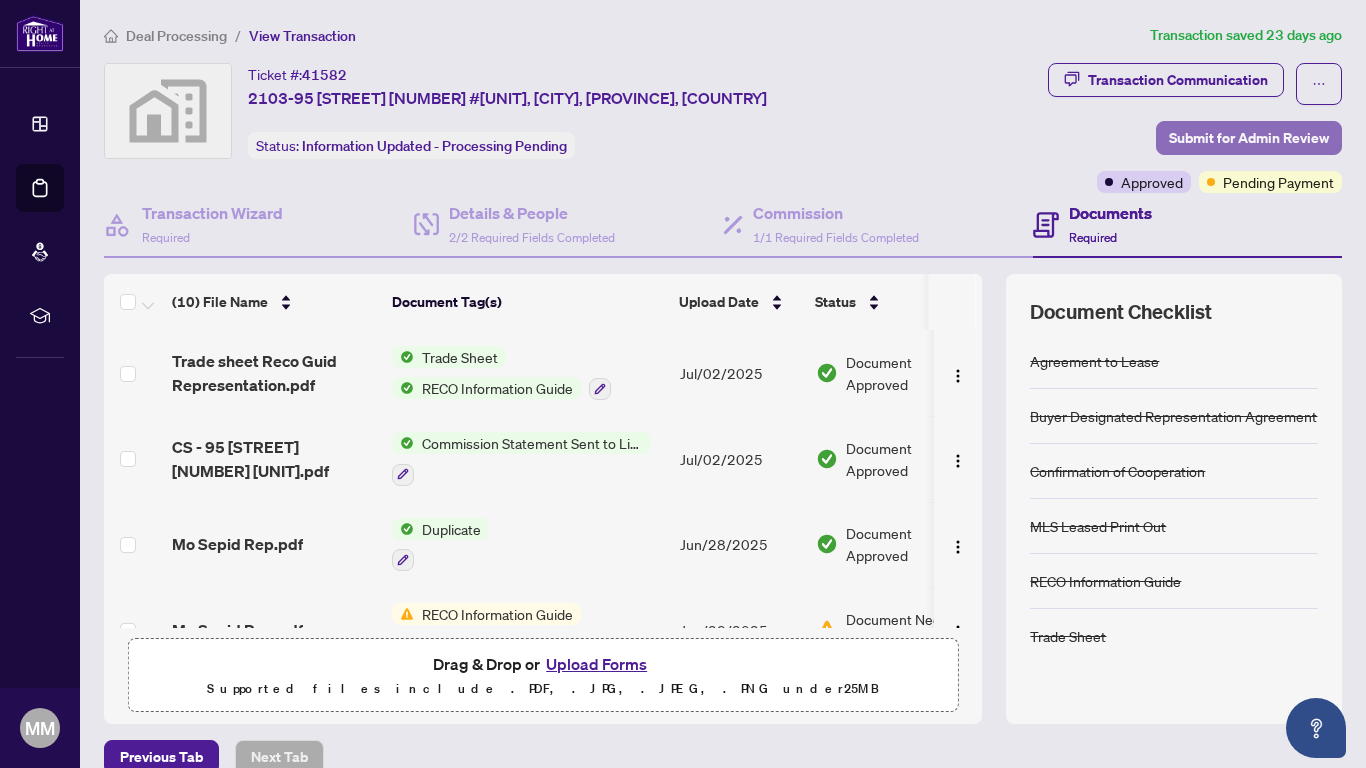click on "Submit for Admin Review" at bounding box center (1249, 138) 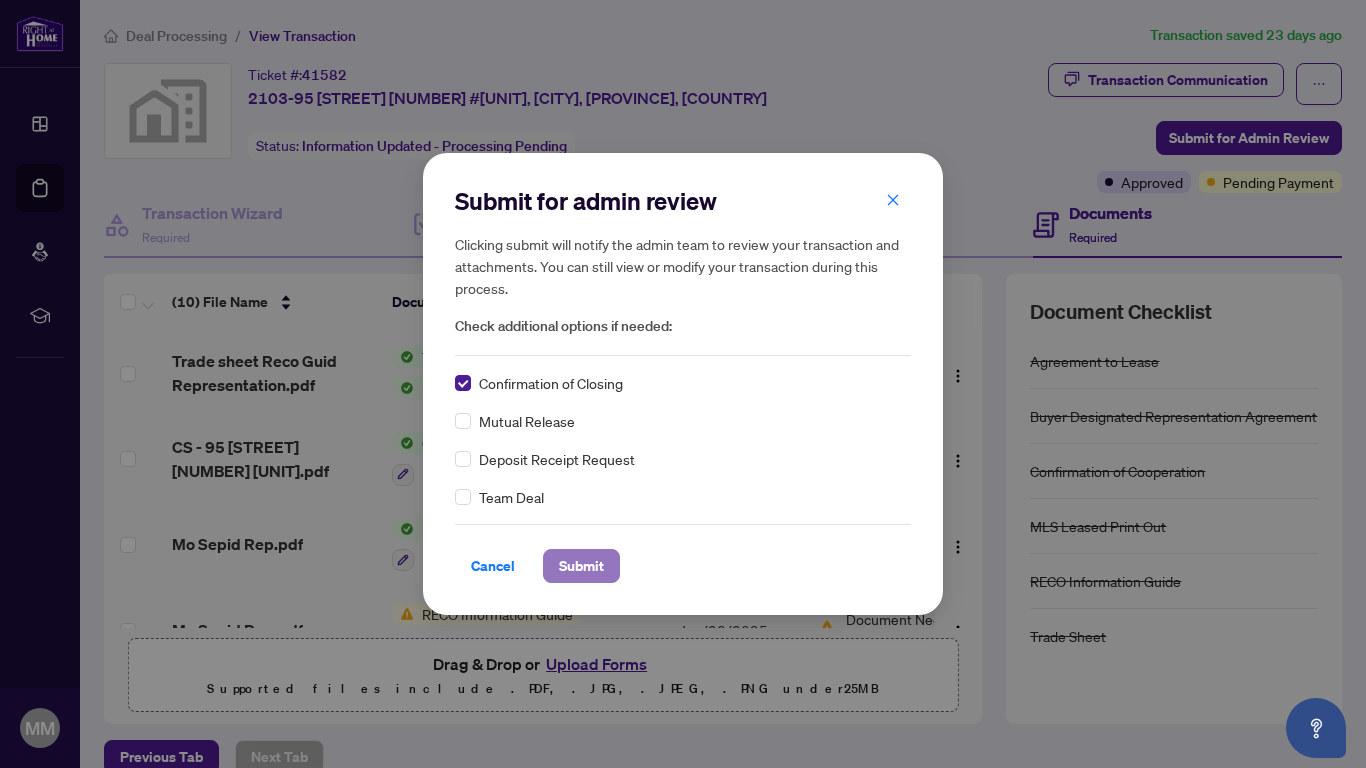 click on "Submit" at bounding box center [581, 566] 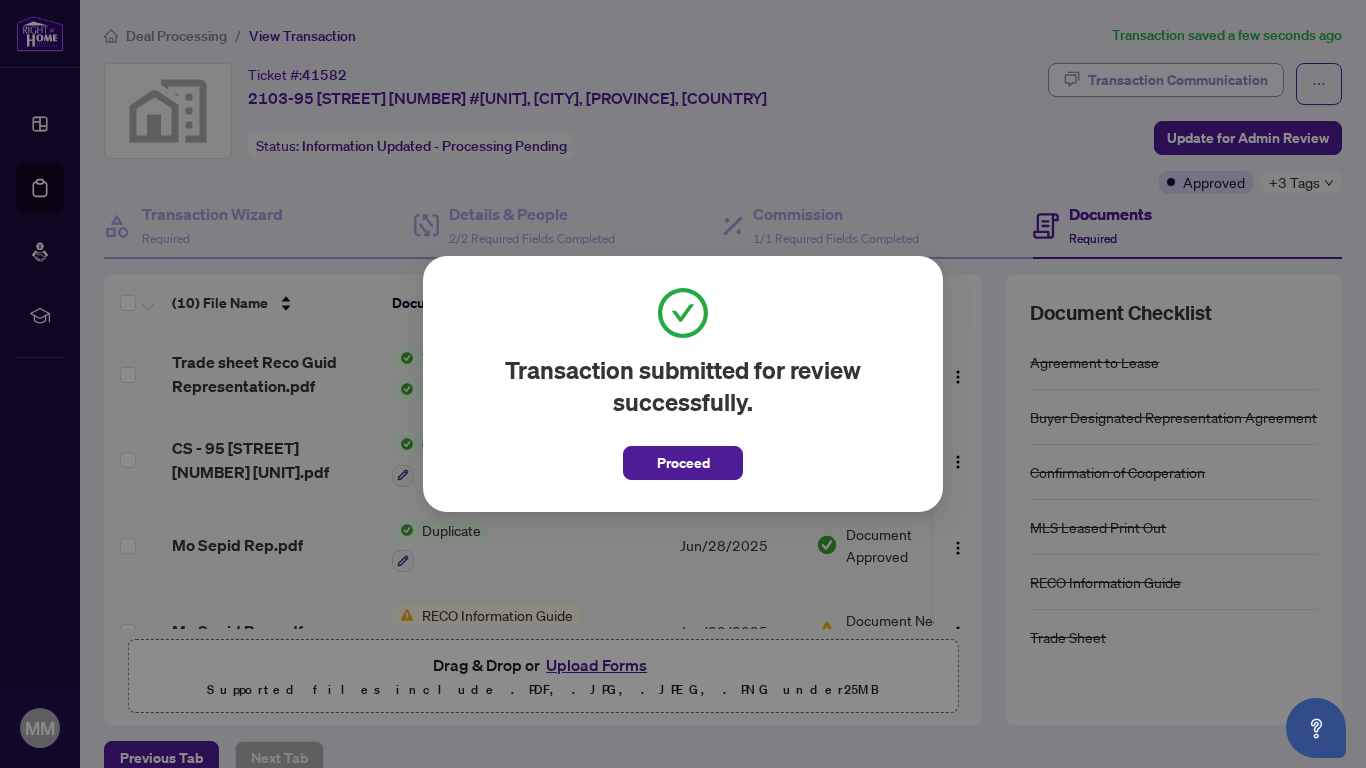 click on "Transaction submitted for review successfully. Proceed Cancel OK" at bounding box center (683, 384) 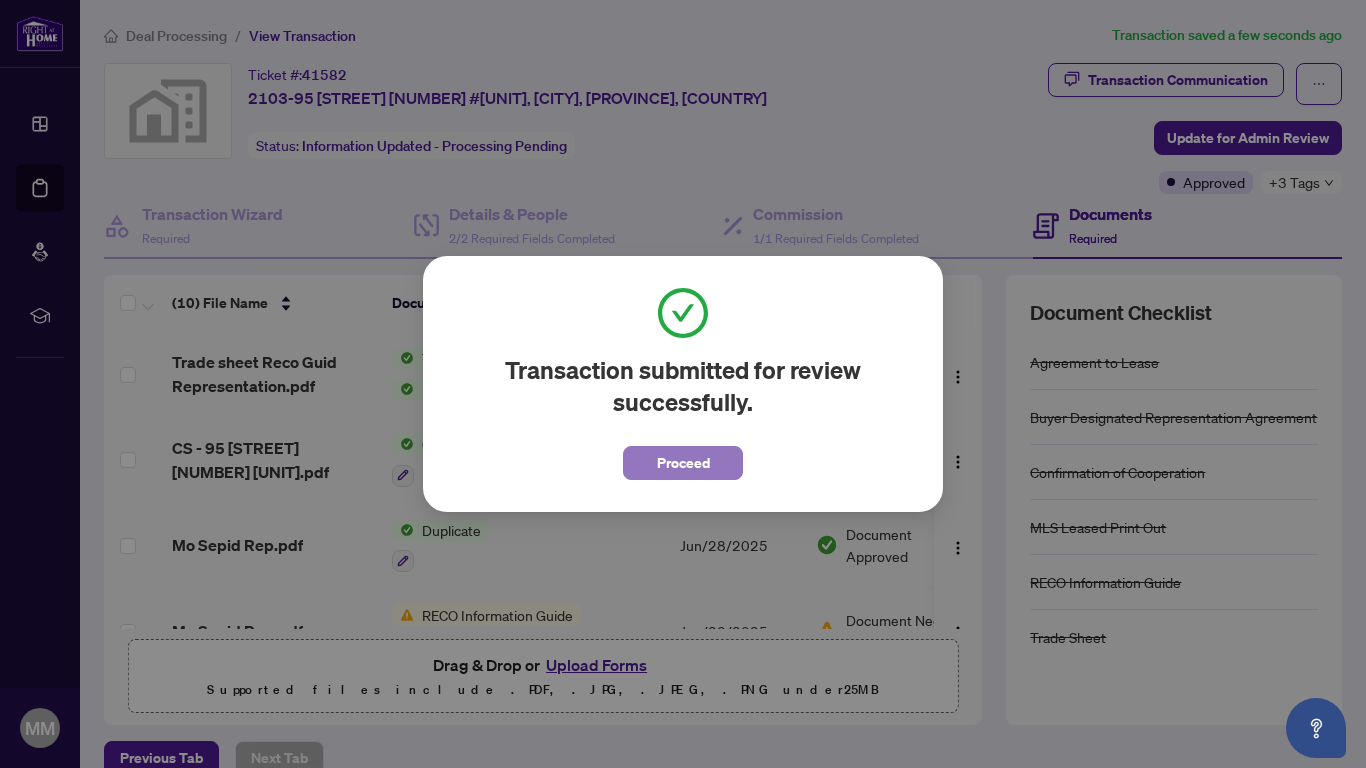 click on "Proceed" at bounding box center (683, 463) 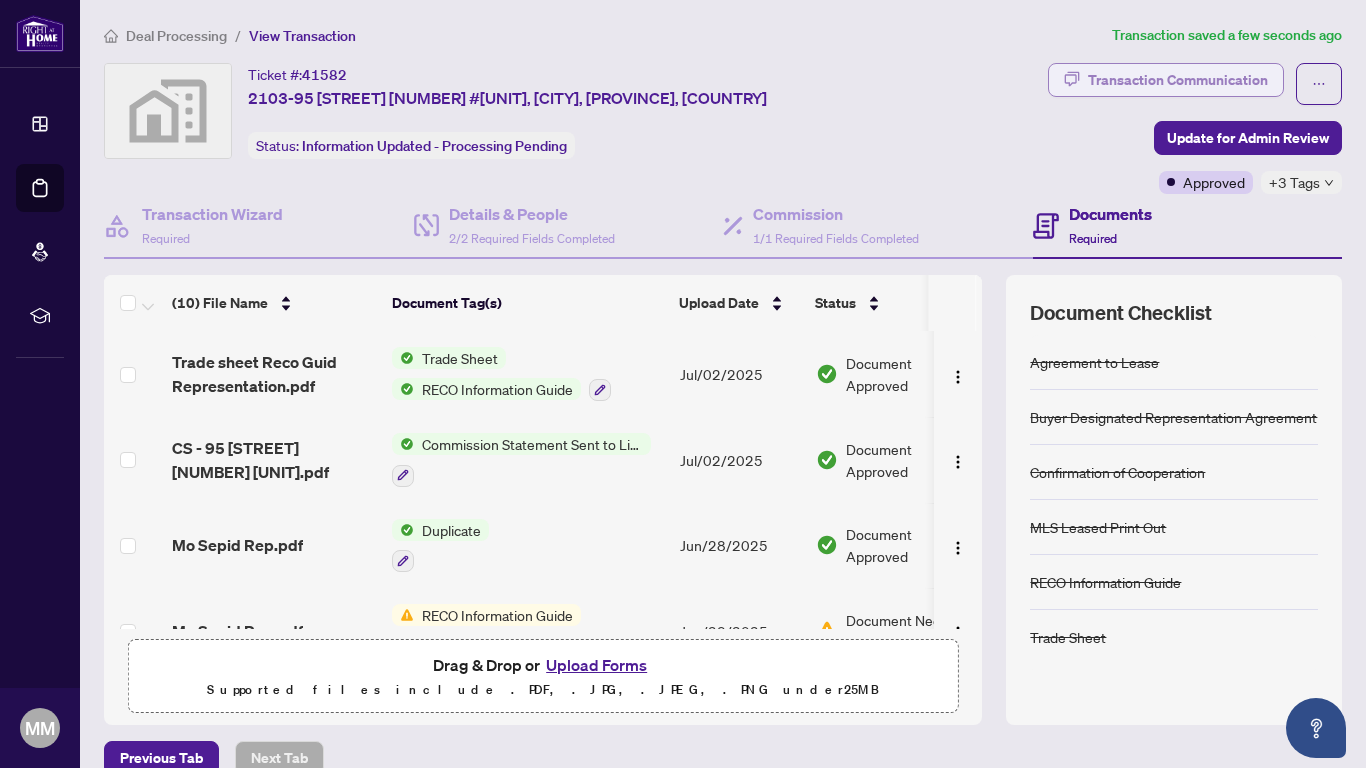 click on "Transaction Communication" at bounding box center [1178, 80] 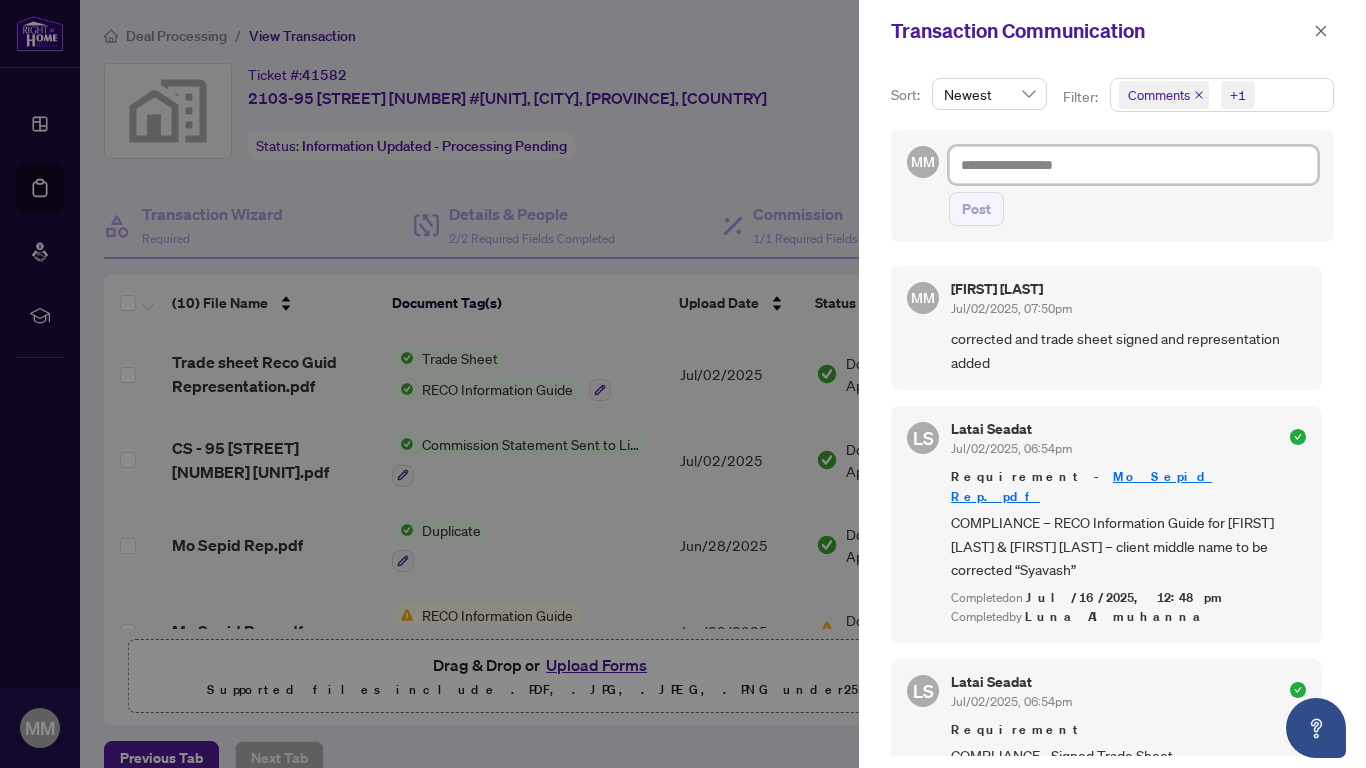 click at bounding box center (1133, 165) 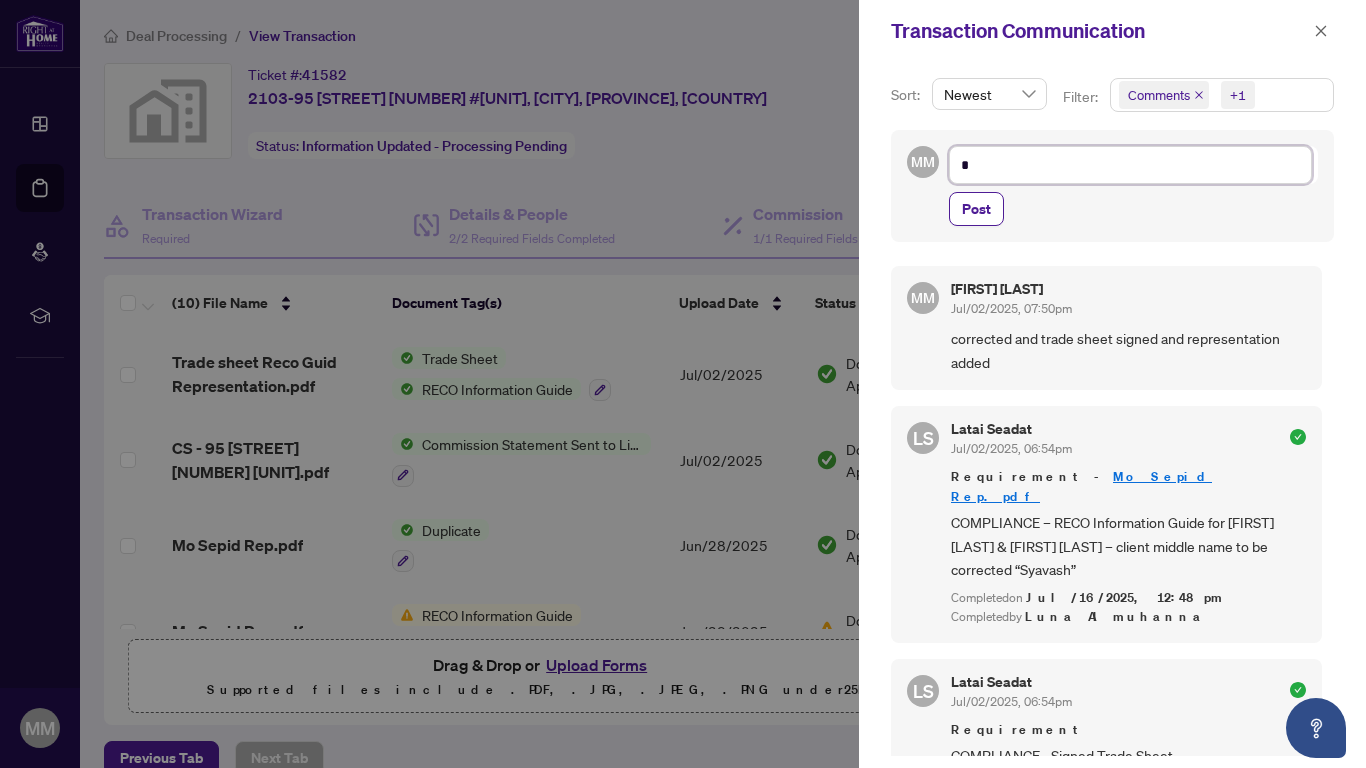 type on "**" 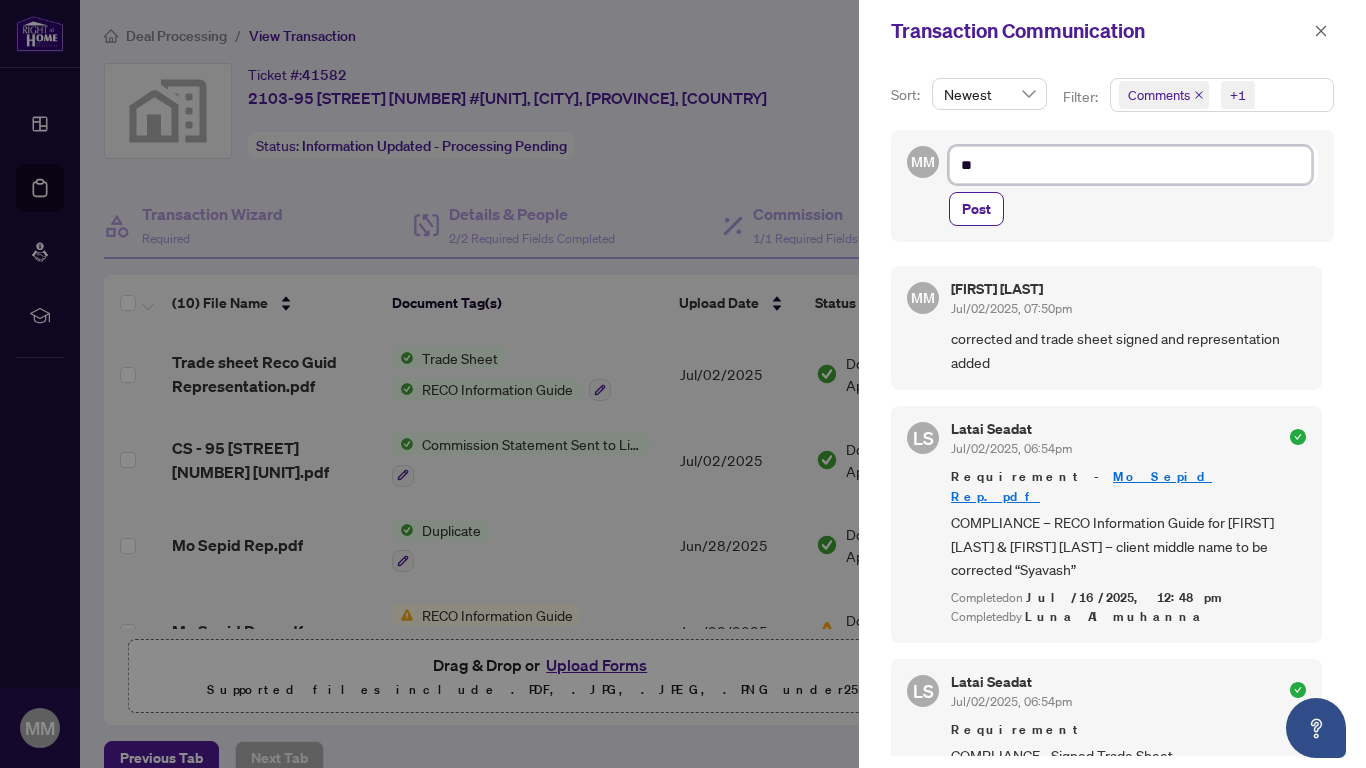 type on "***" 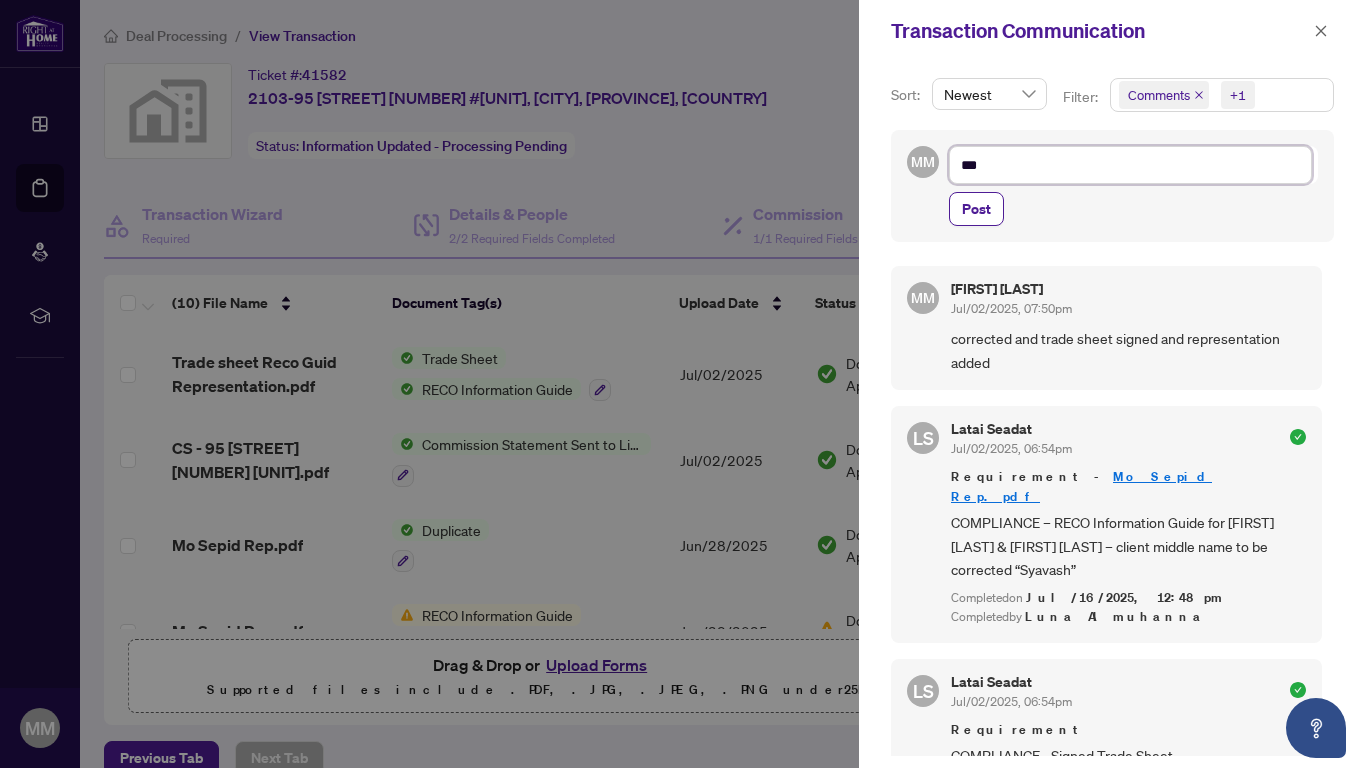 type on "****" 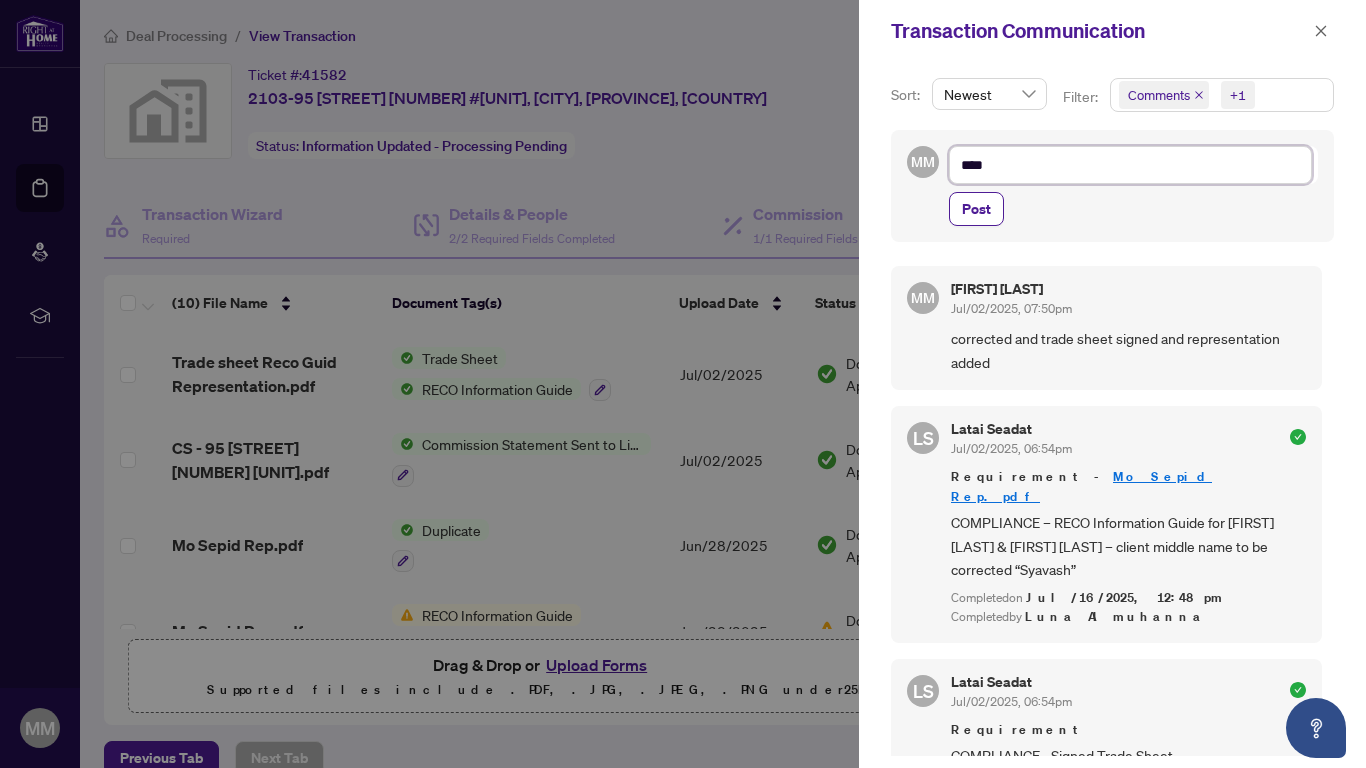 type on "****" 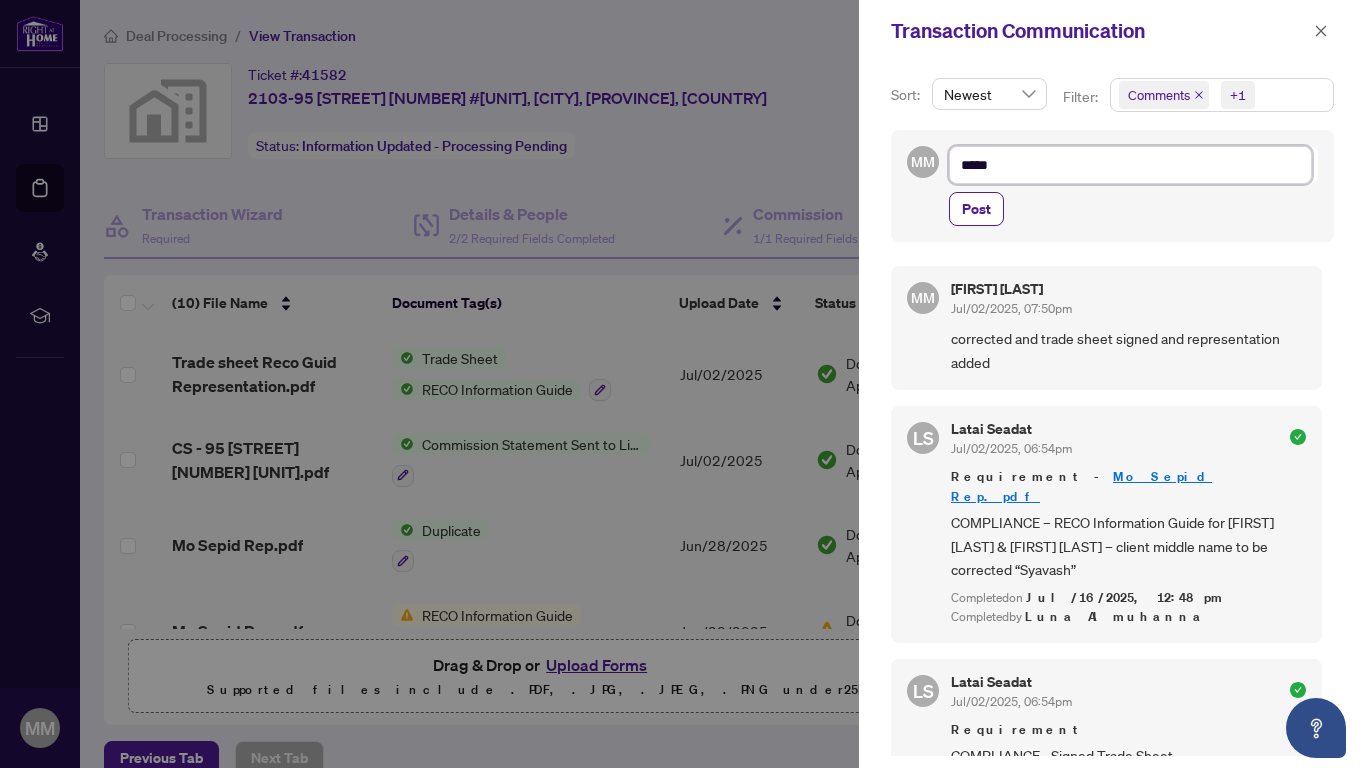 type on "******" 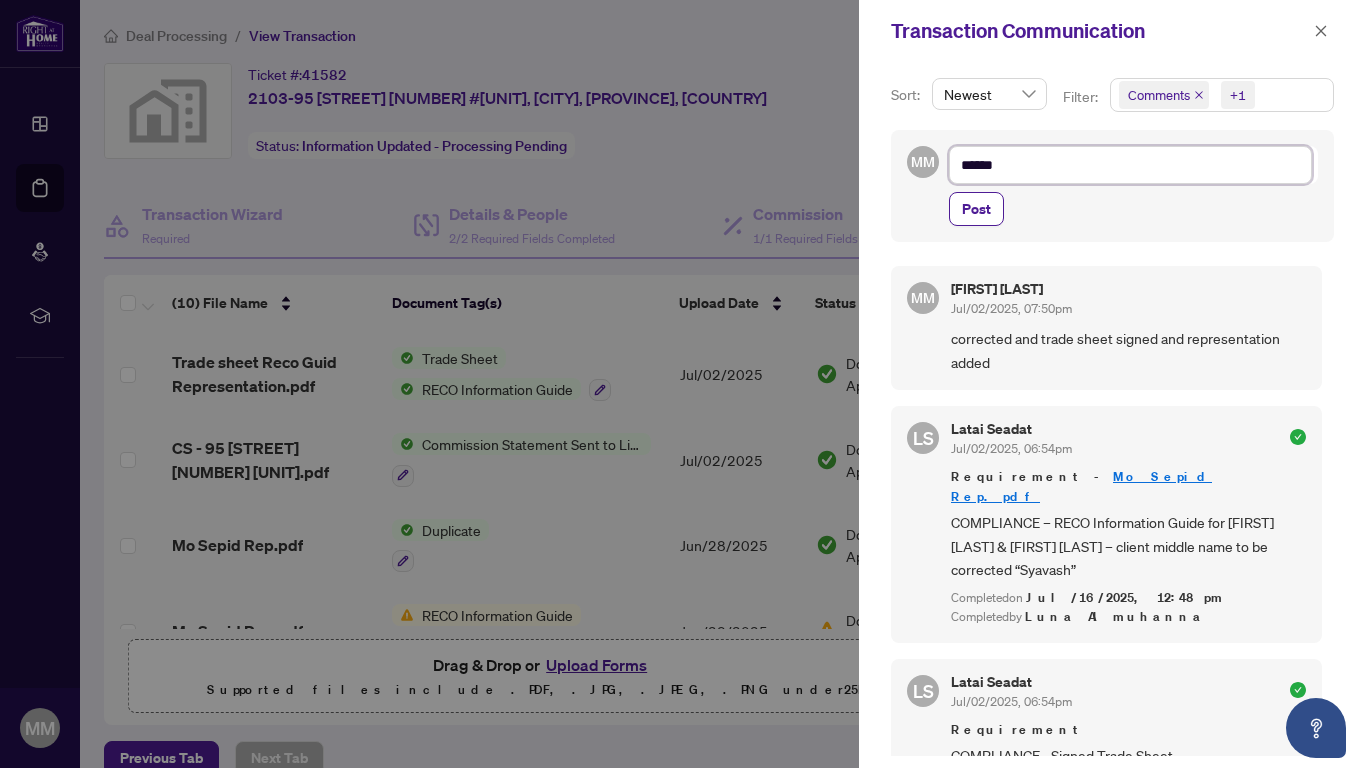 type on "*******" 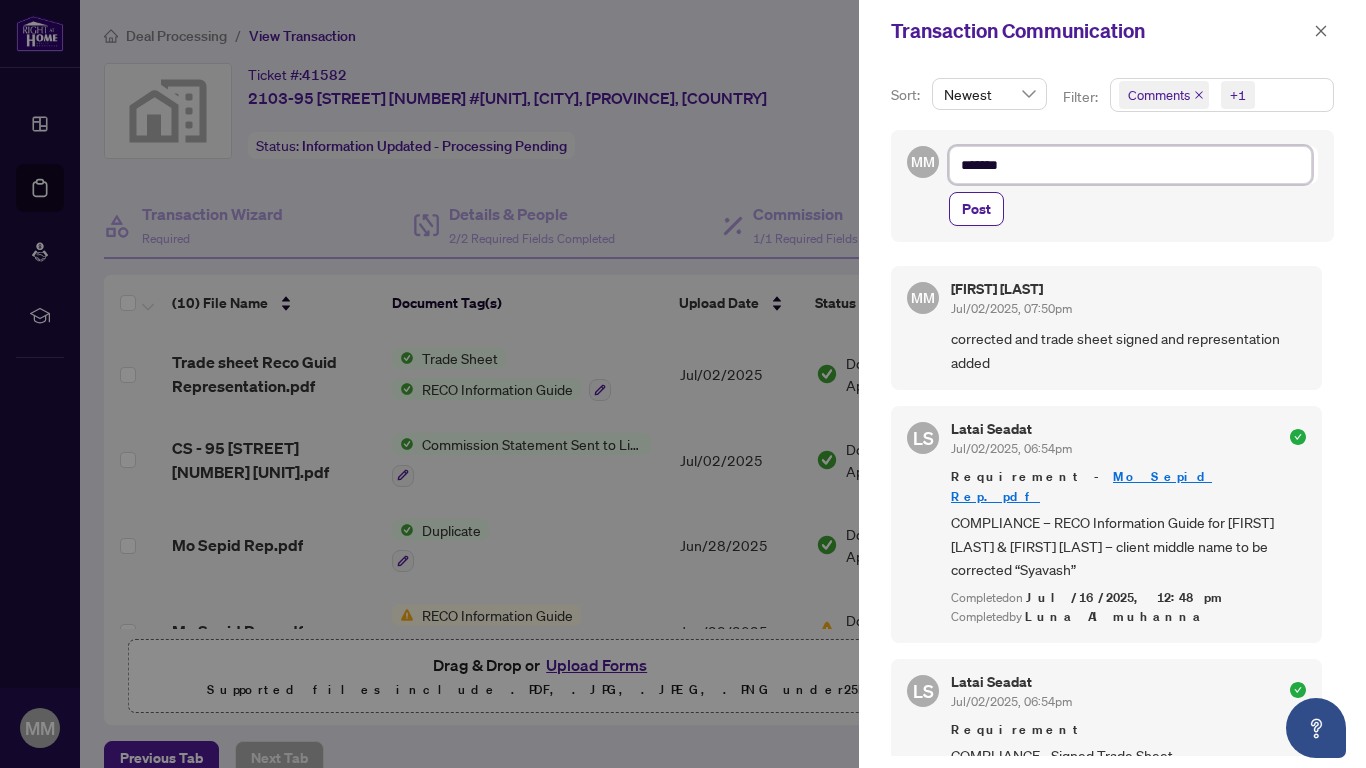type on "*******" 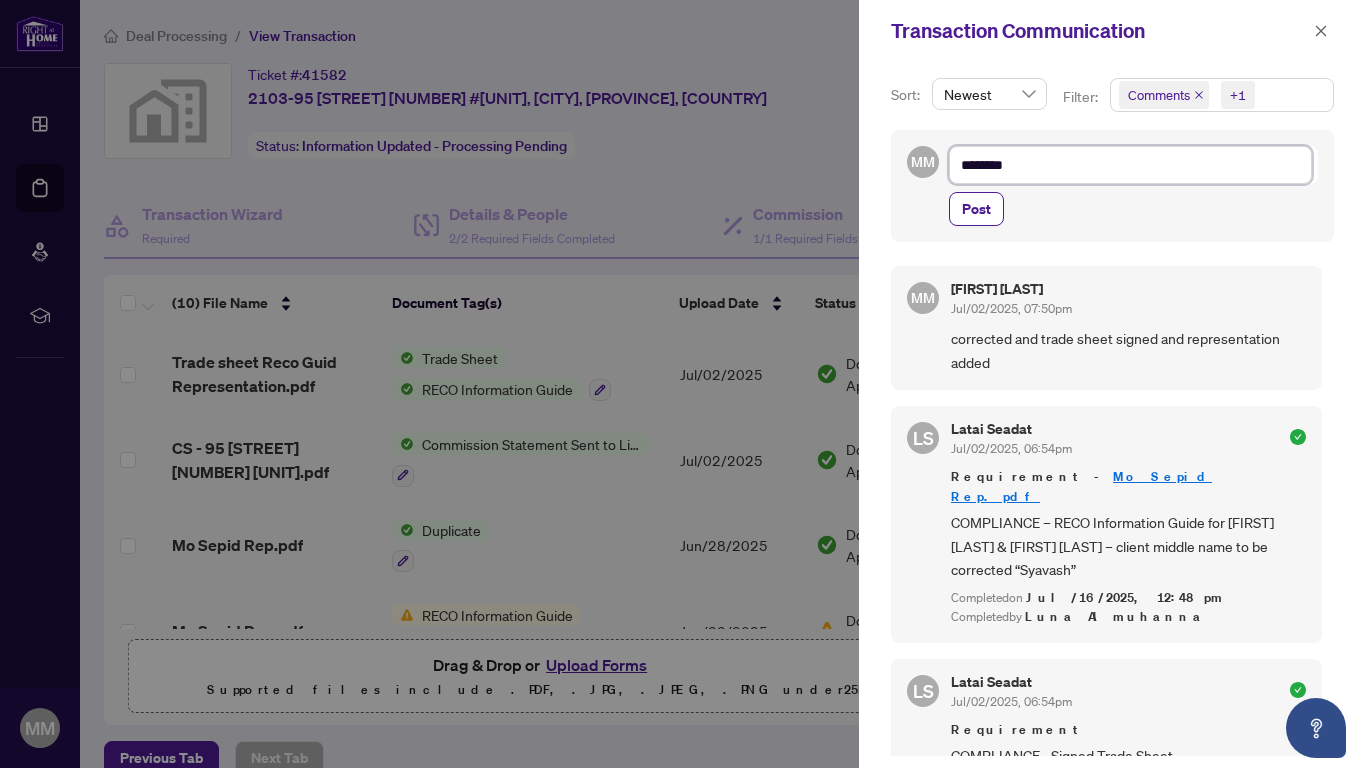 type on "*********" 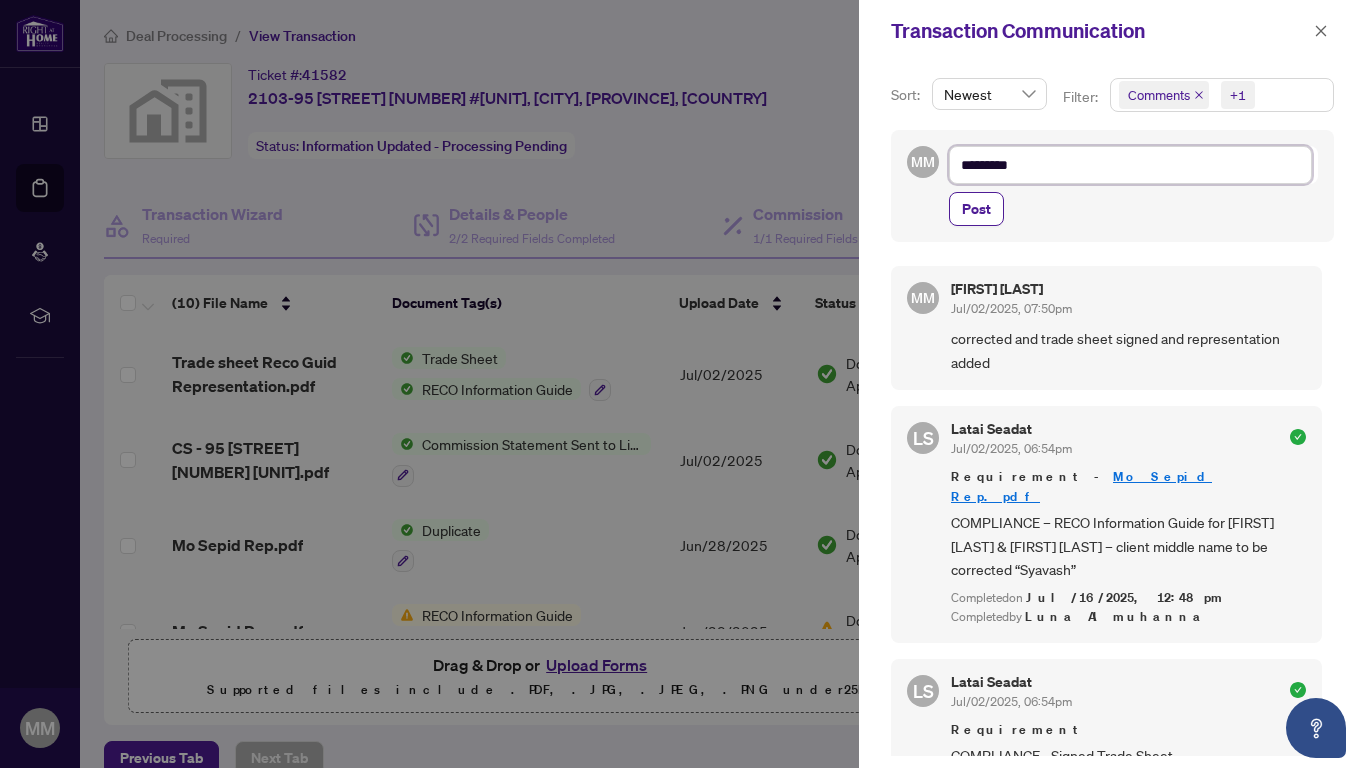 type on "**********" 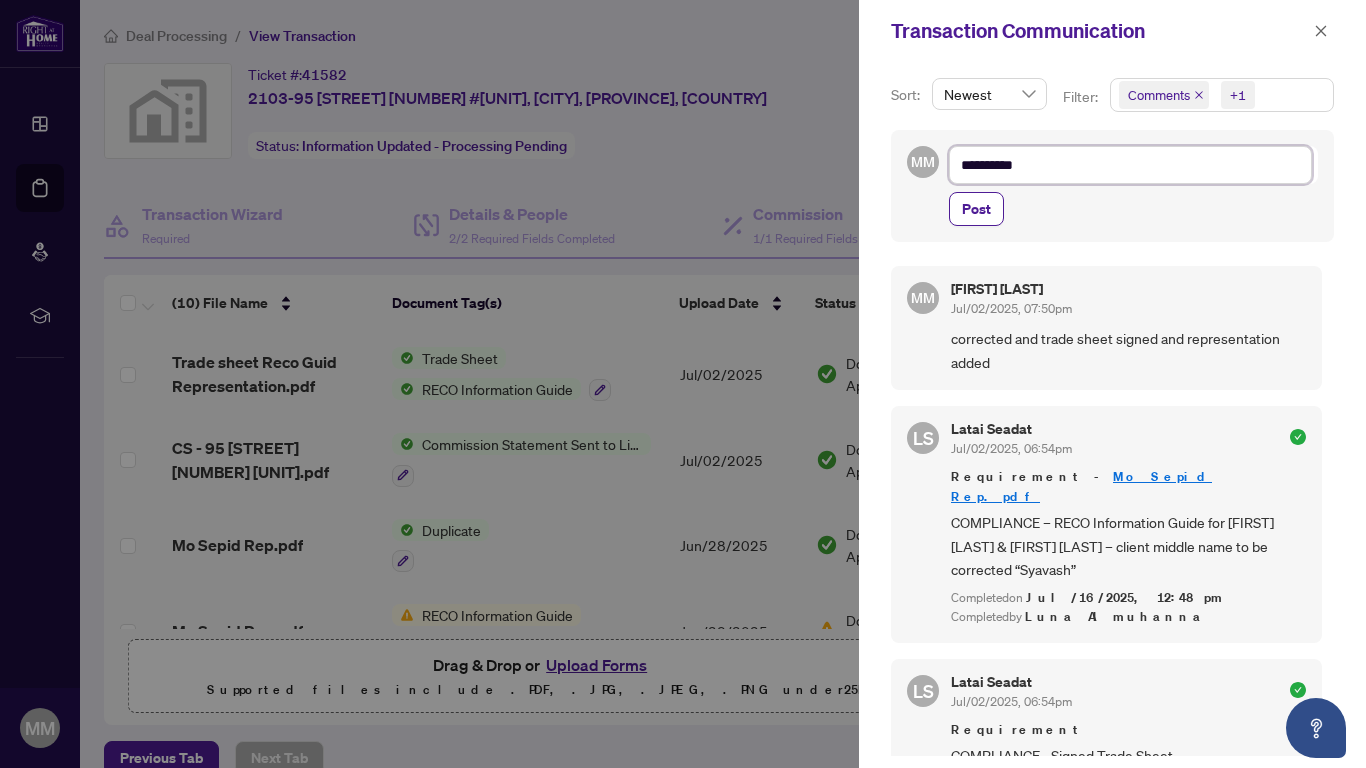 type on "**********" 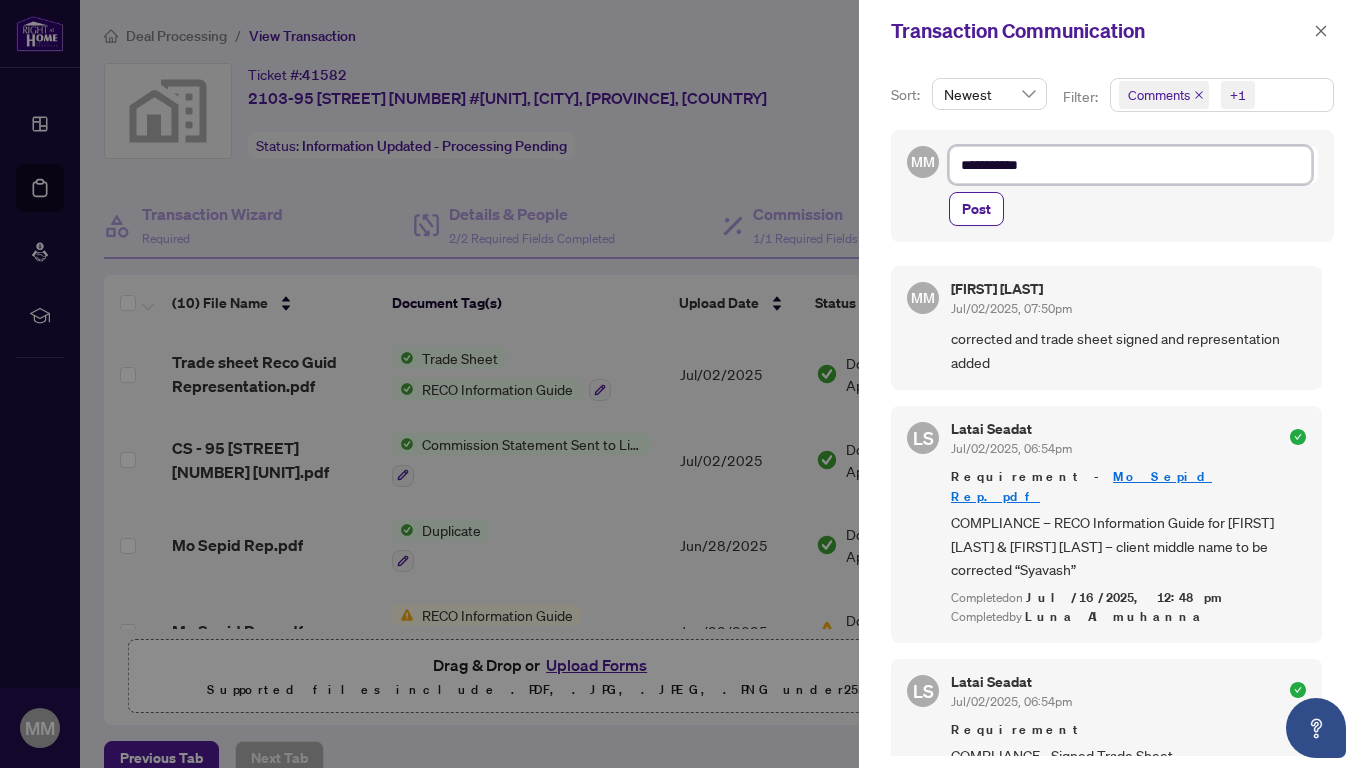 type on "**********" 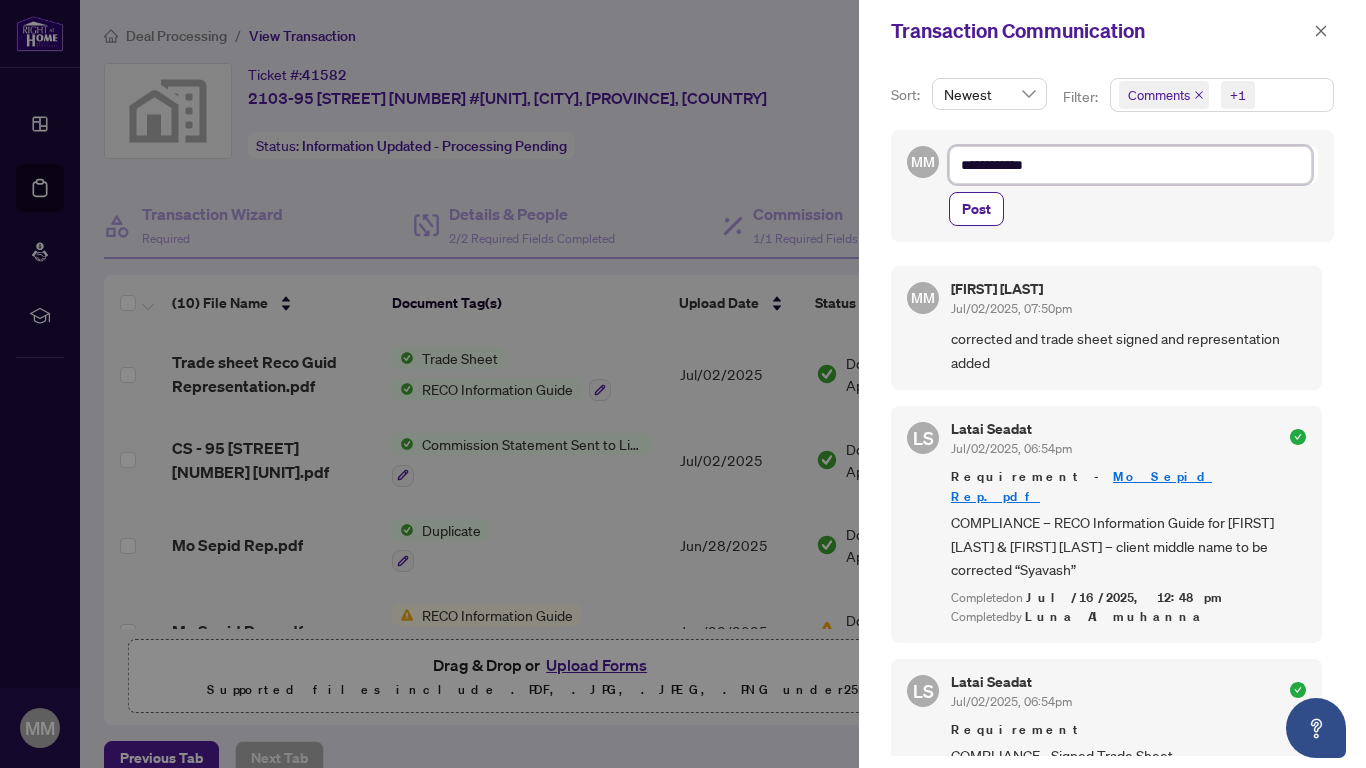 type on "**********" 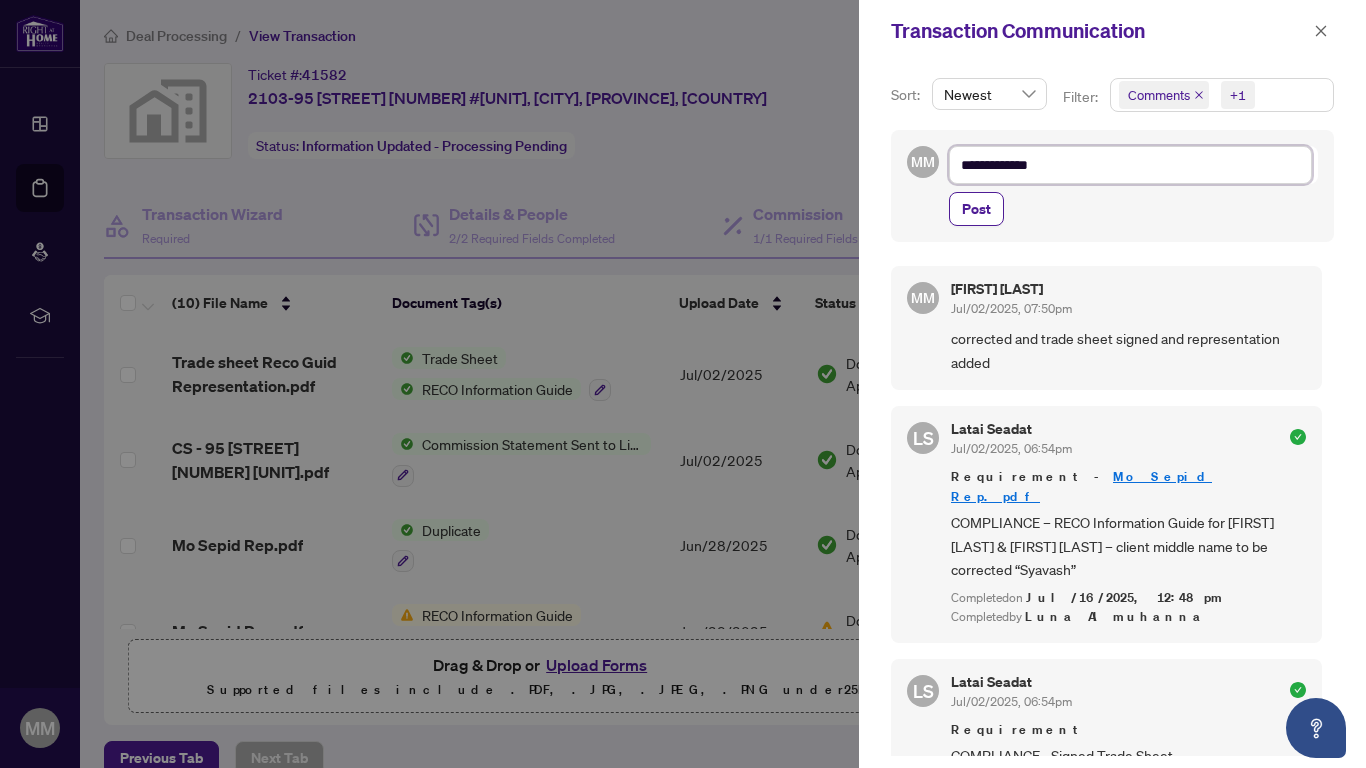 type on "**********" 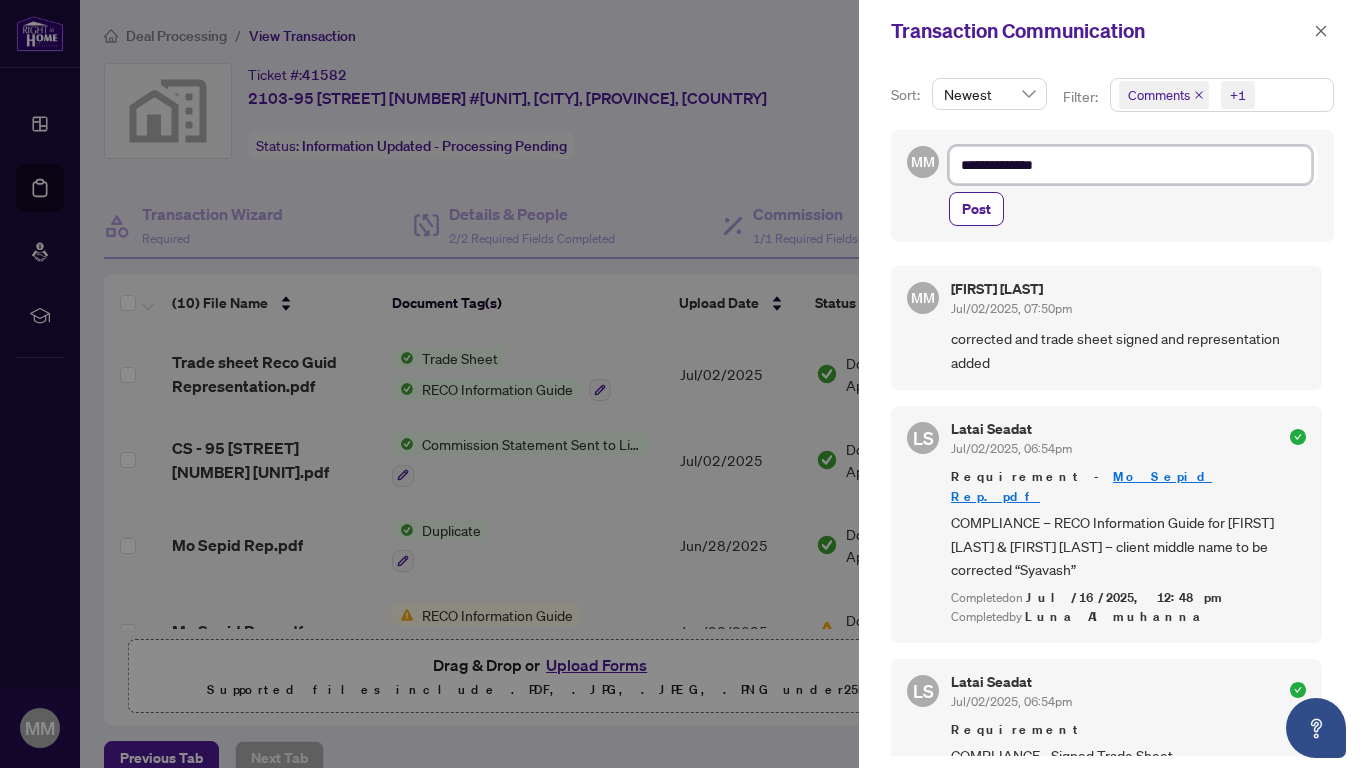 type on "**********" 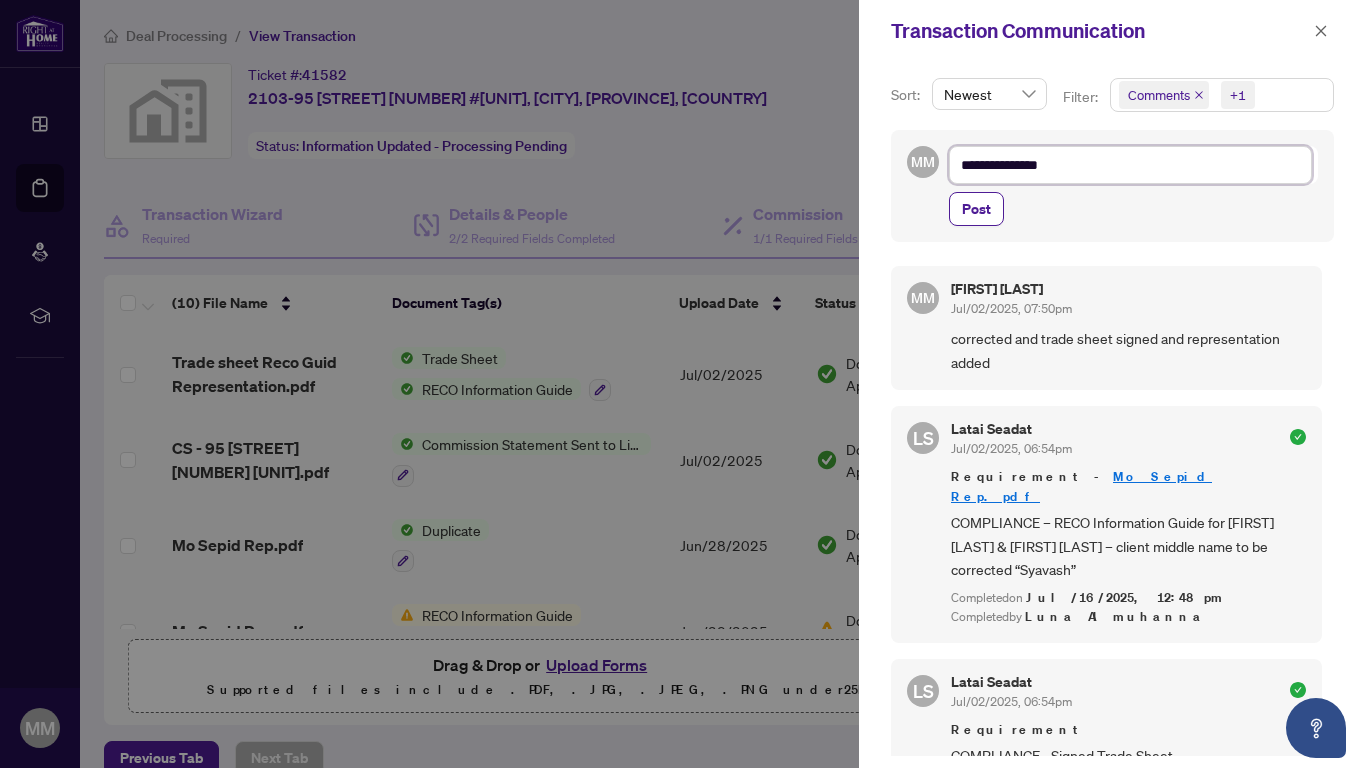 type on "**********" 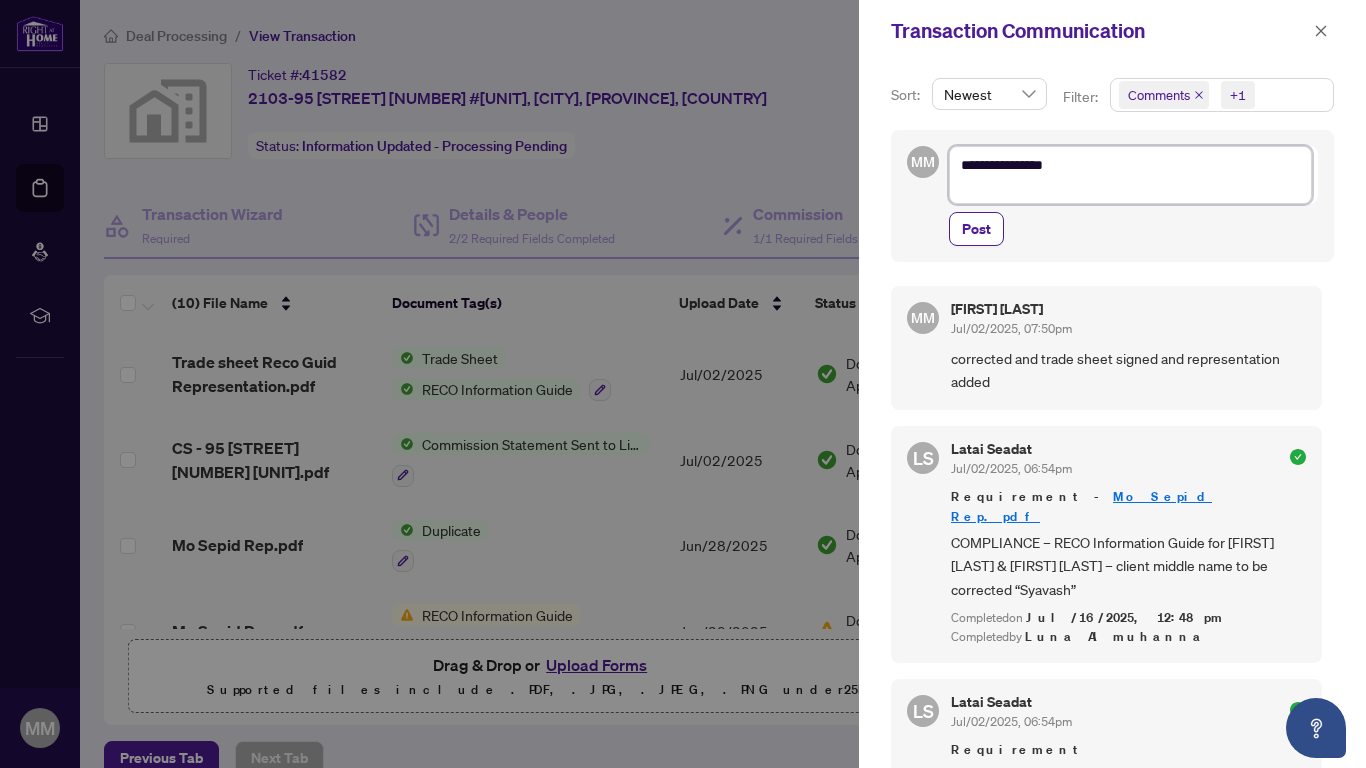 scroll, scrollTop: 0, scrollLeft: 0, axis: both 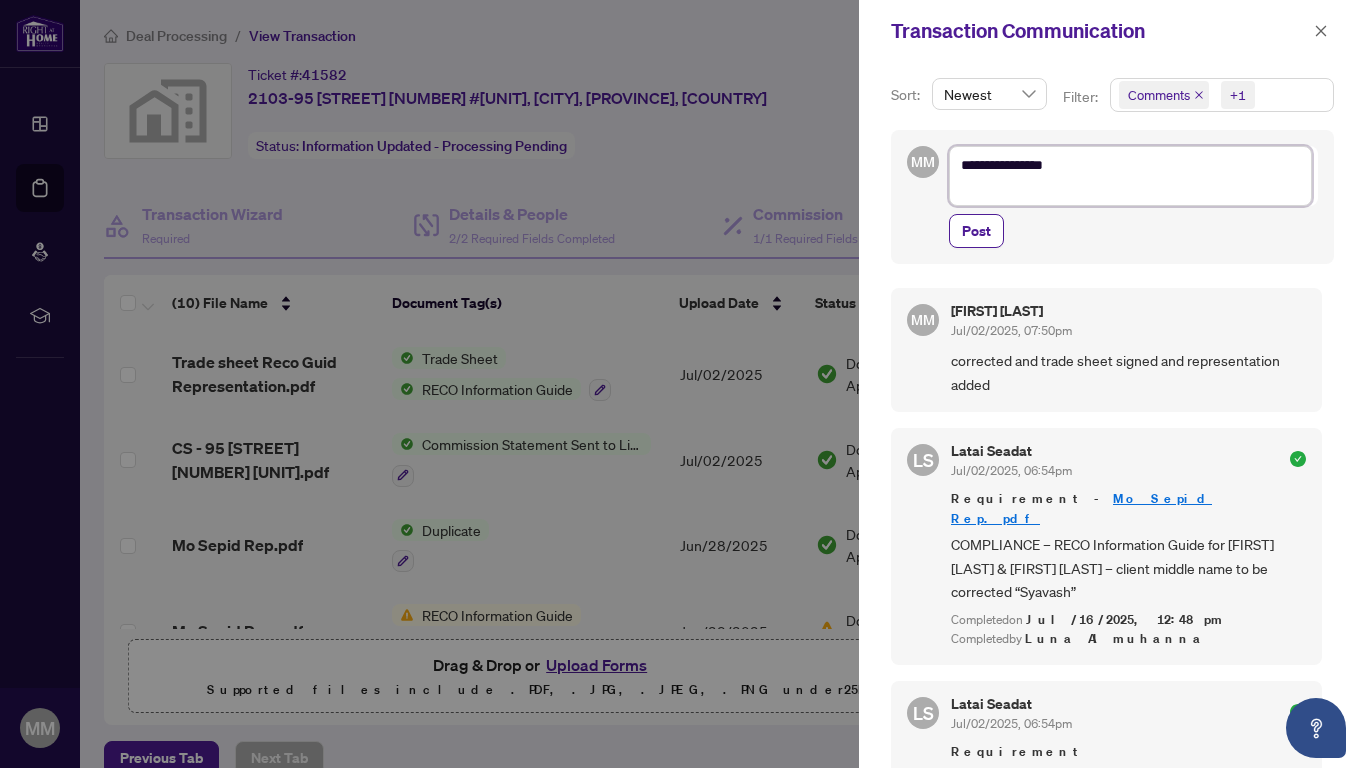 type on "**********" 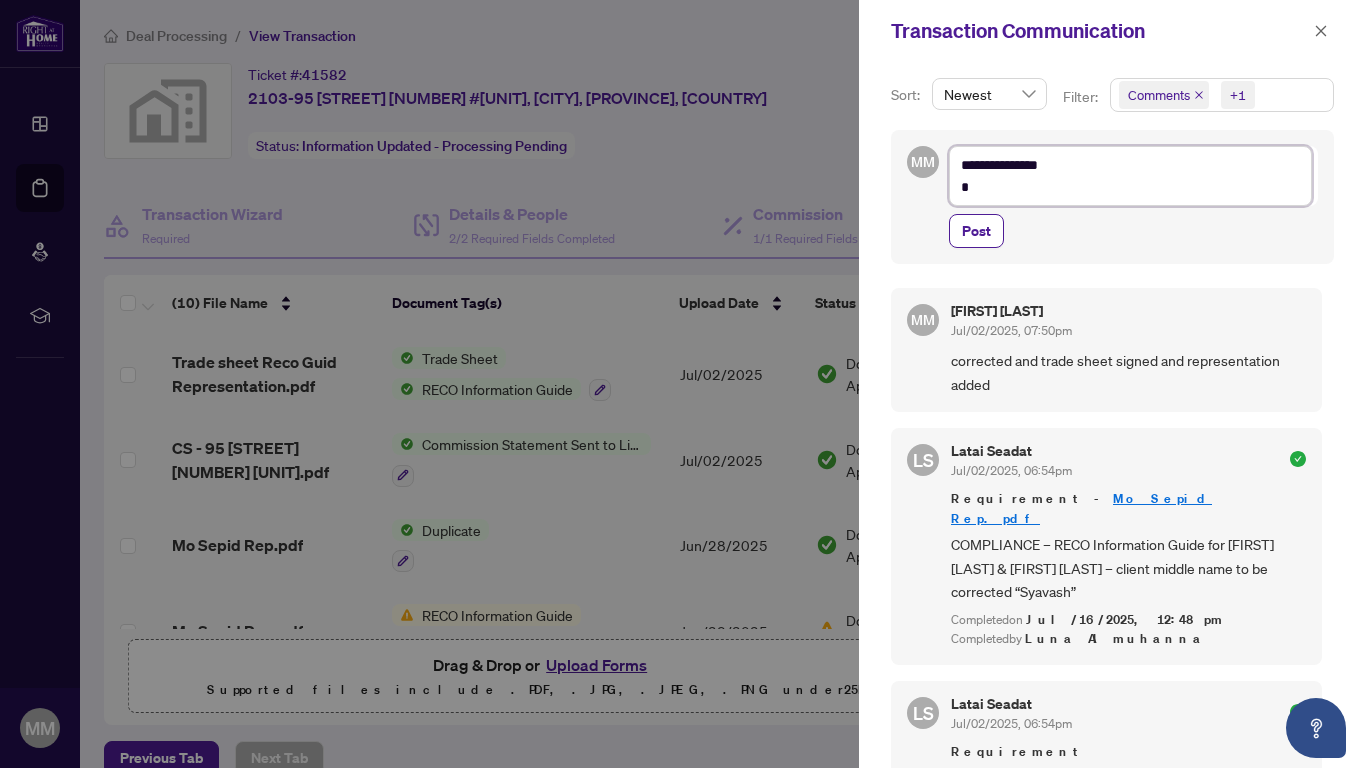 type on "**********" 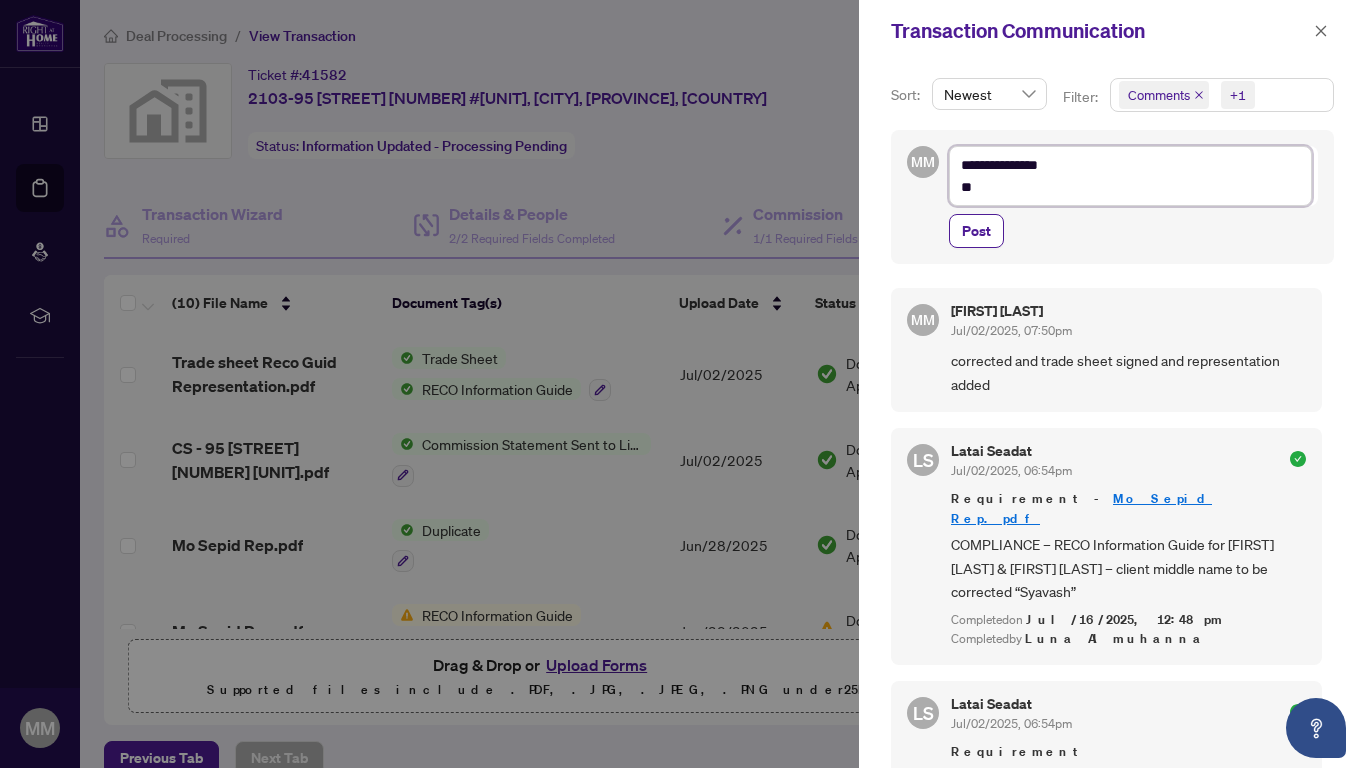 type on "**********" 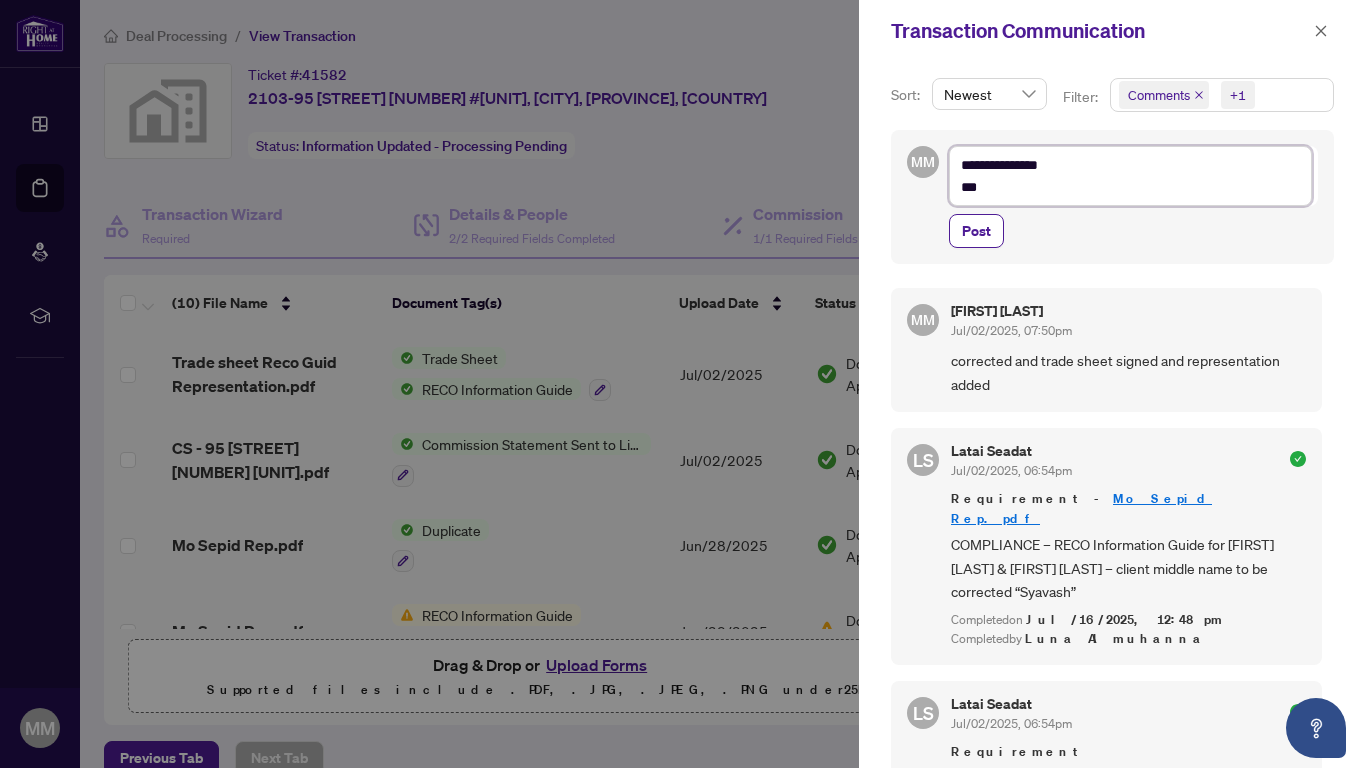 type on "**********" 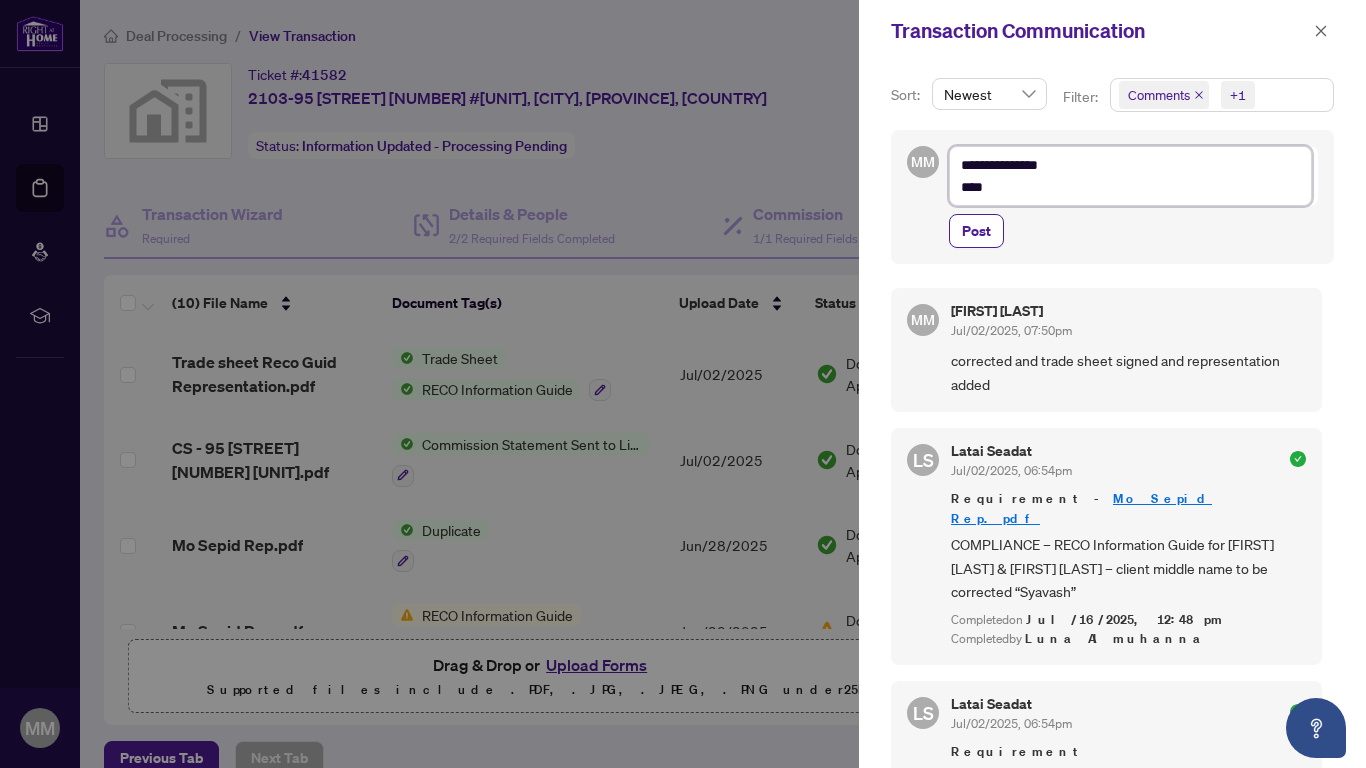 type on "**********" 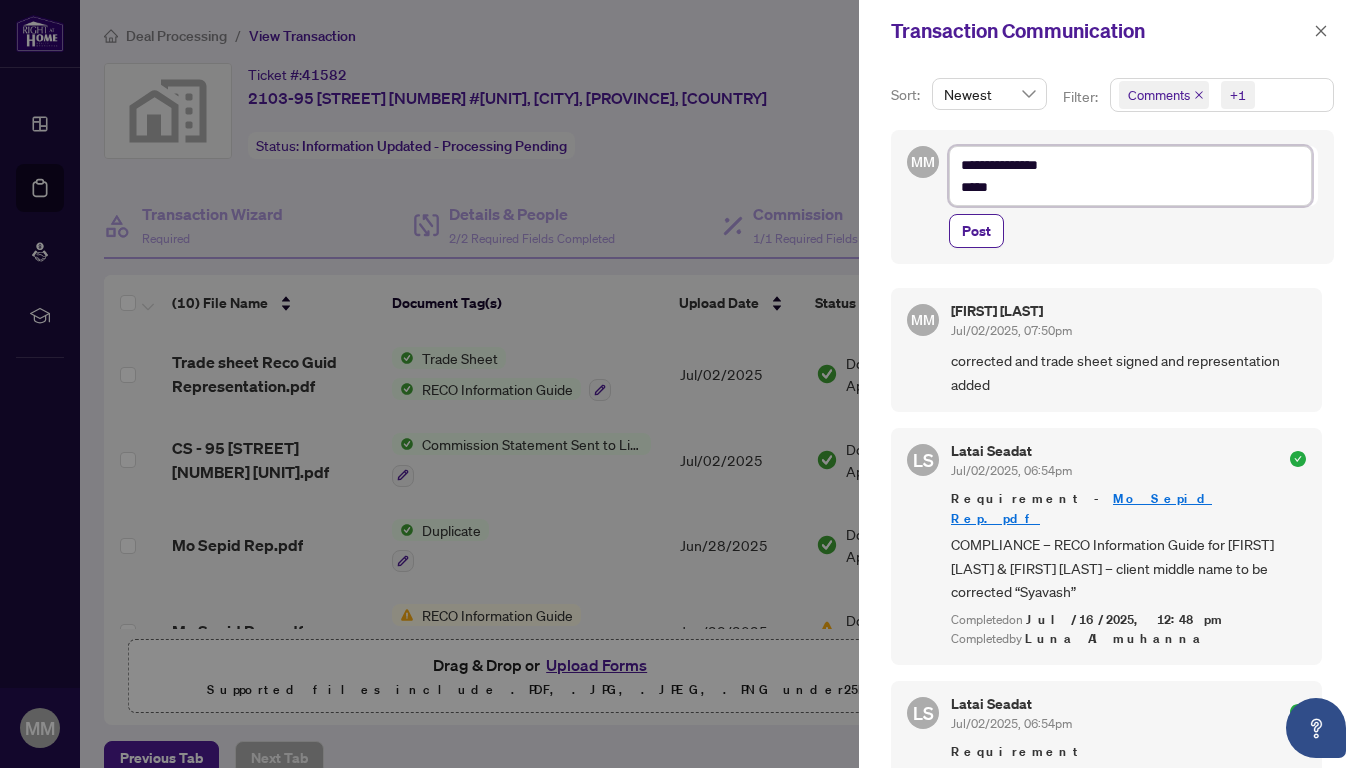 type on "**********" 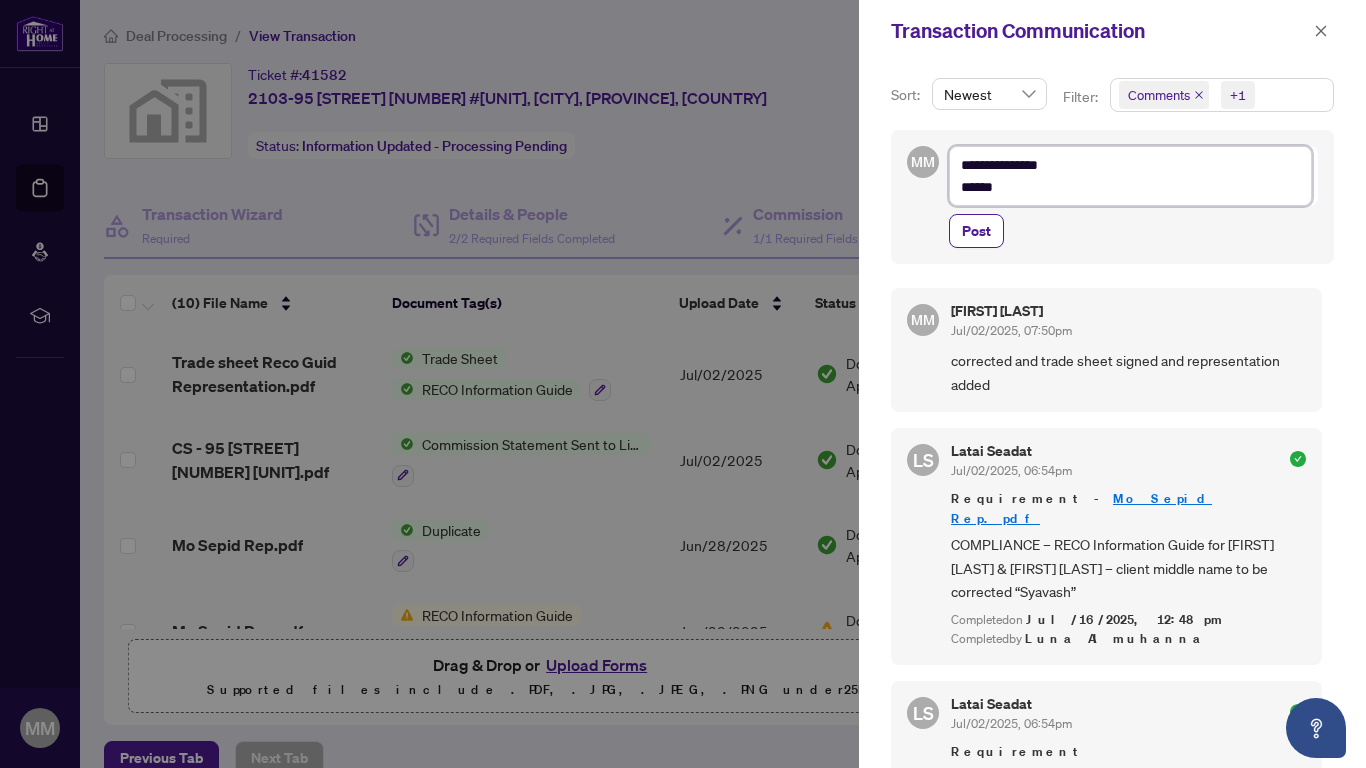 type on "**********" 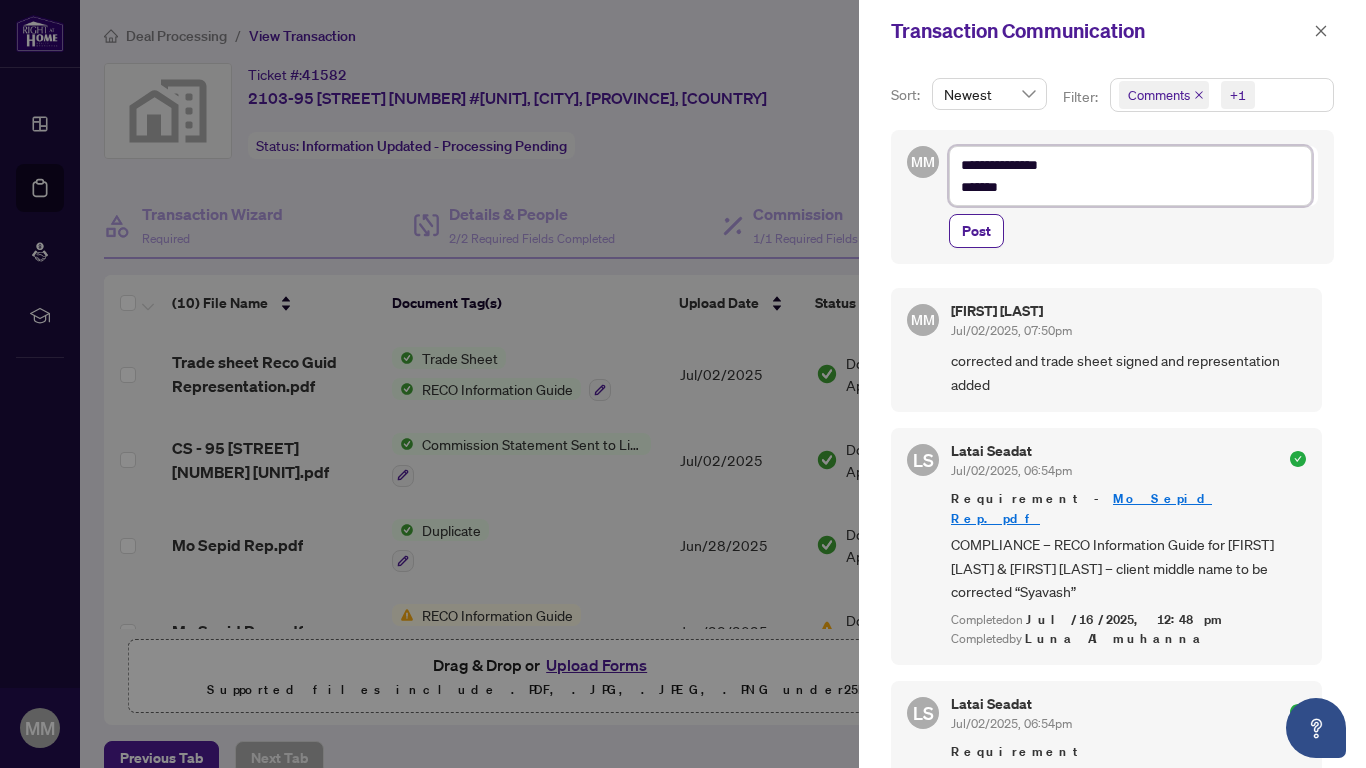 type on "**********" 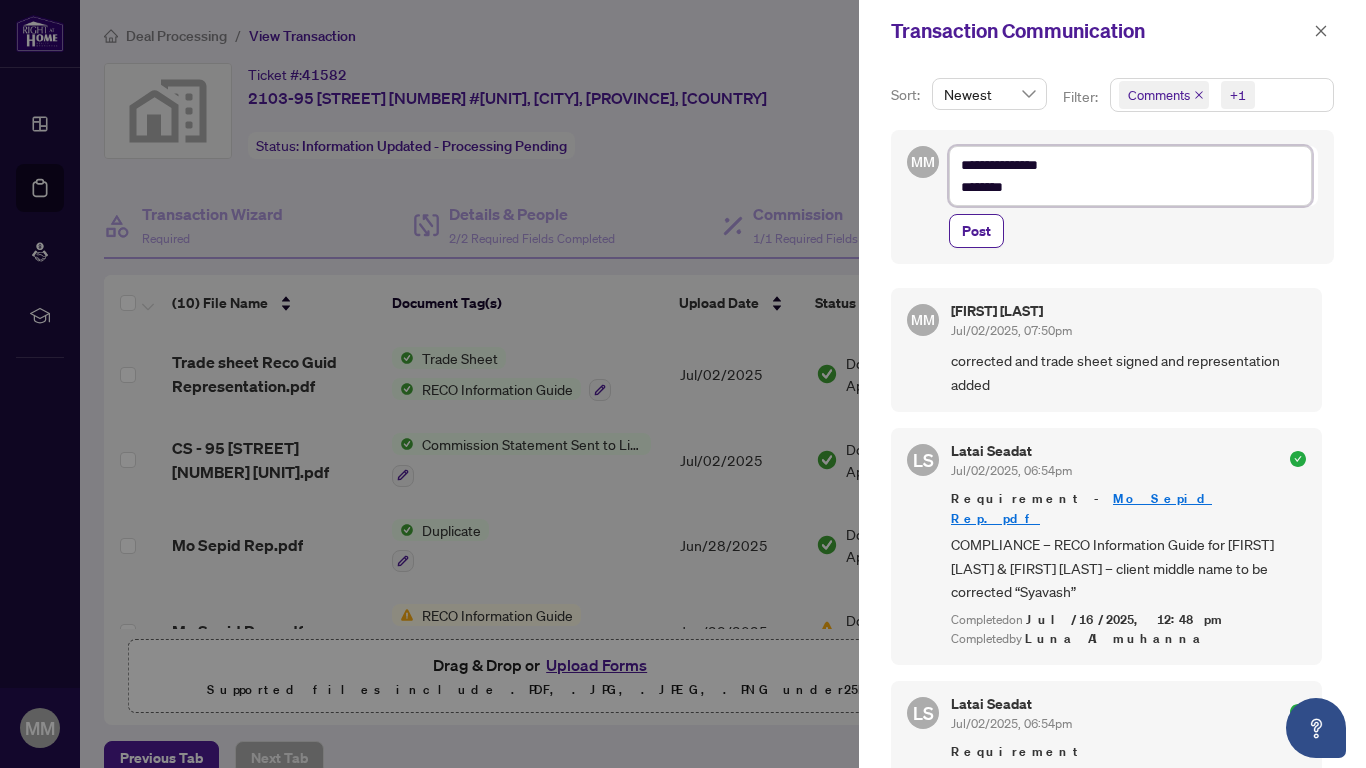 type on "**********" 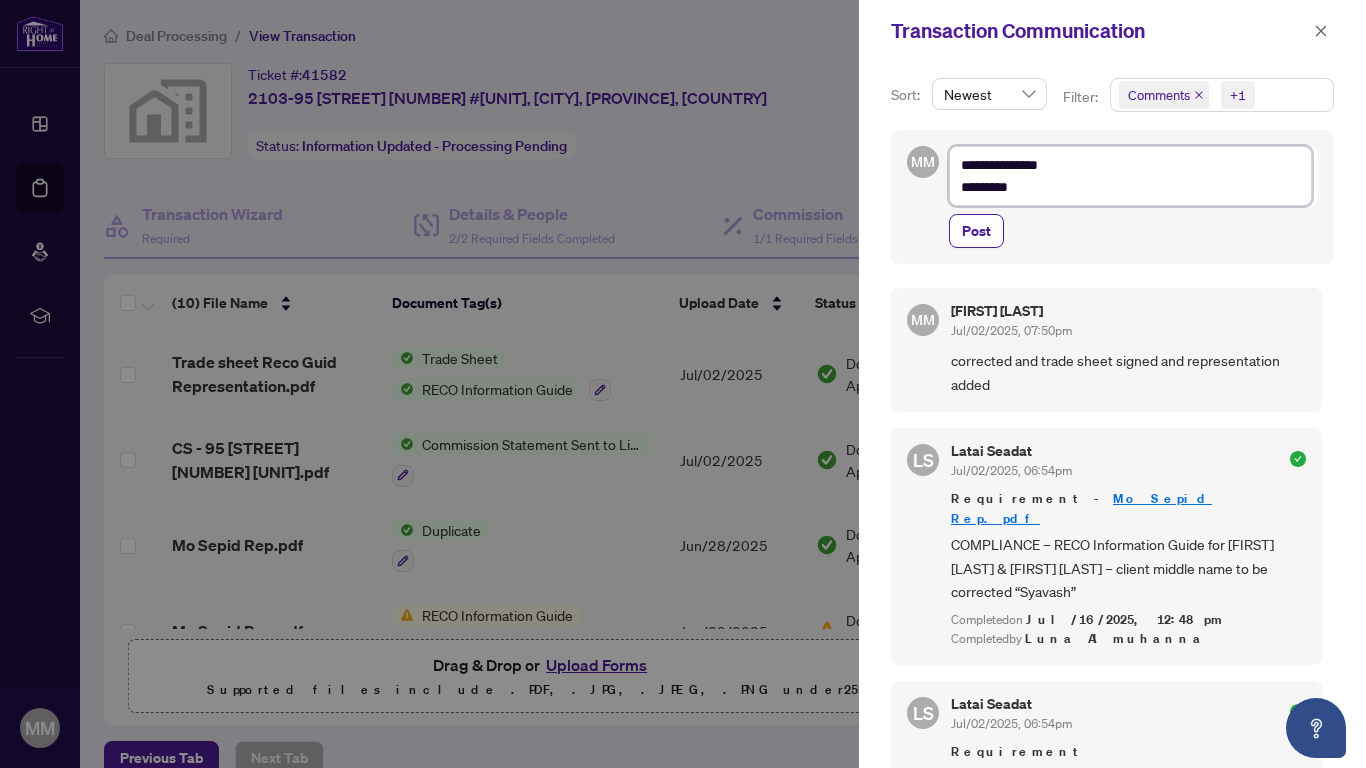 type on "**********" 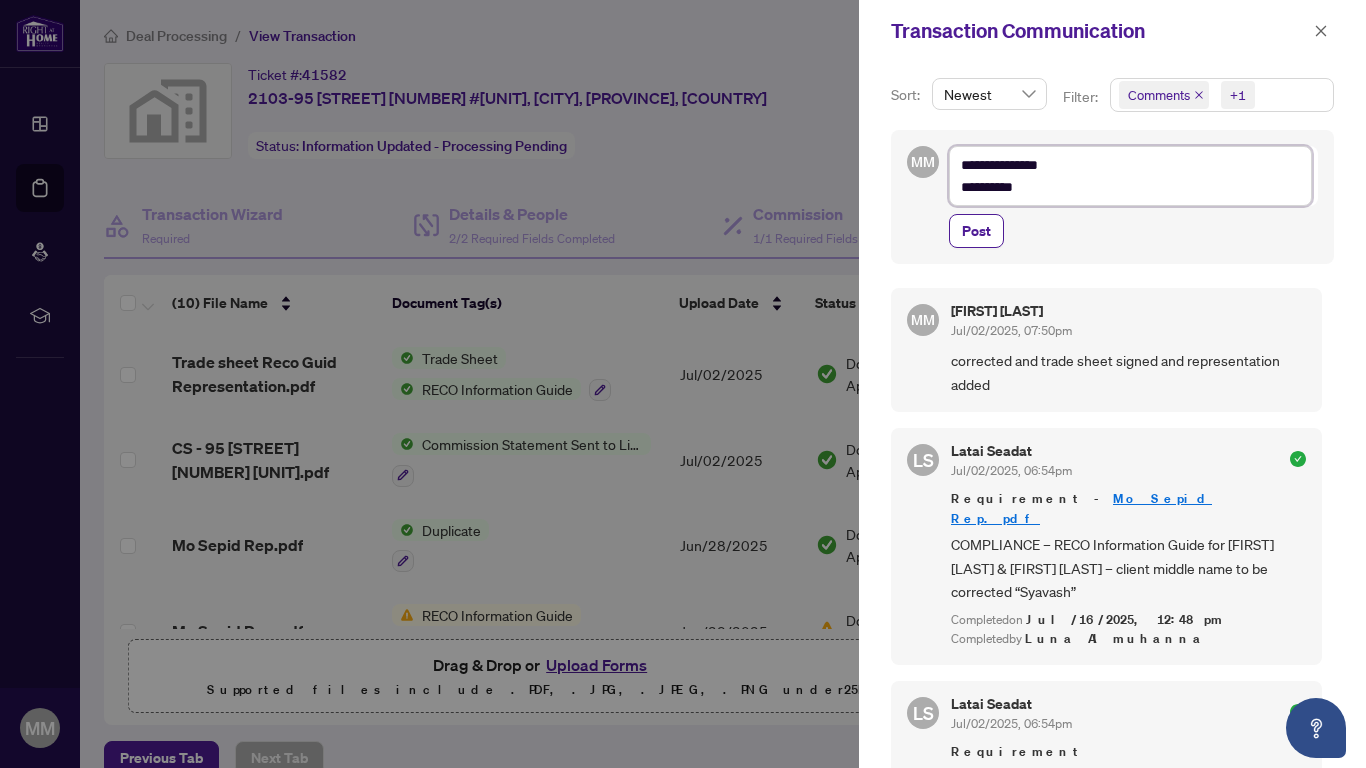 type on "**********" 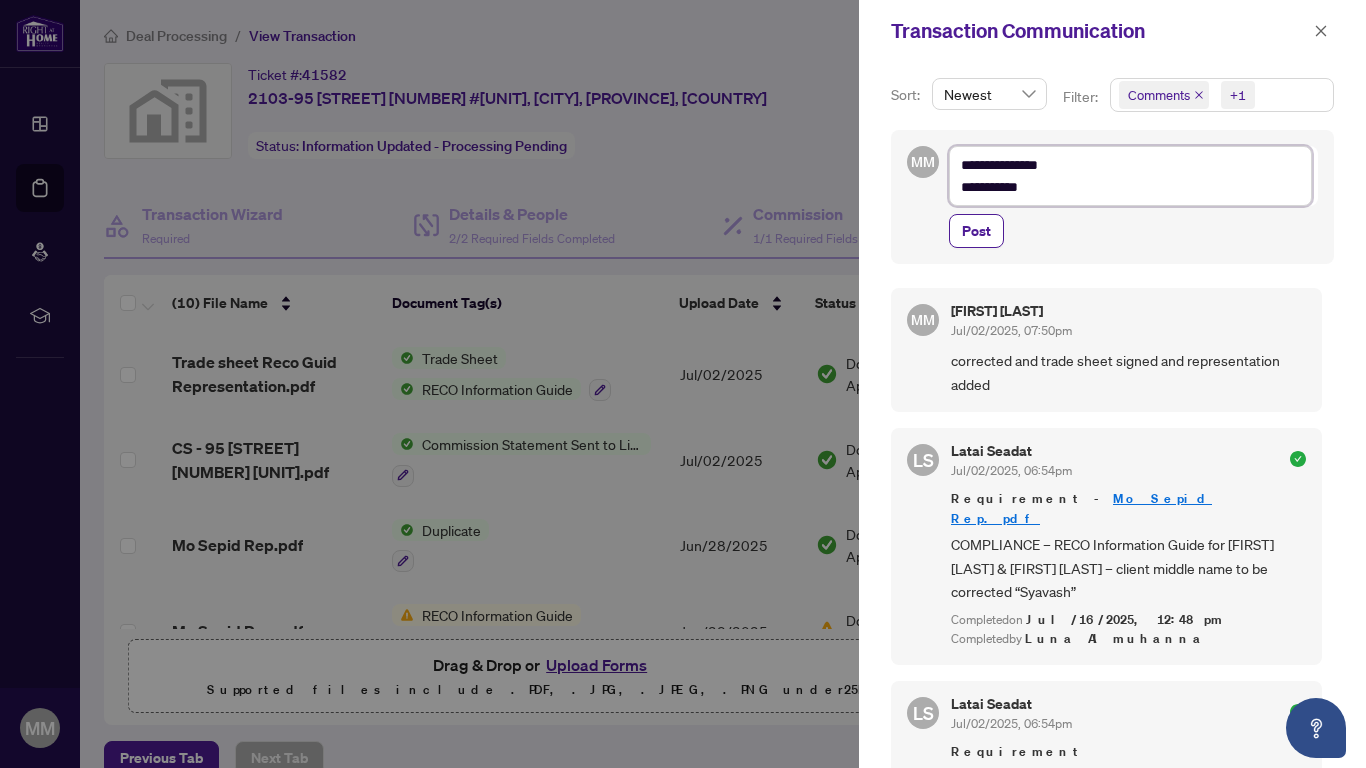 type on "**********" 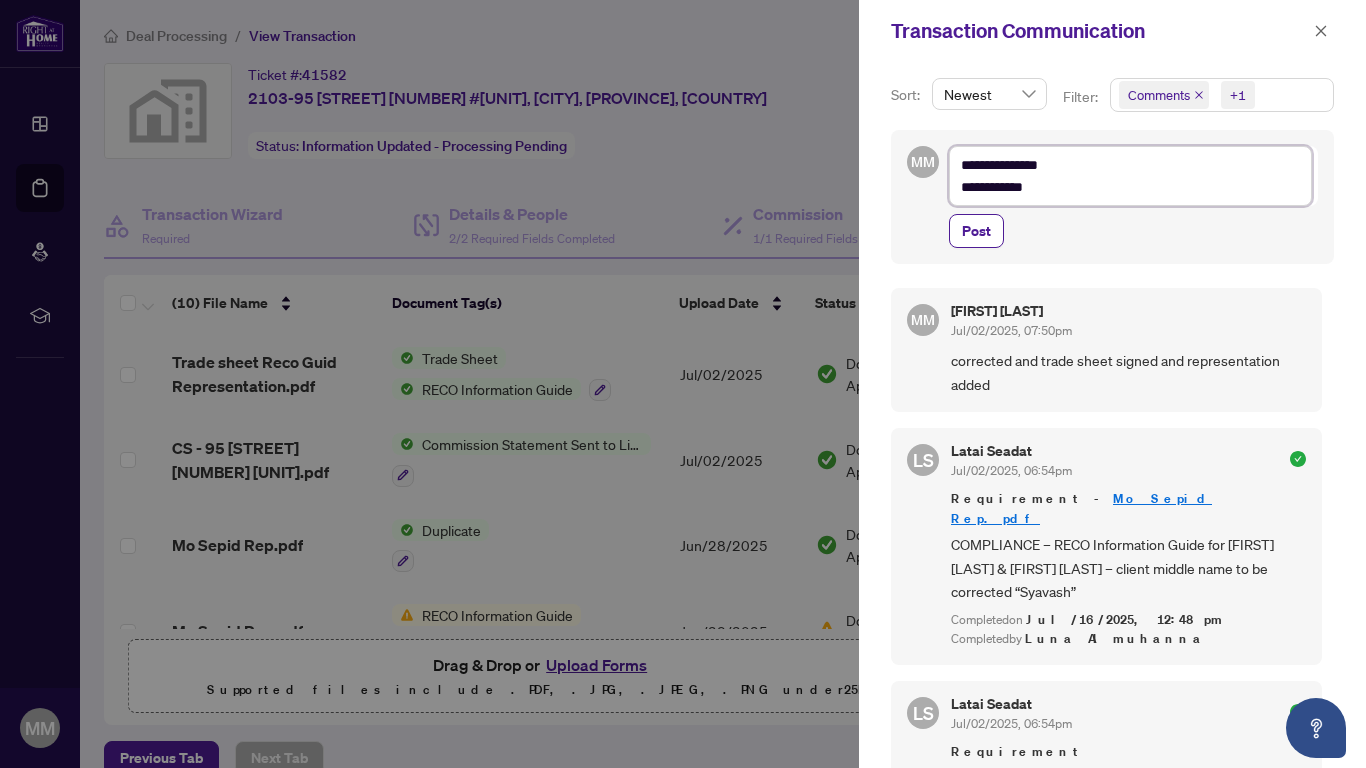type on "**********" 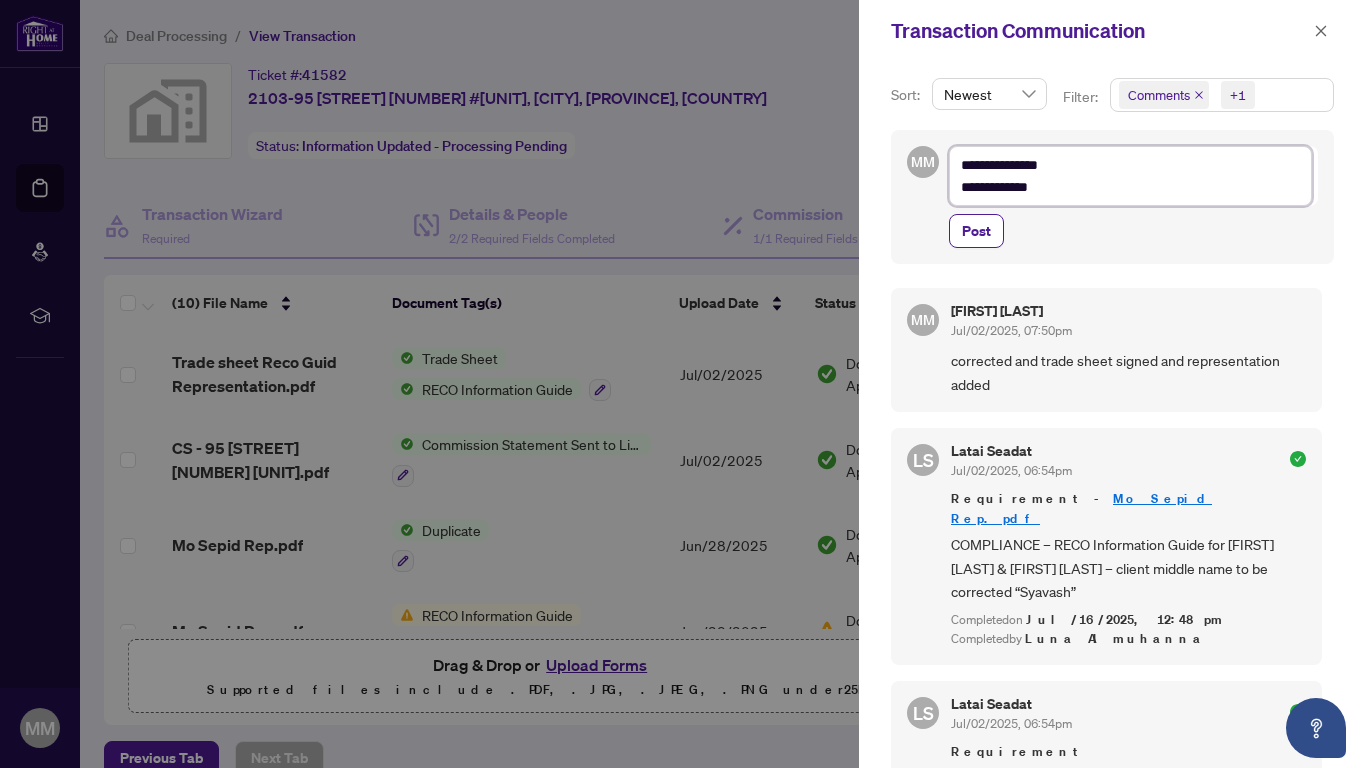 type on "**********" 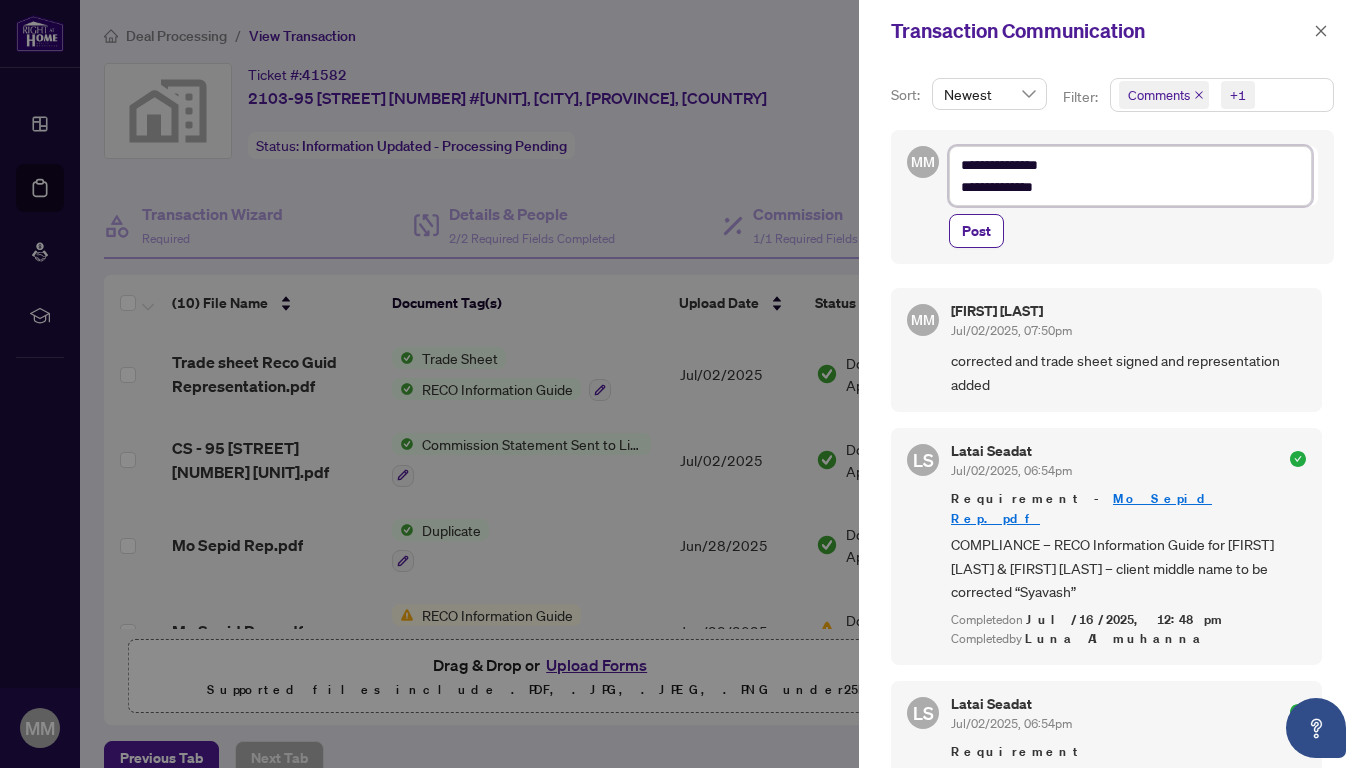 type on "**********" 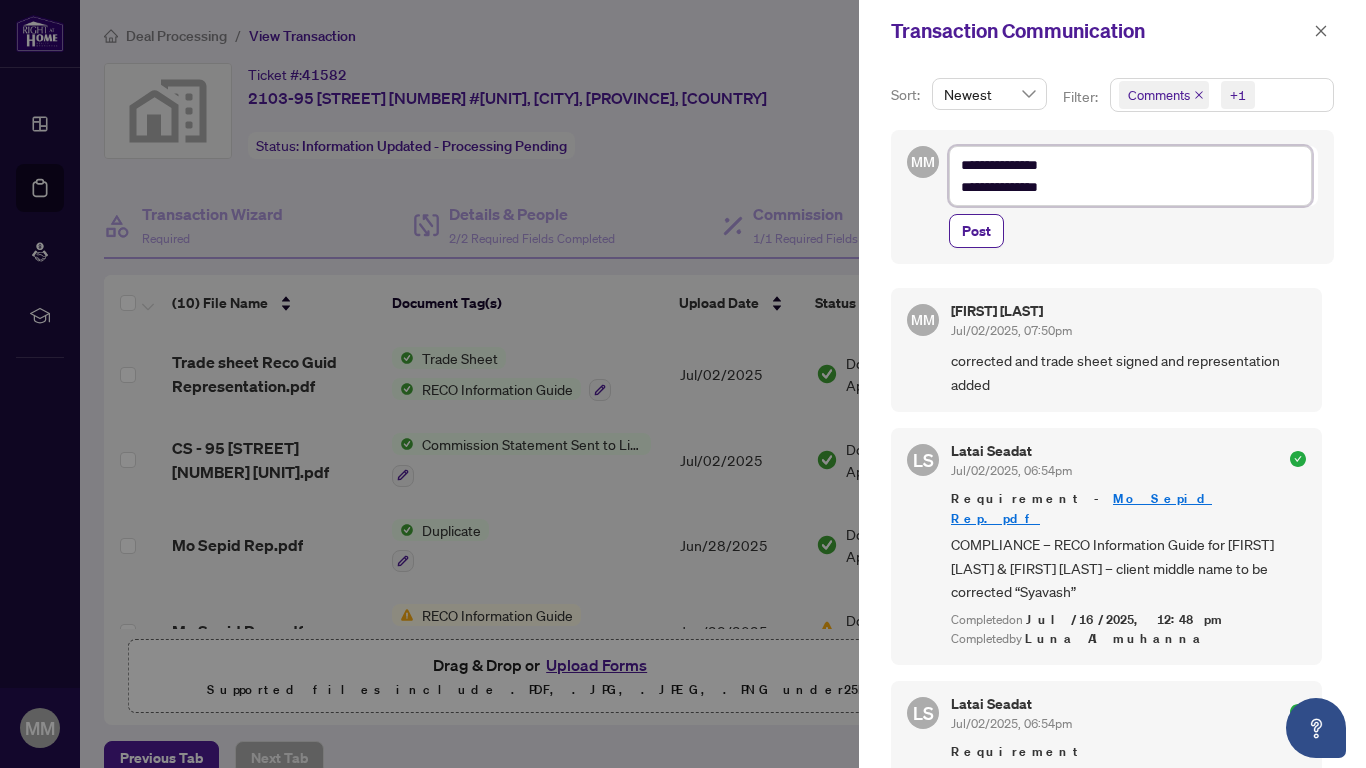 type on "**********" 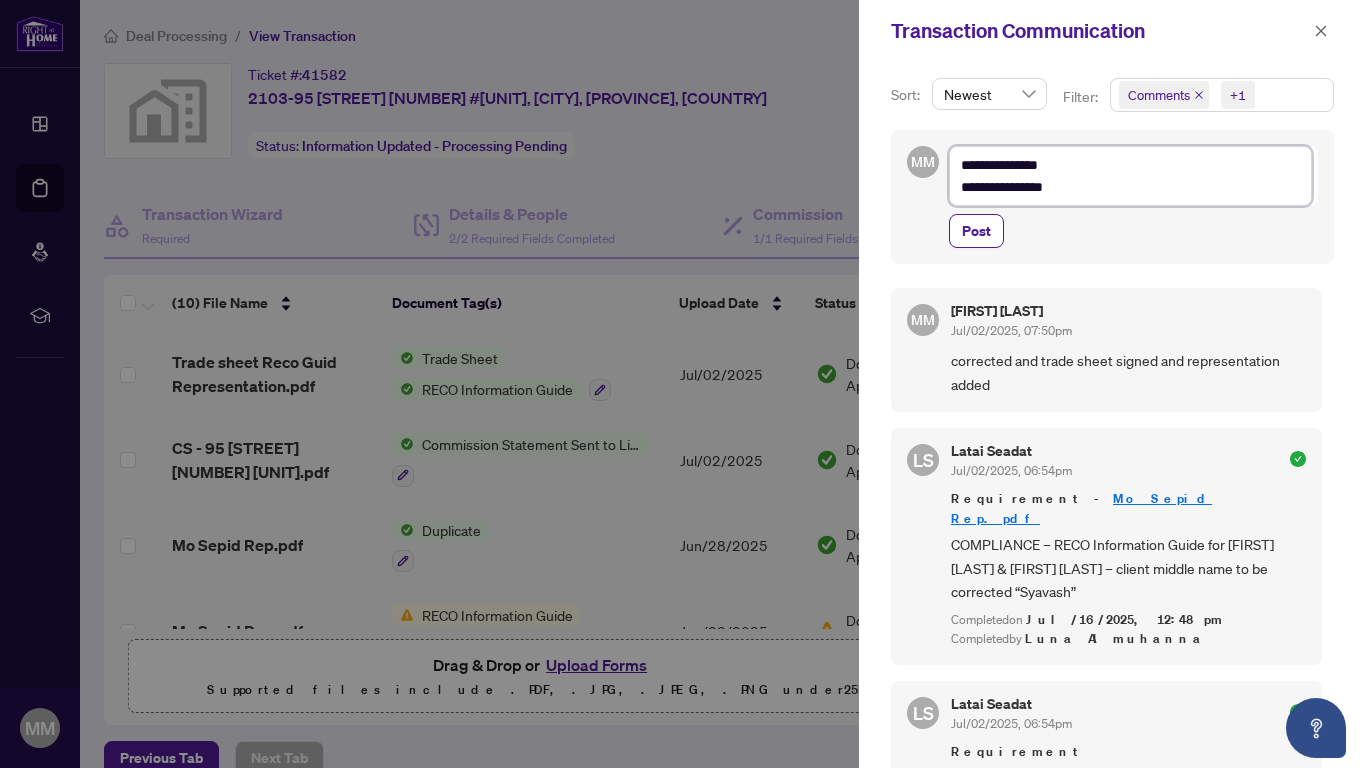 type on "**********" 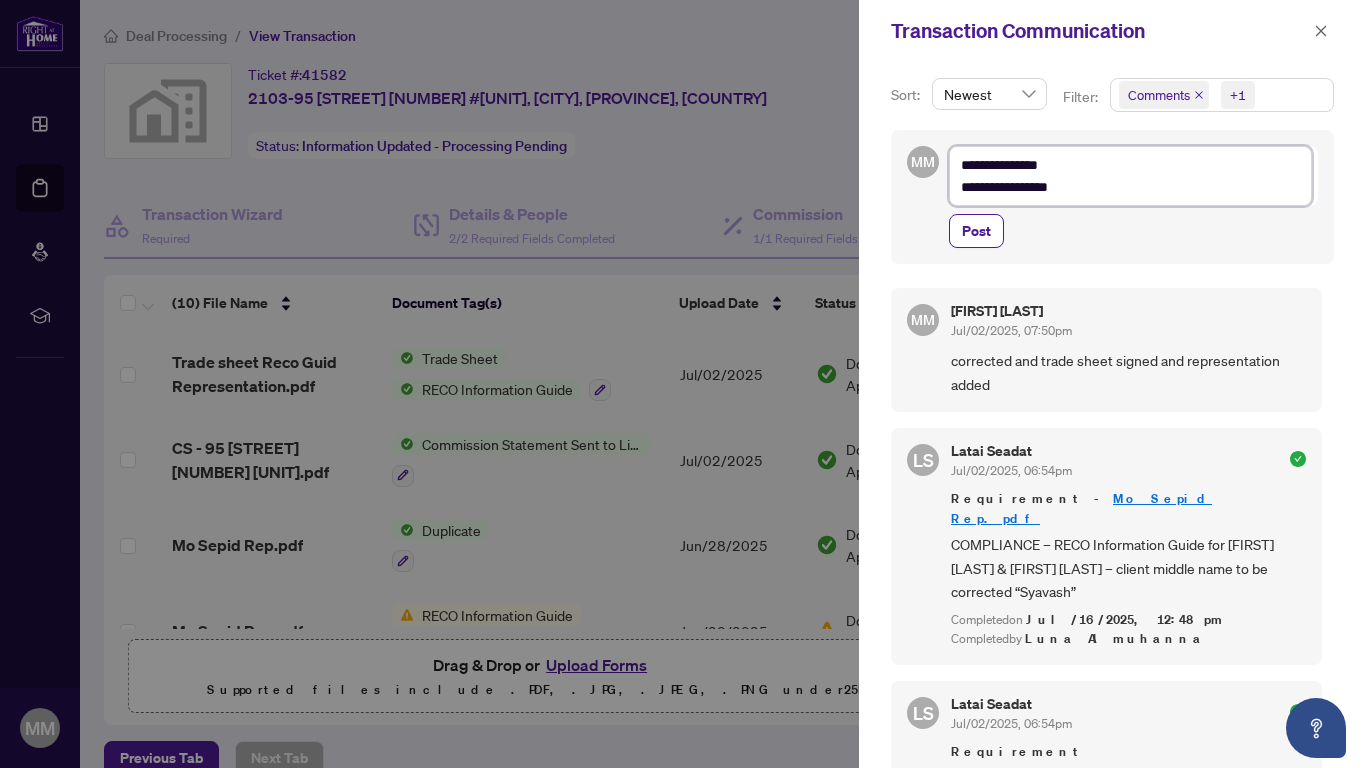 type on "**********" 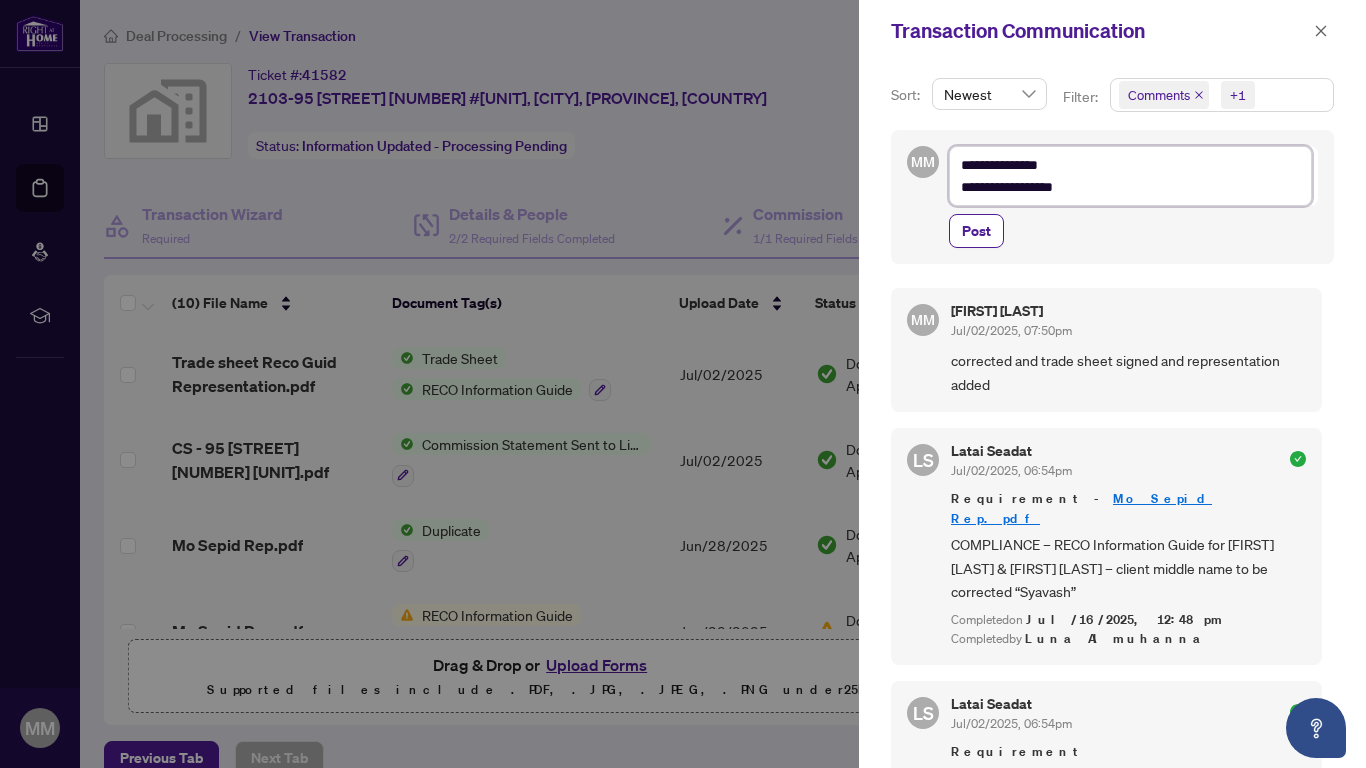 type on "**********" 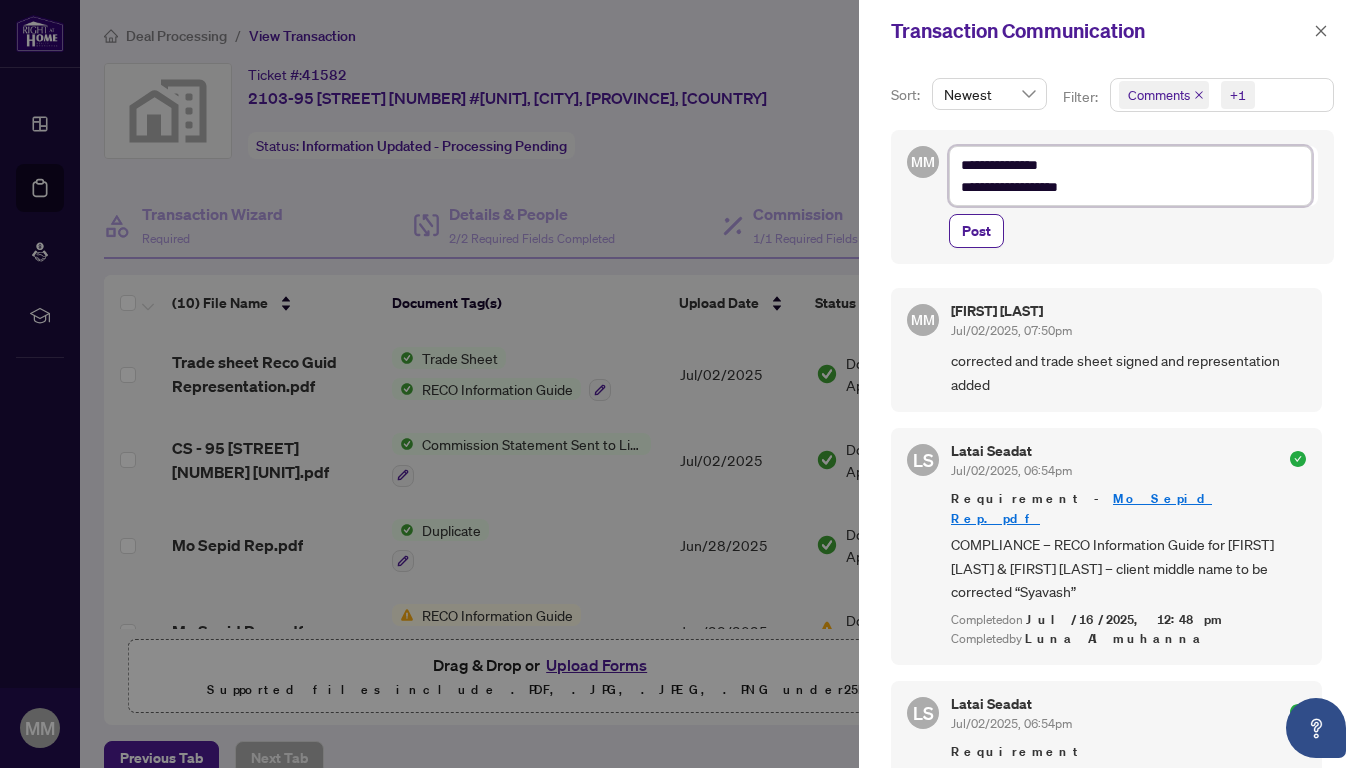 type on "**********" 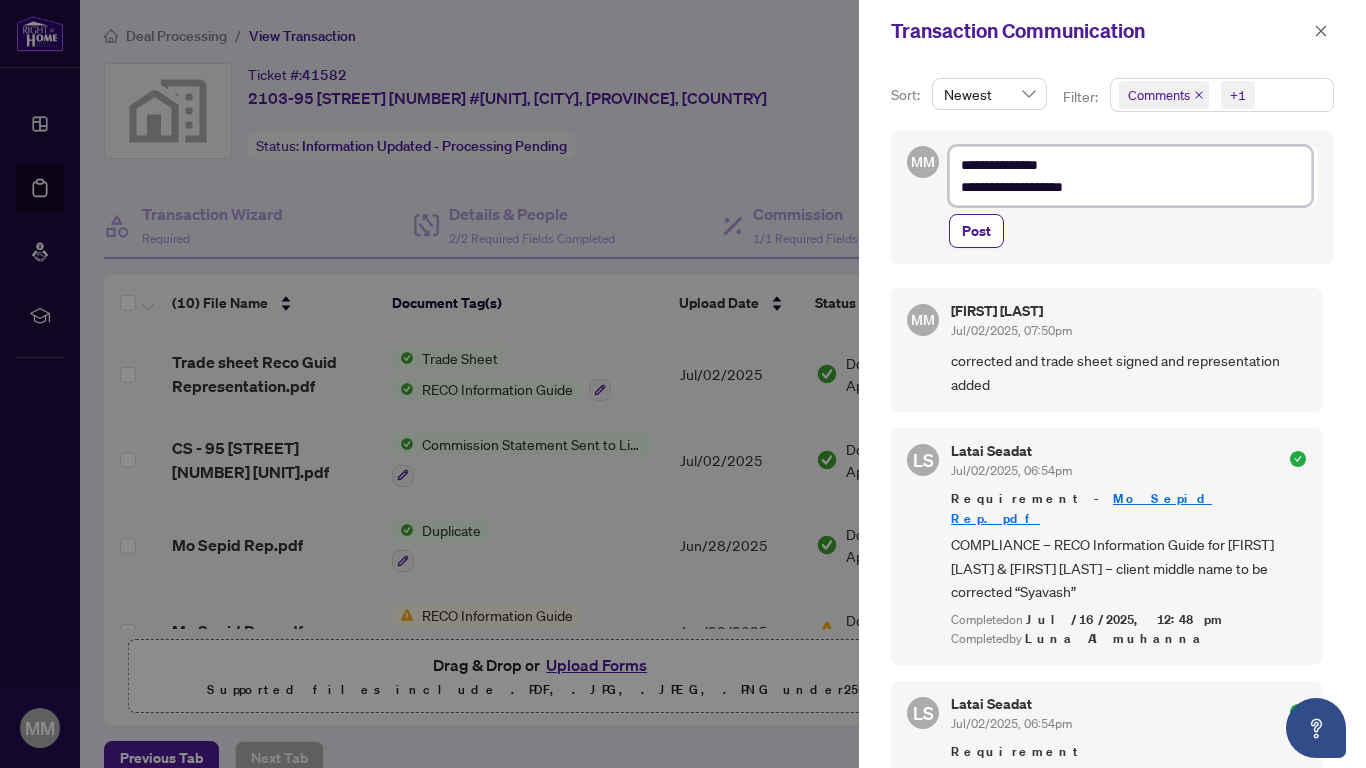 type on "**********" 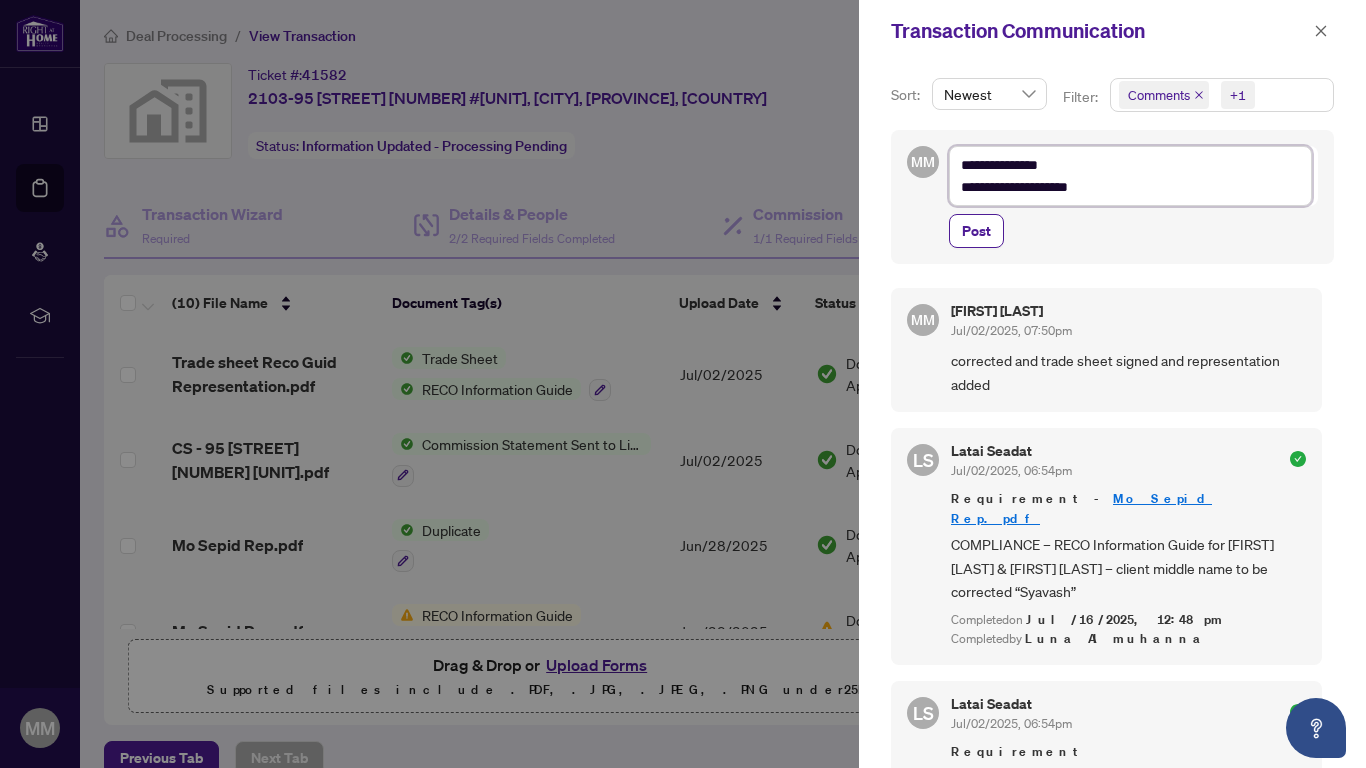 type on "**********" 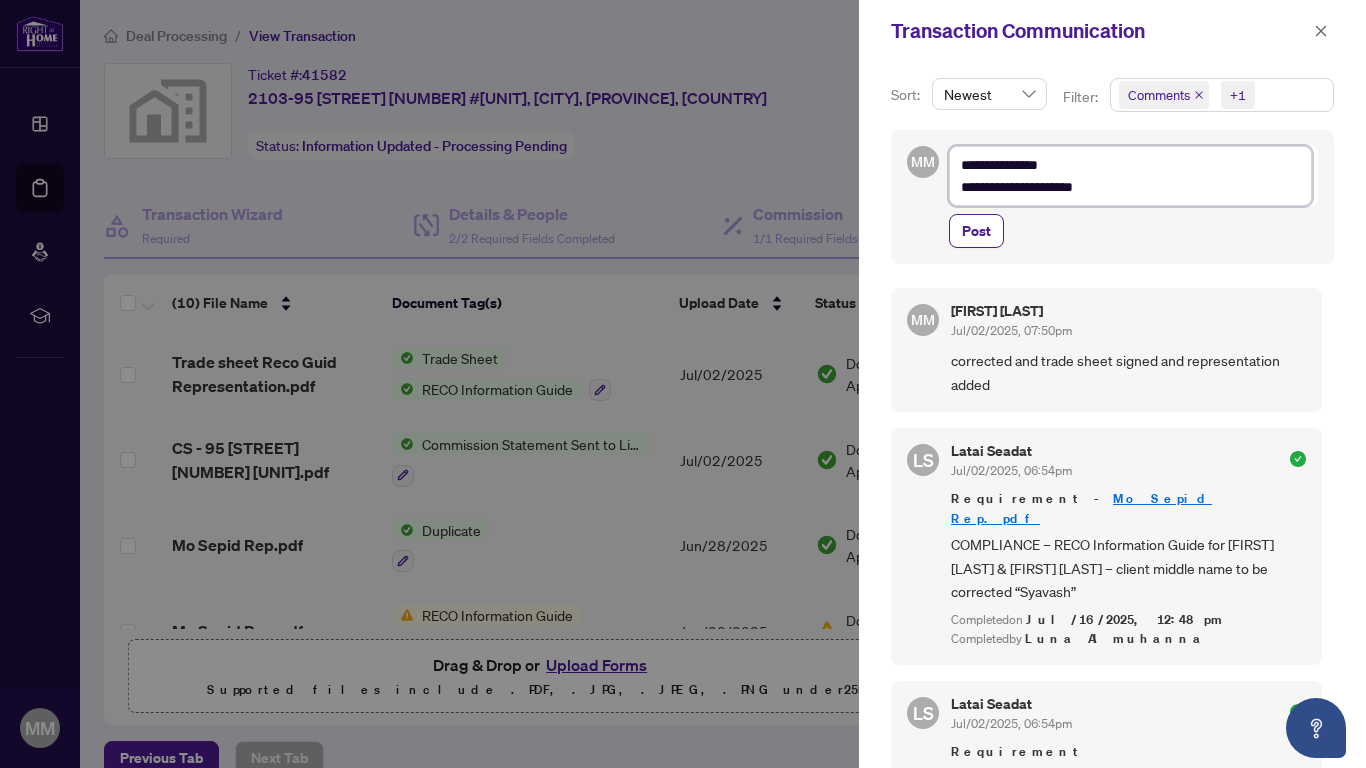 type on "**********" 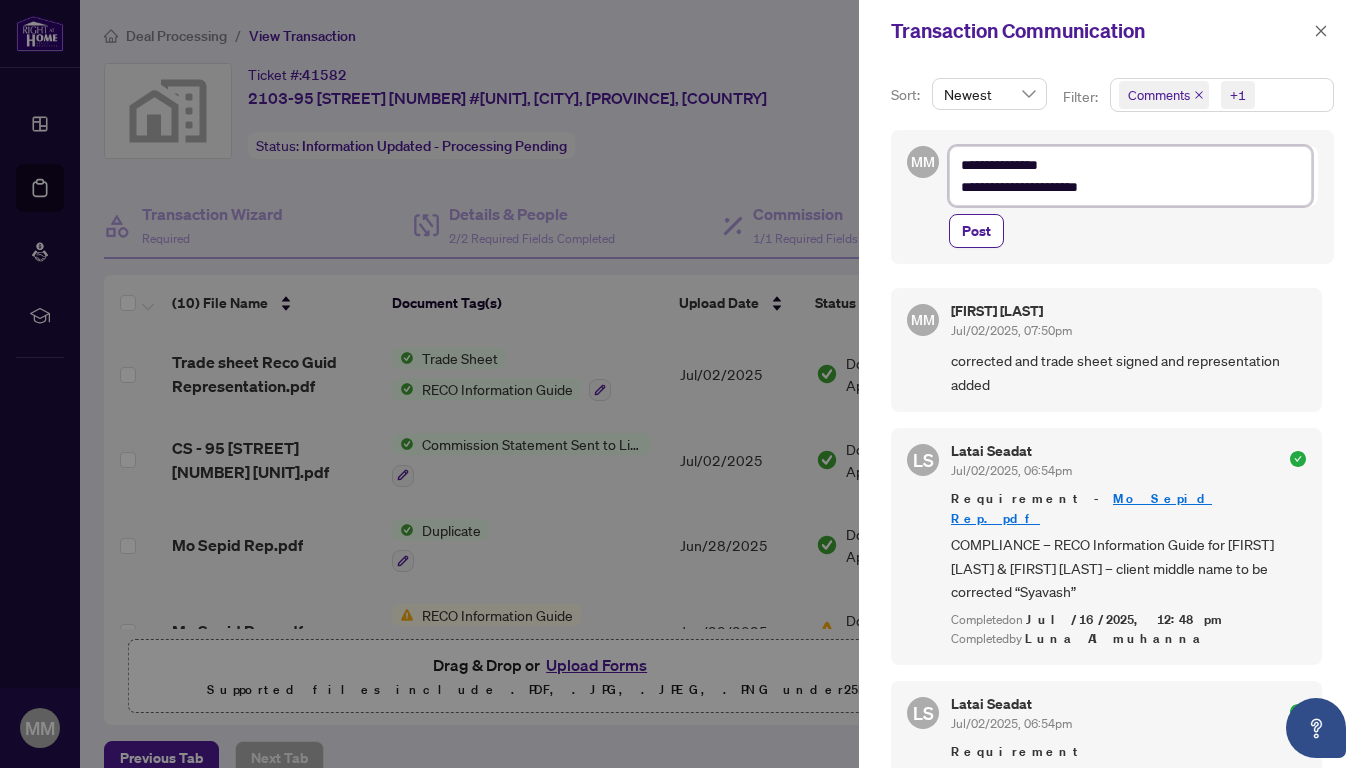 type on "**********" 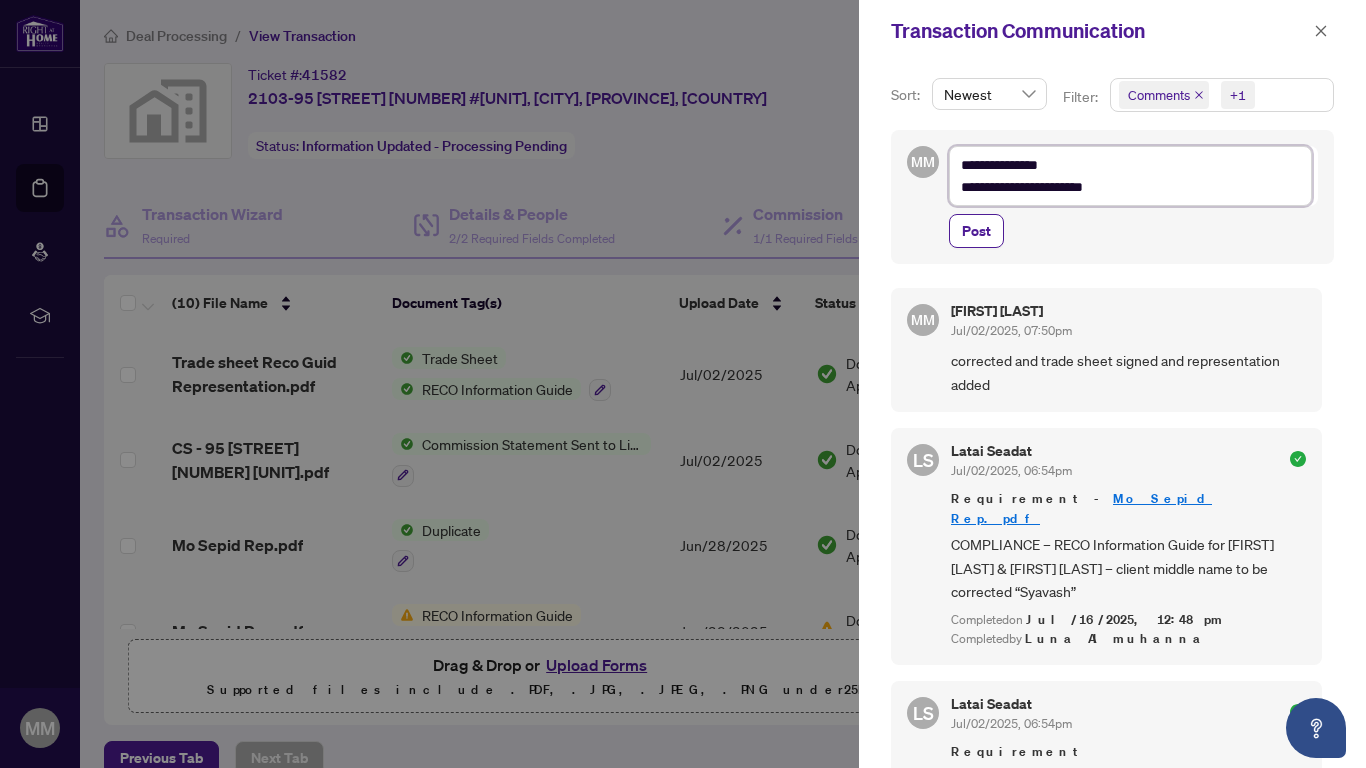 type on "**********" 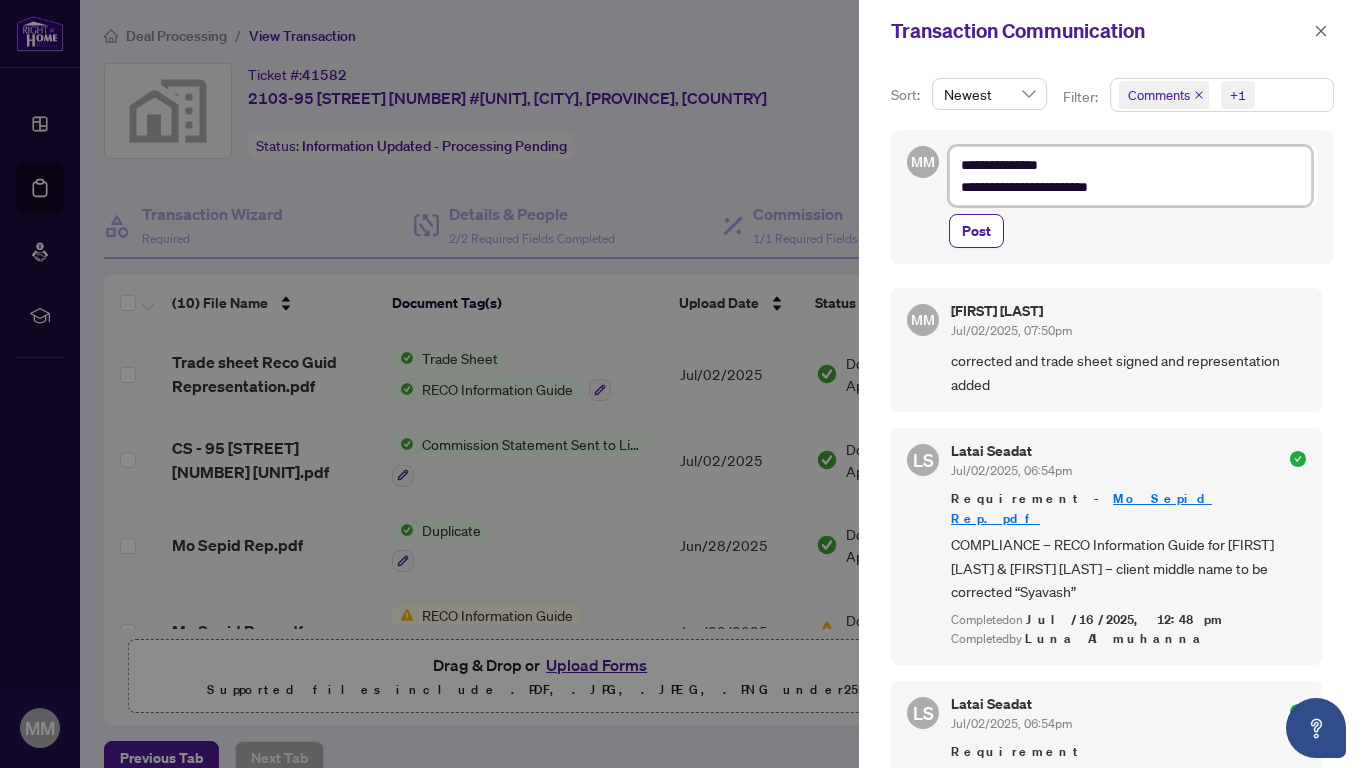 type on "**********" 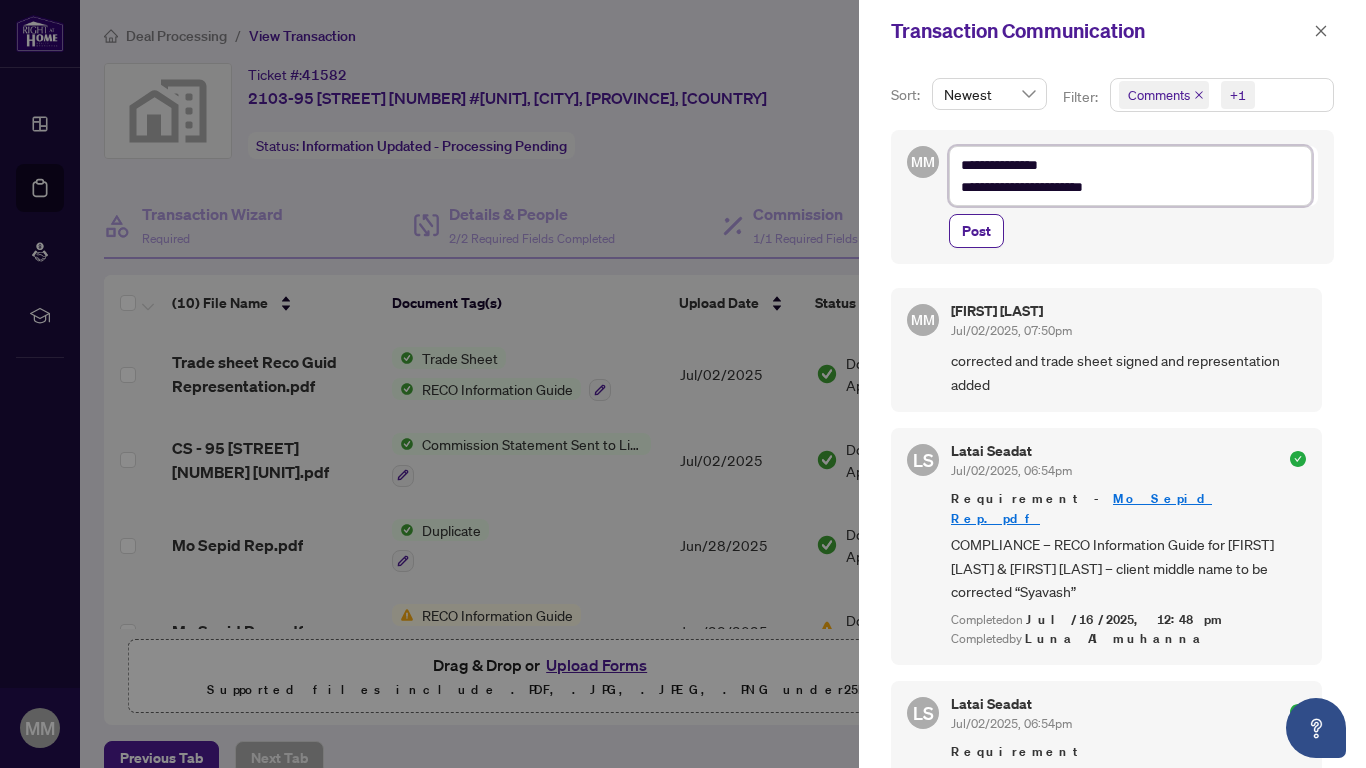 type on "**********" 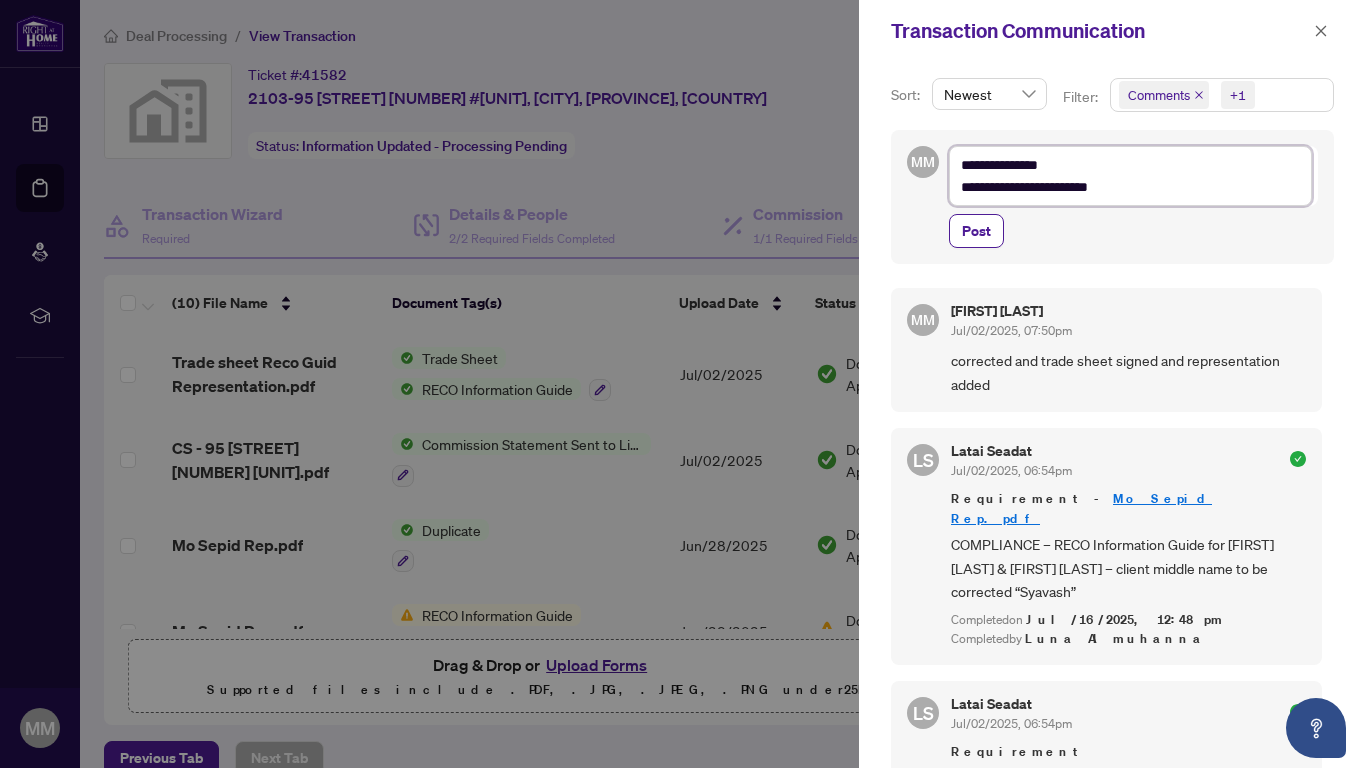 type on "**********" 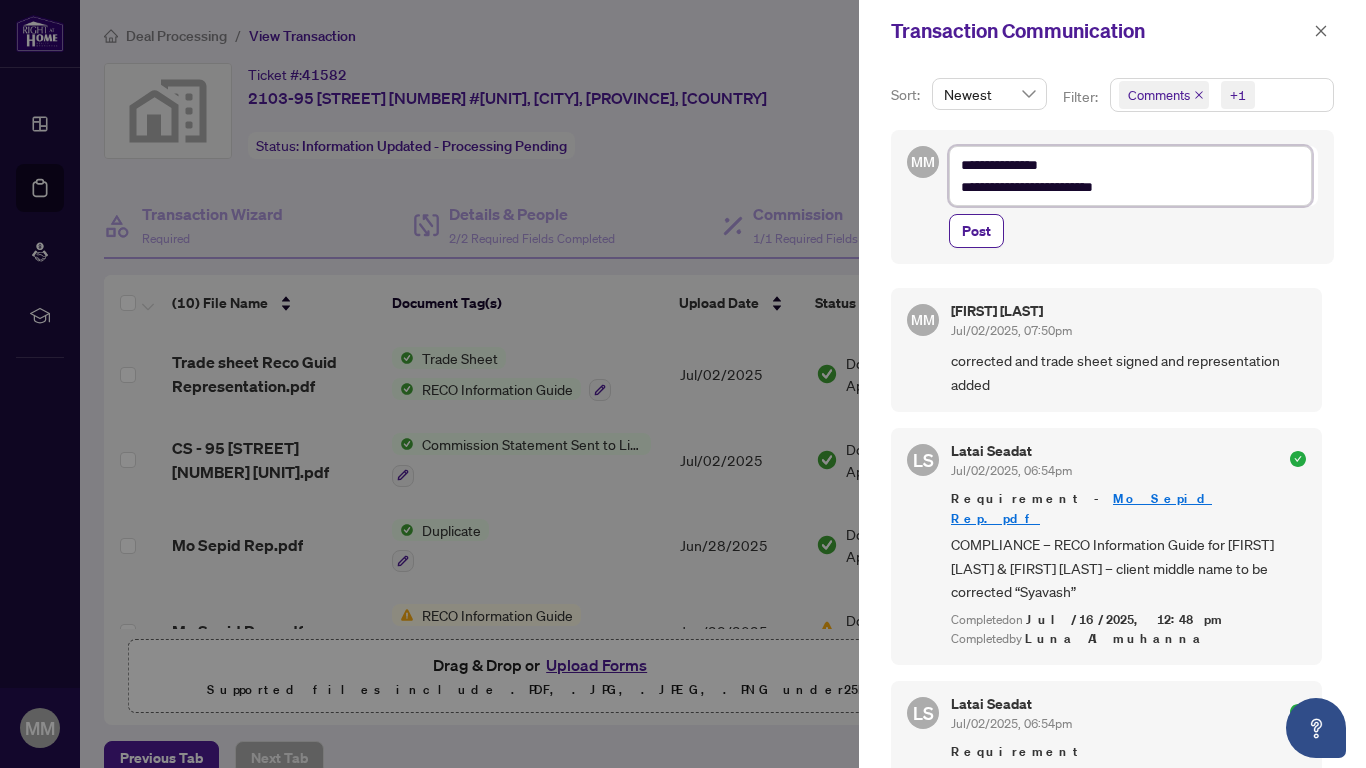 type on "**********" 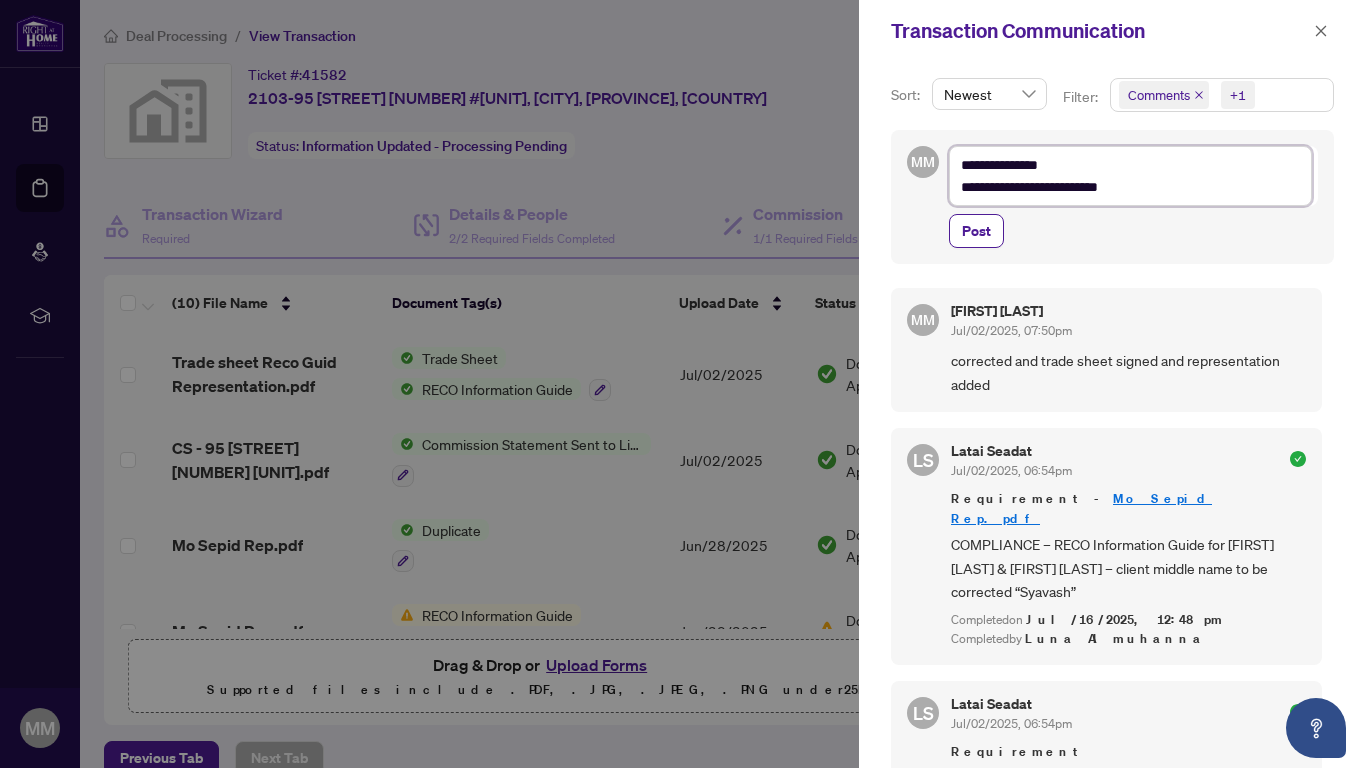 type on "**********" 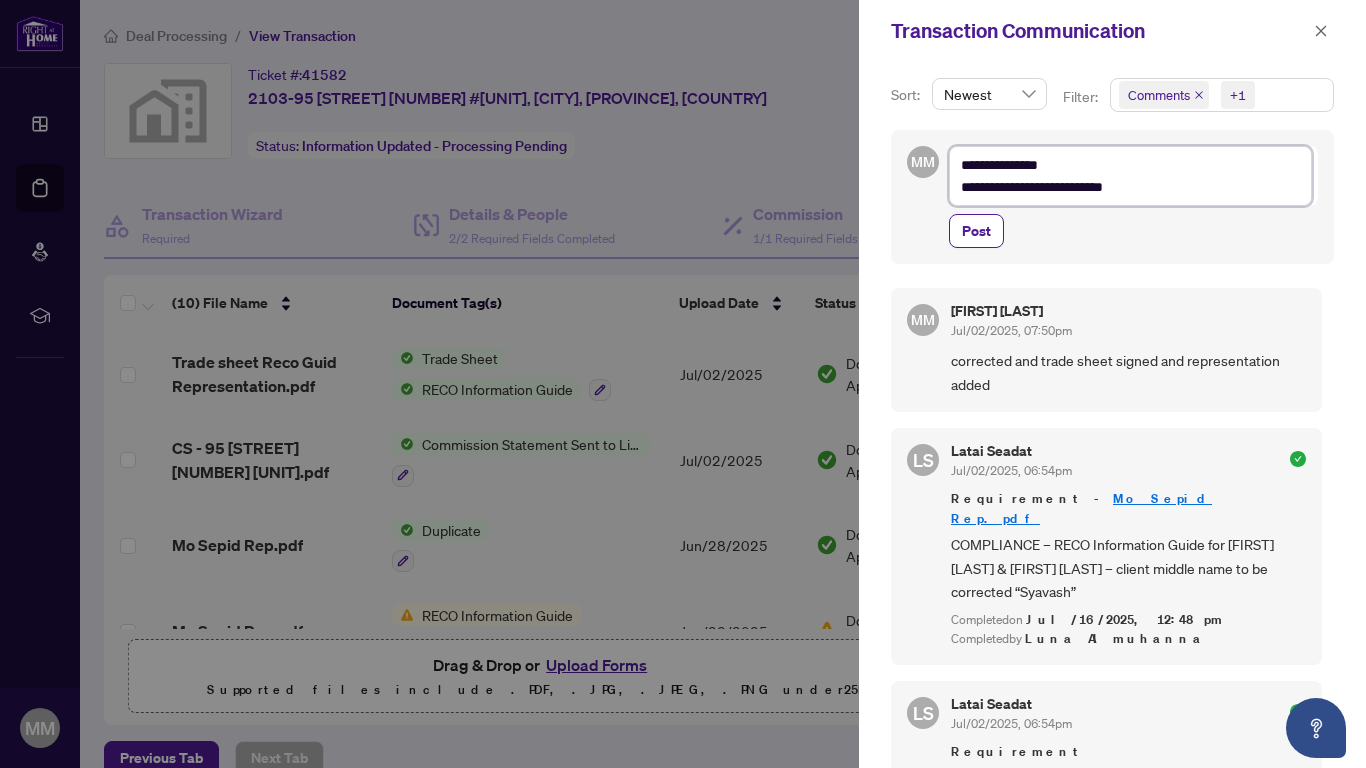 type on "**********" 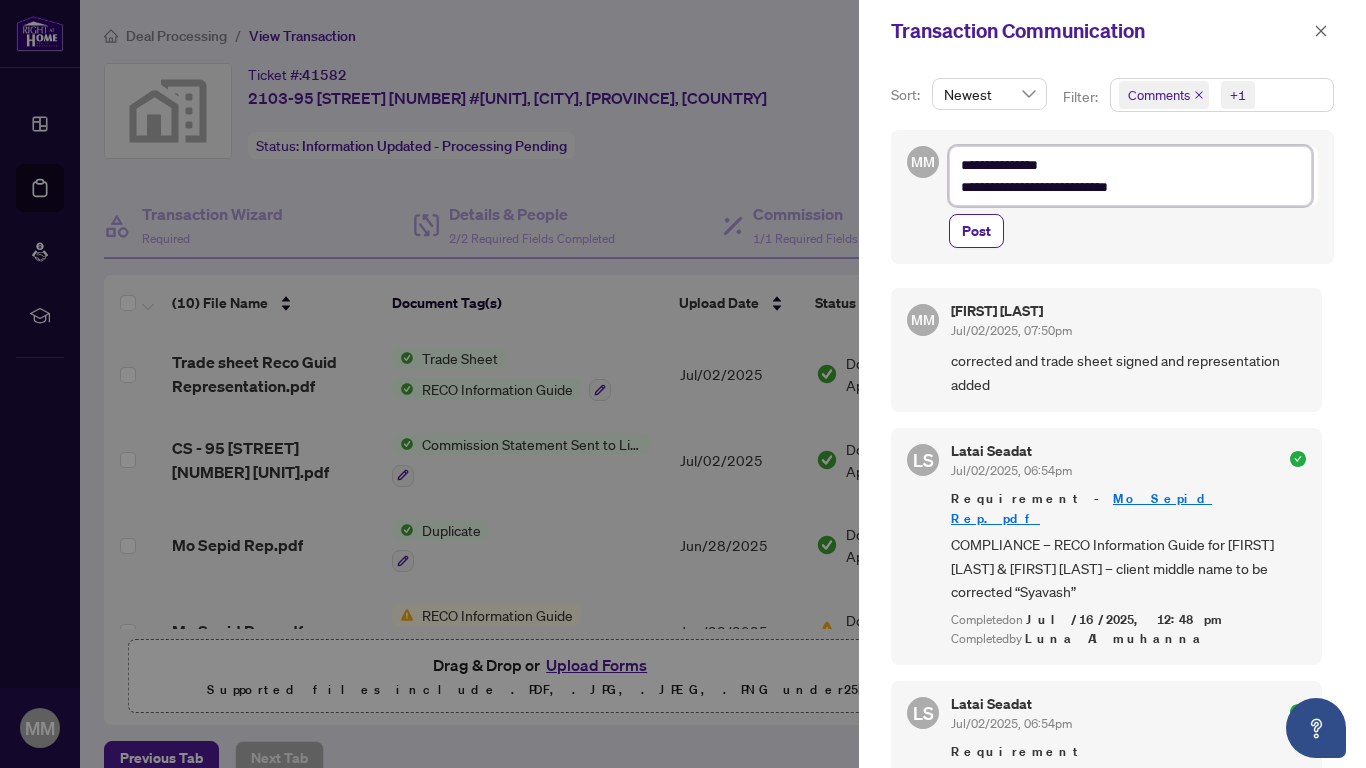 type on "**********" 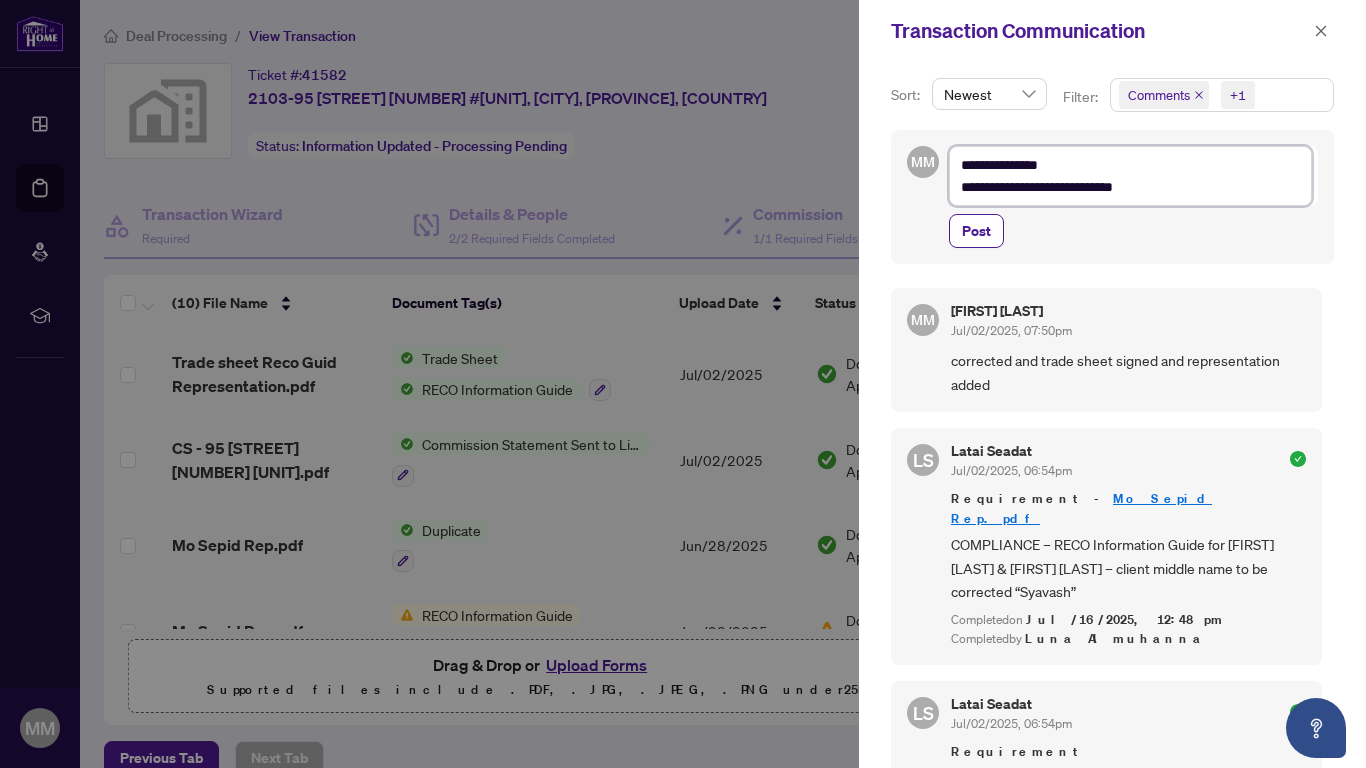 type on "**********" 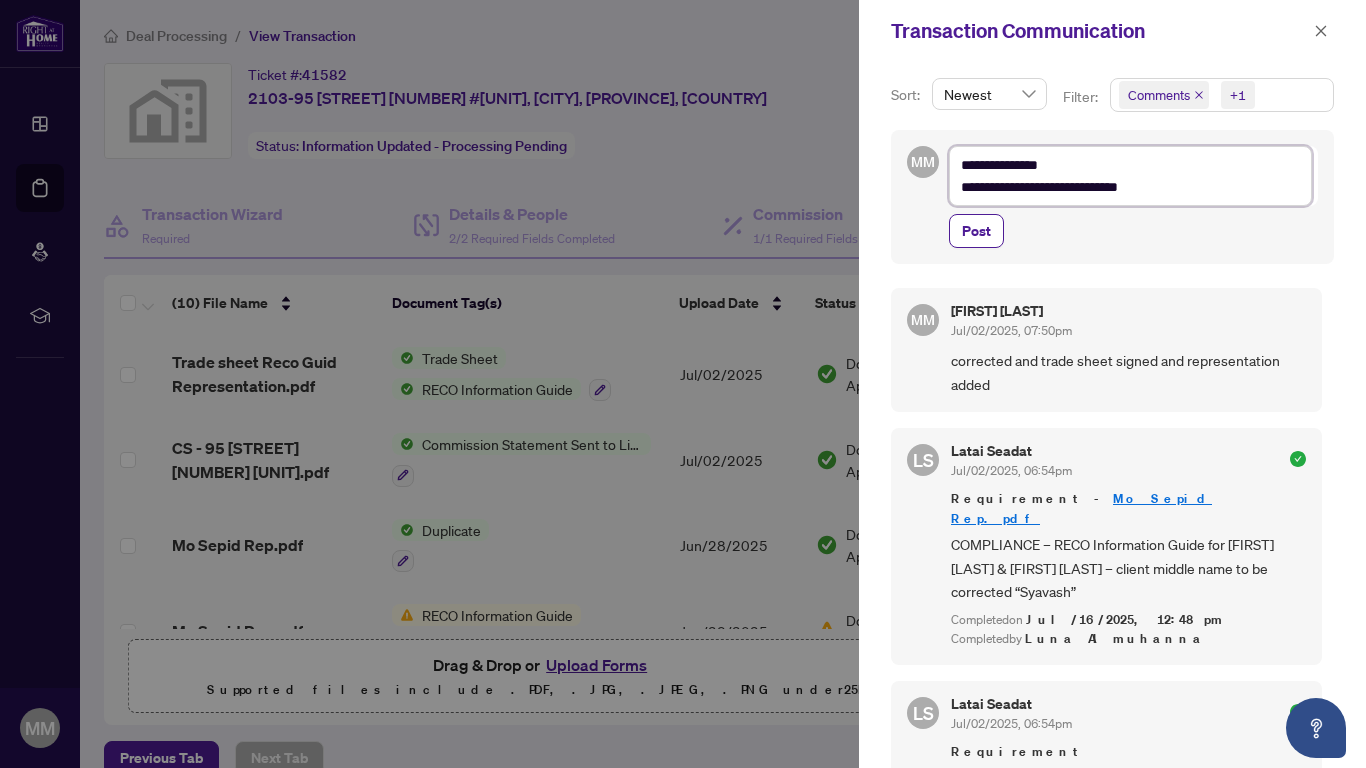 type on "**********" 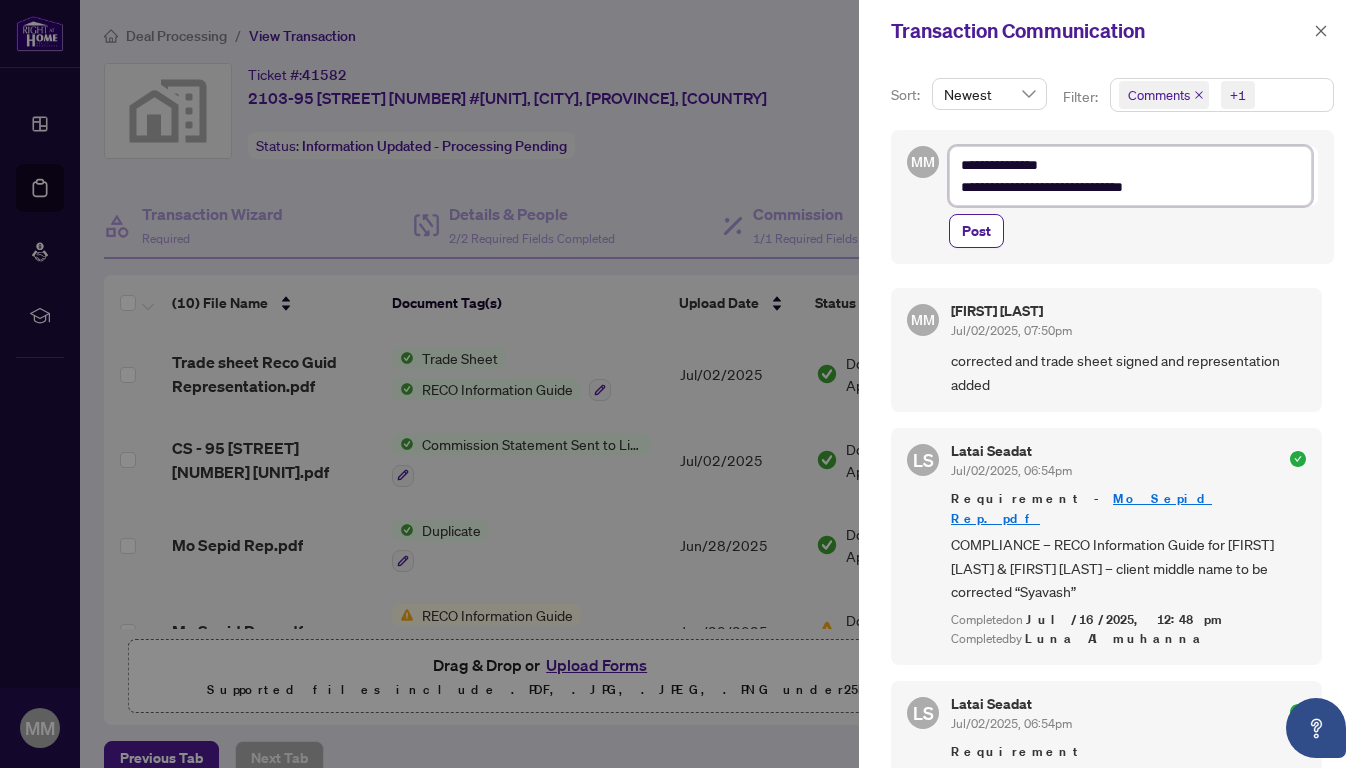 type on "**********" 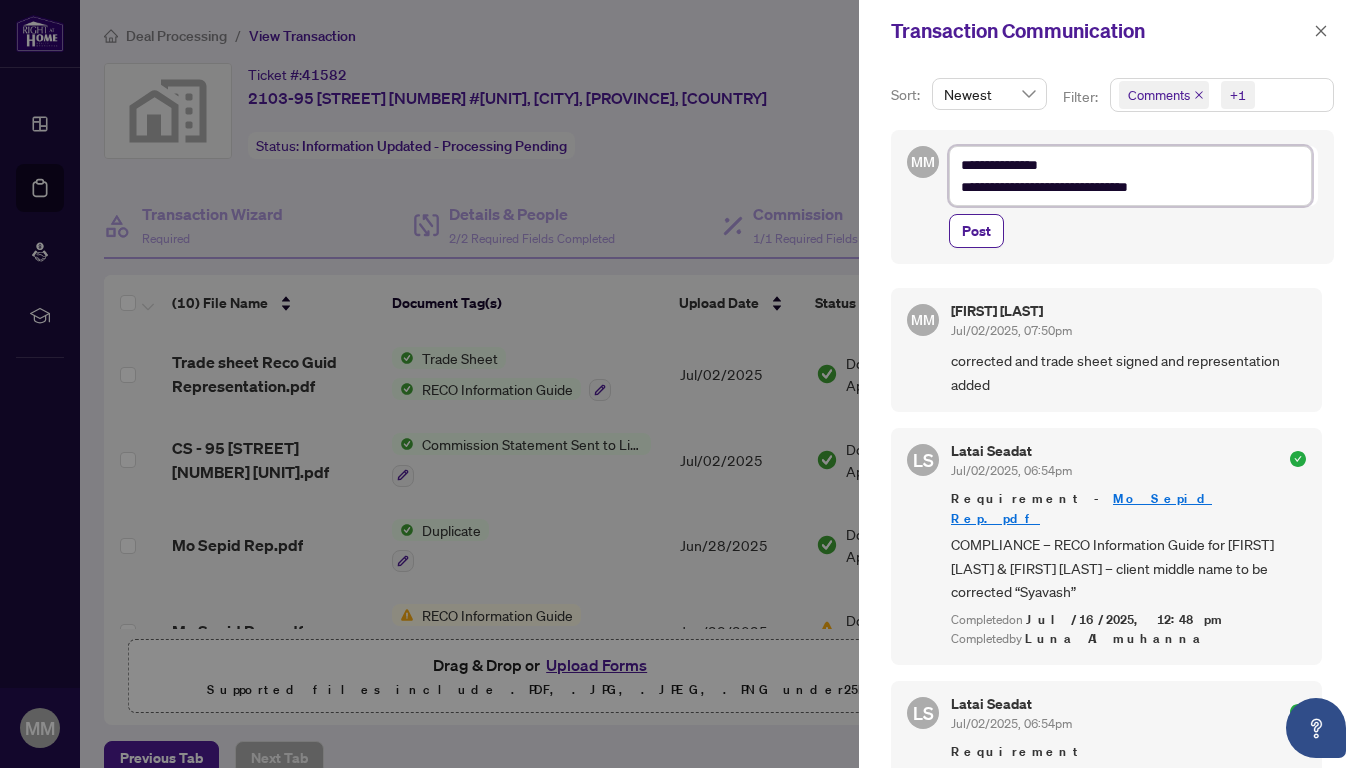 type on "**********" 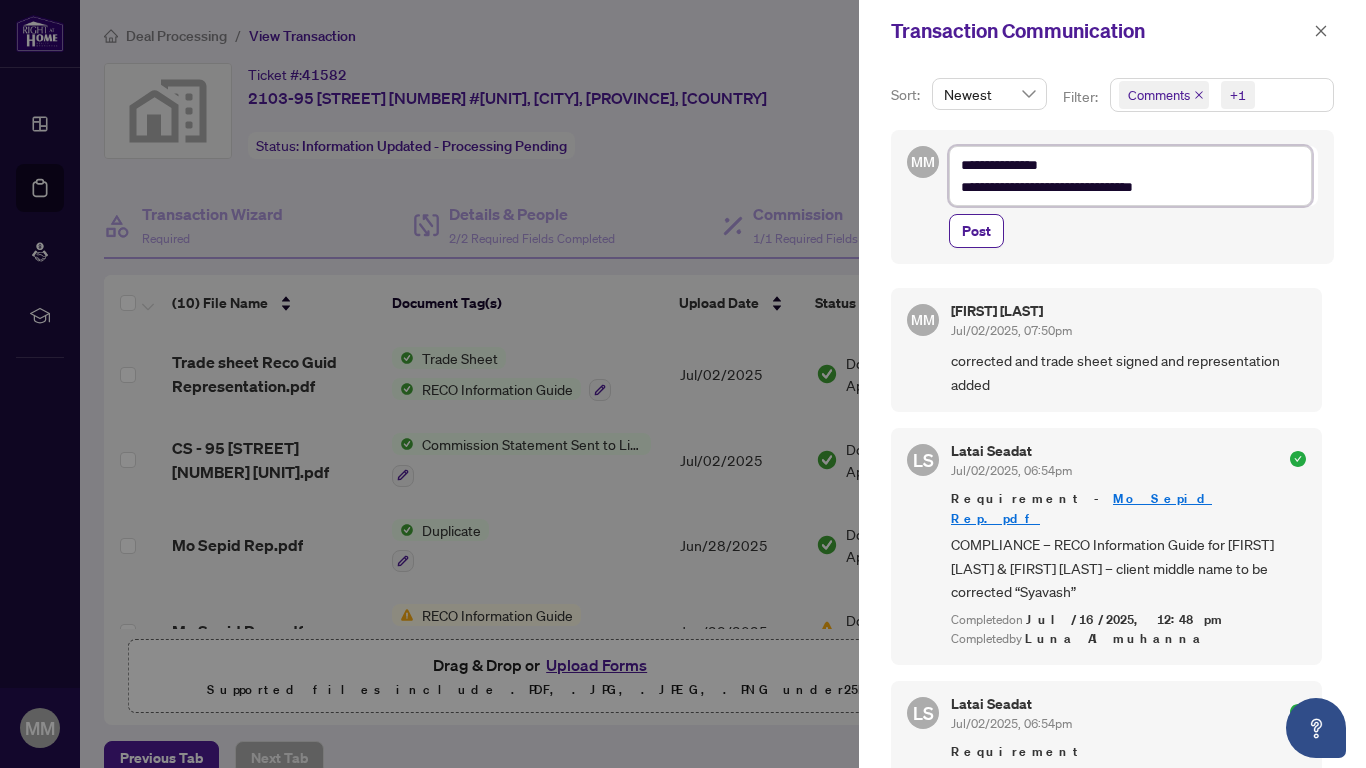 type on "**********" 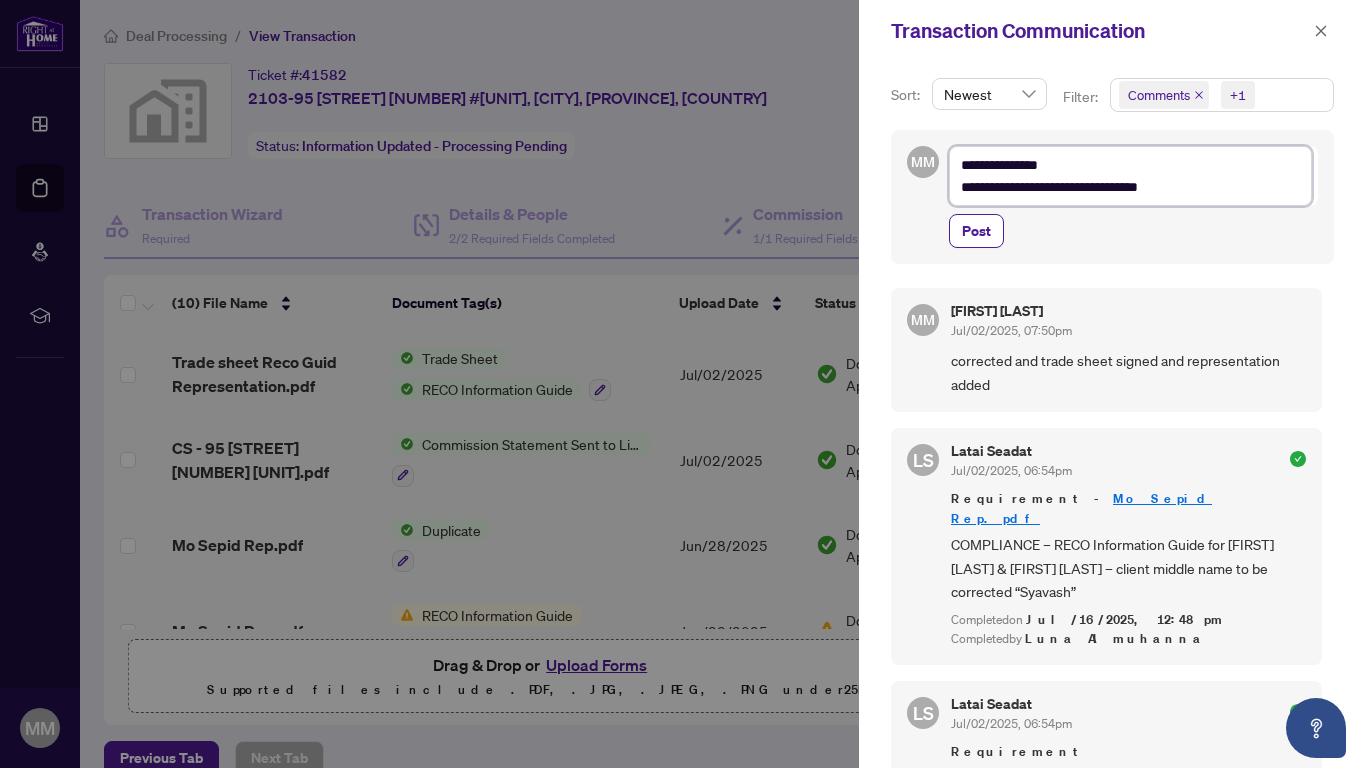 type on "**********" 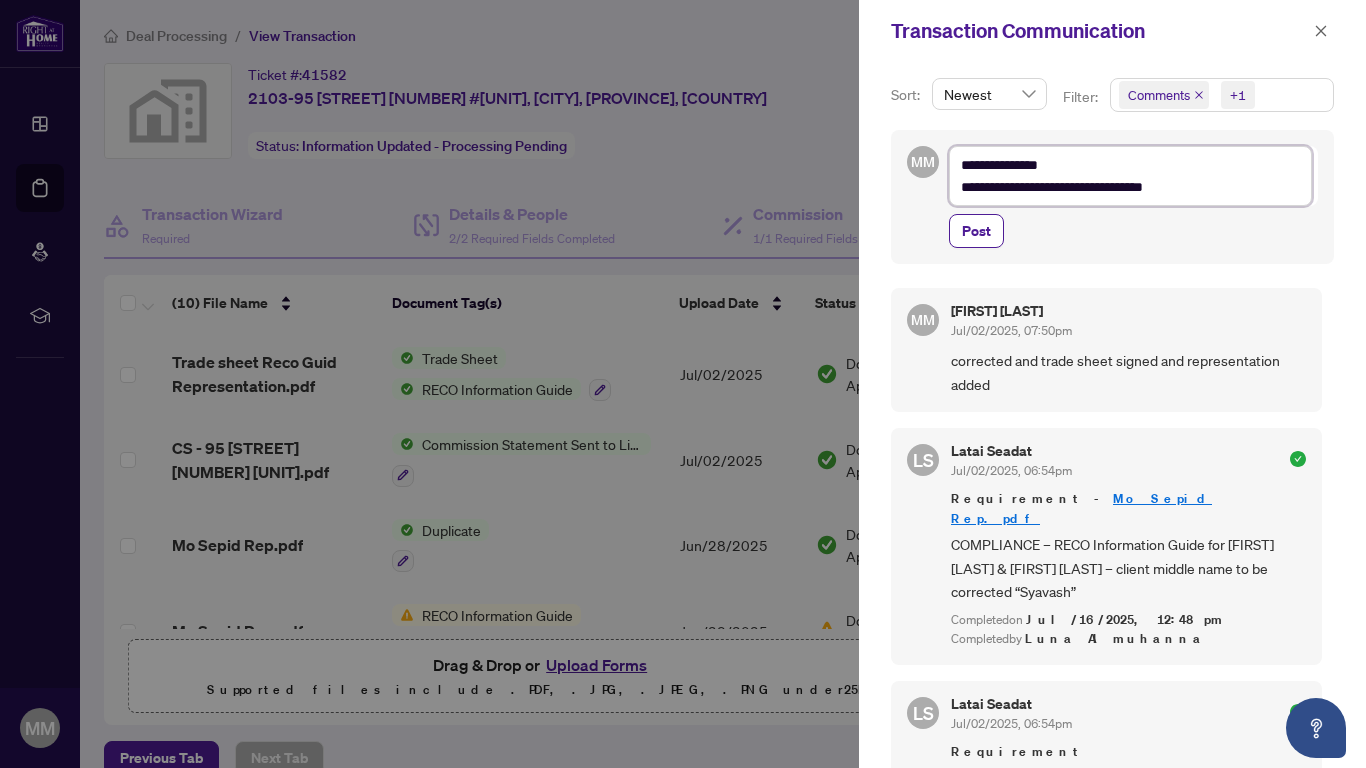 type on "**********" 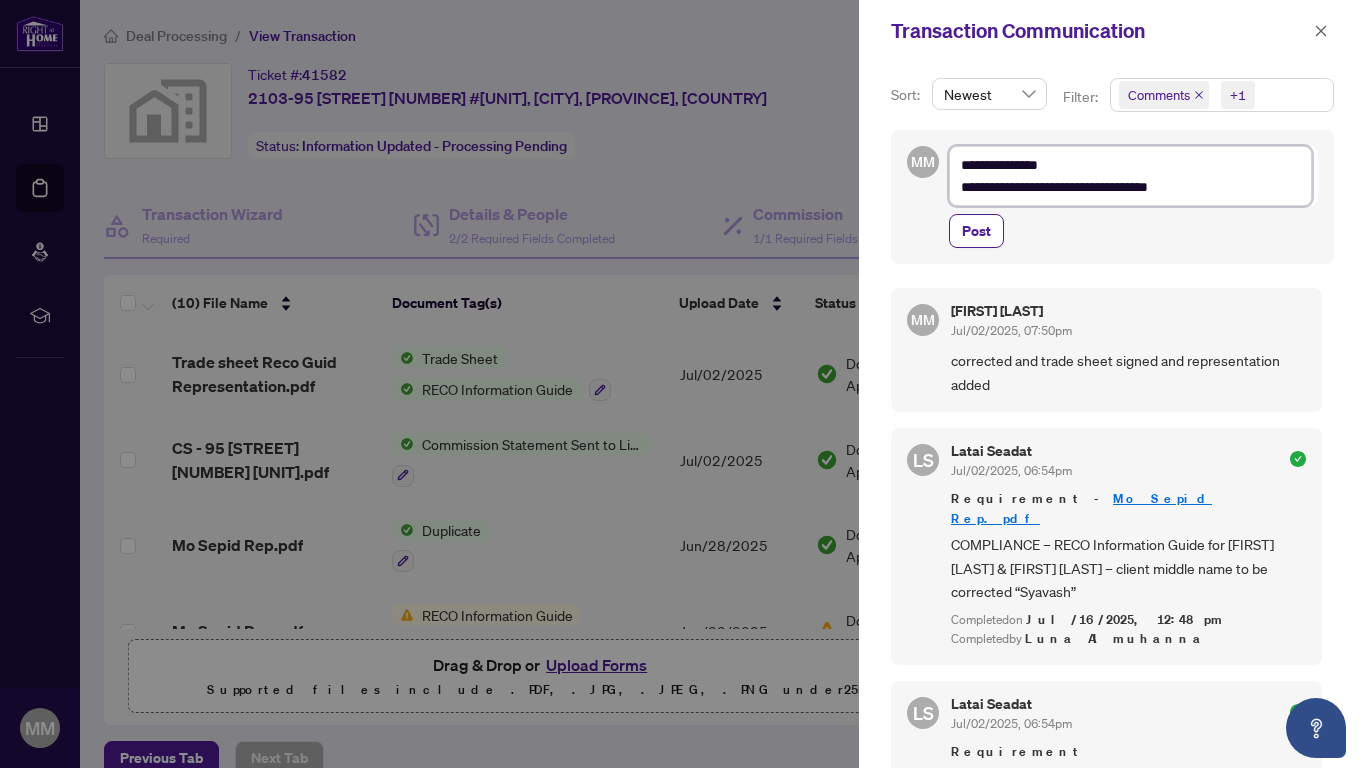type on "**********" 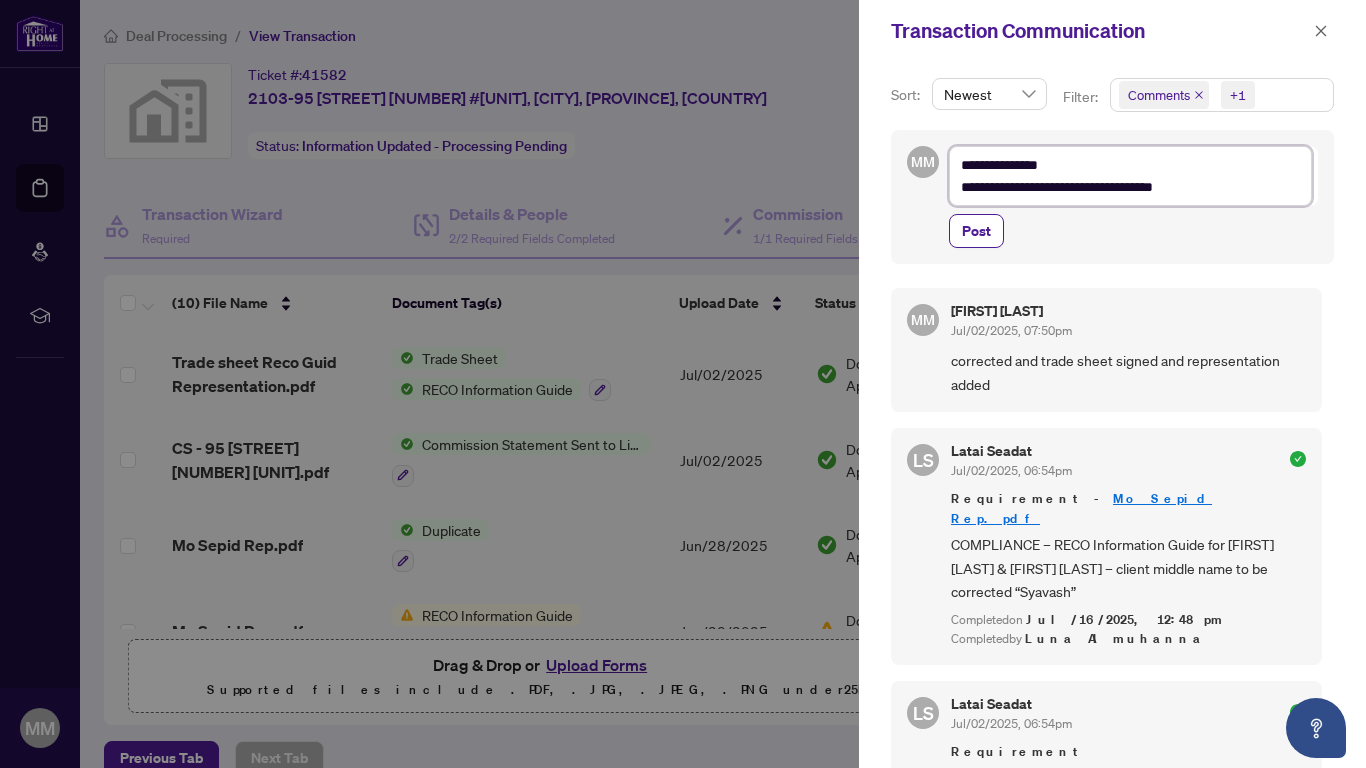 type on "**********" 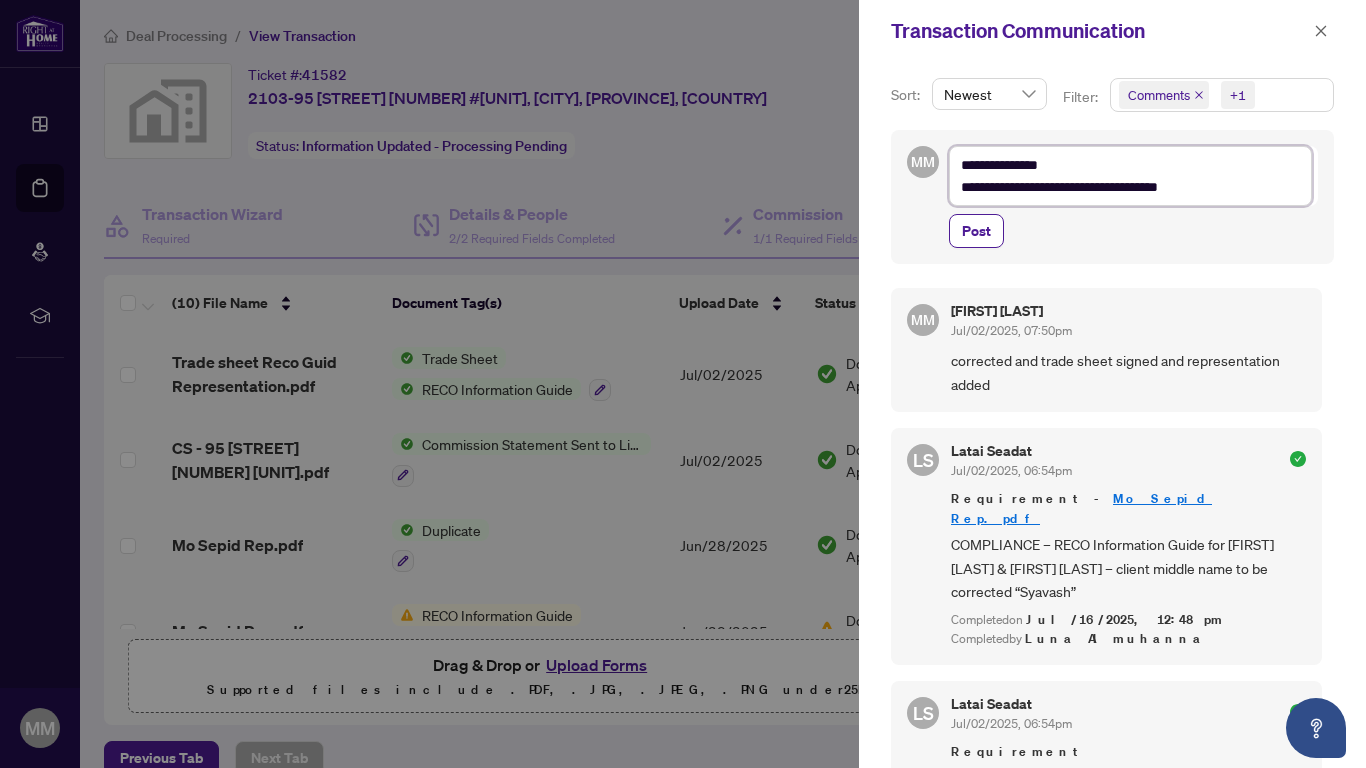 type on "**********" 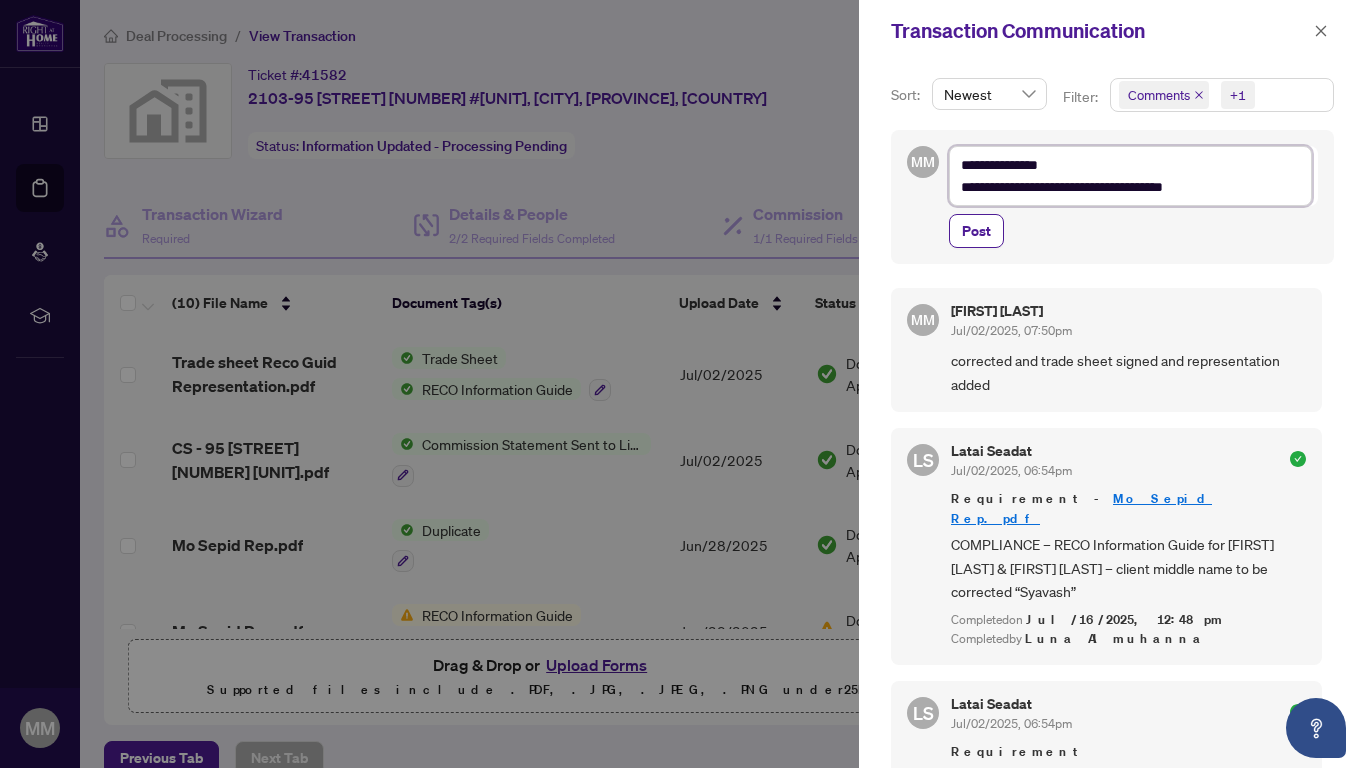 type on "**********" 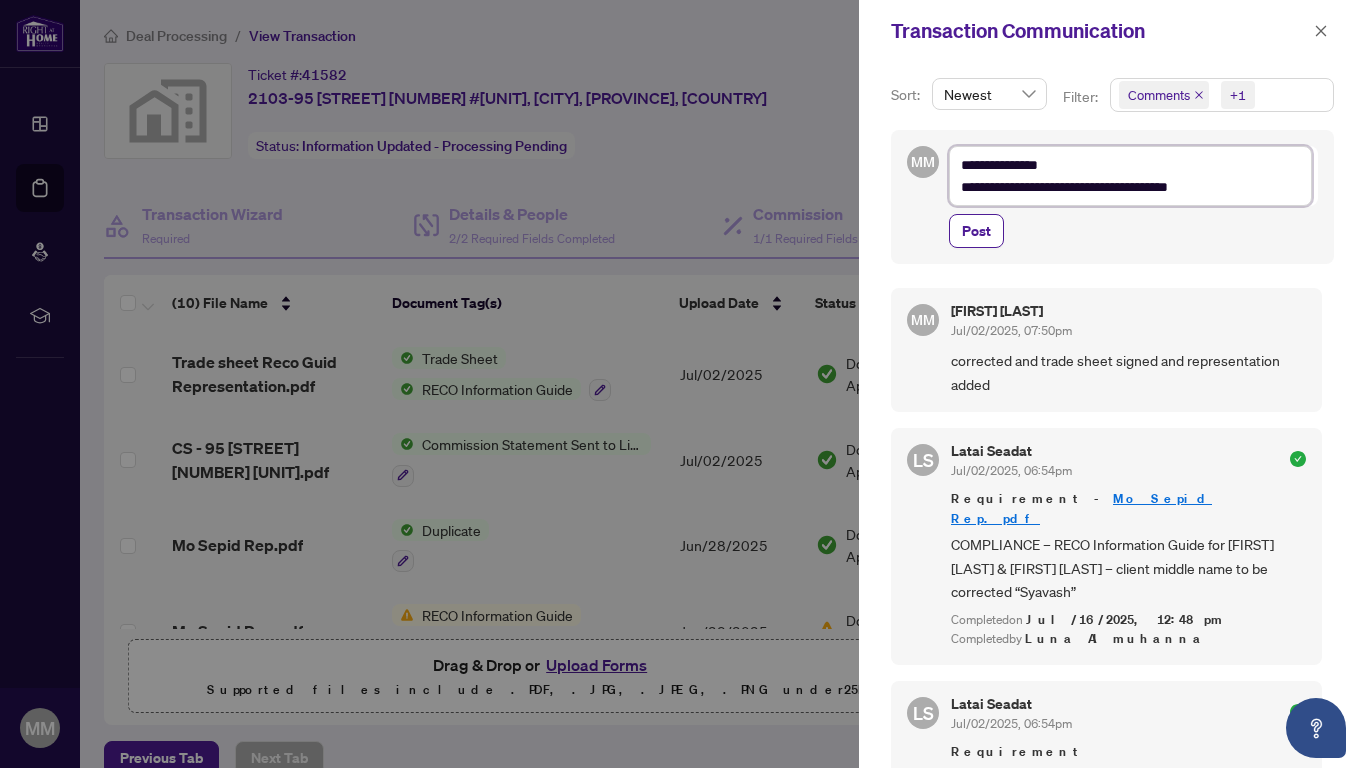 type on "**********" 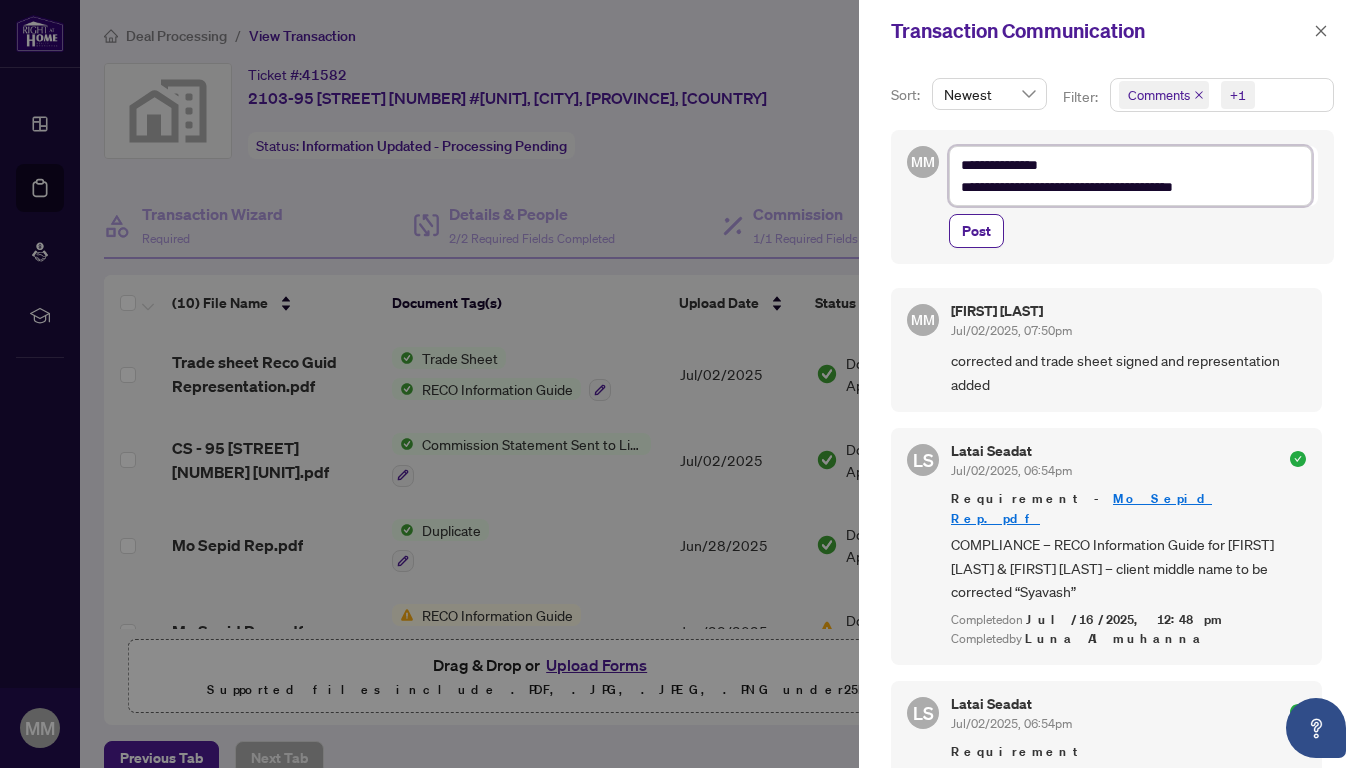 type on "**********" 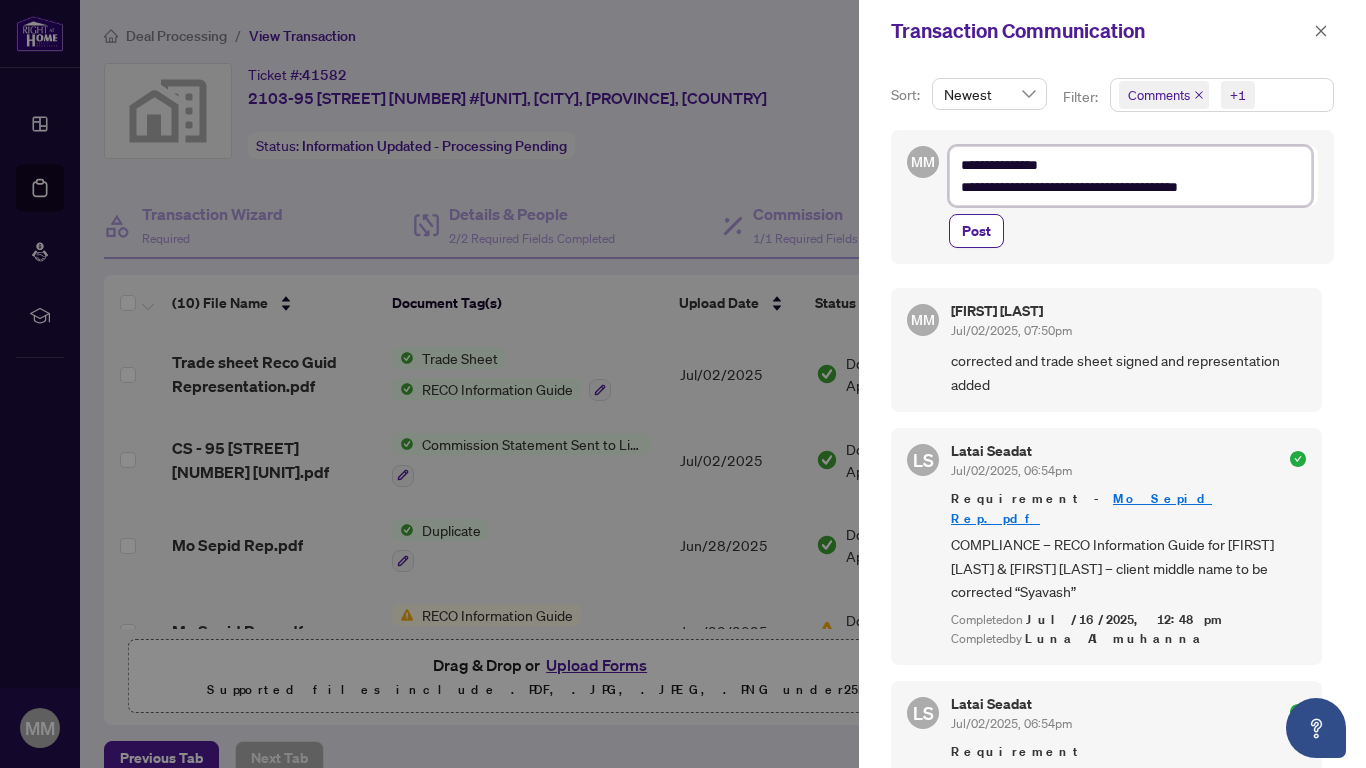 type on "**********" 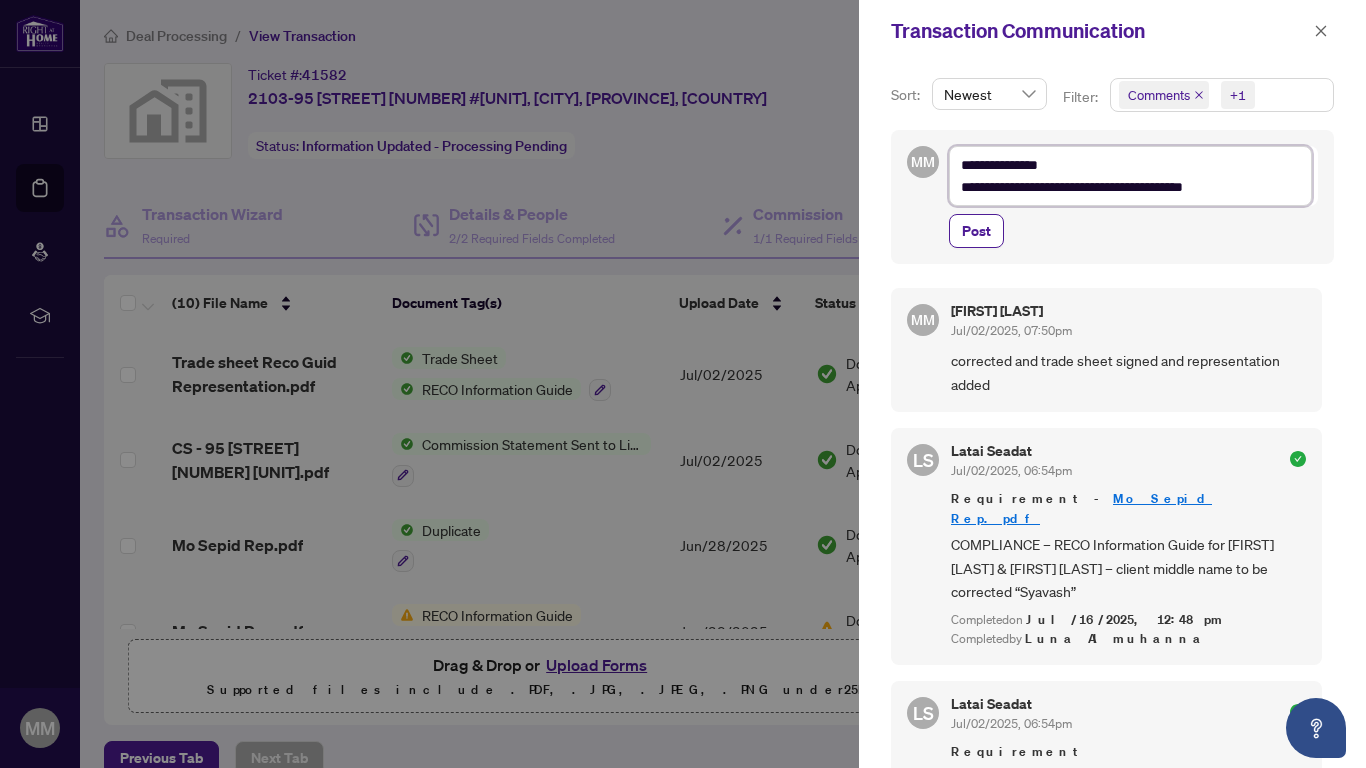 type on "**********" 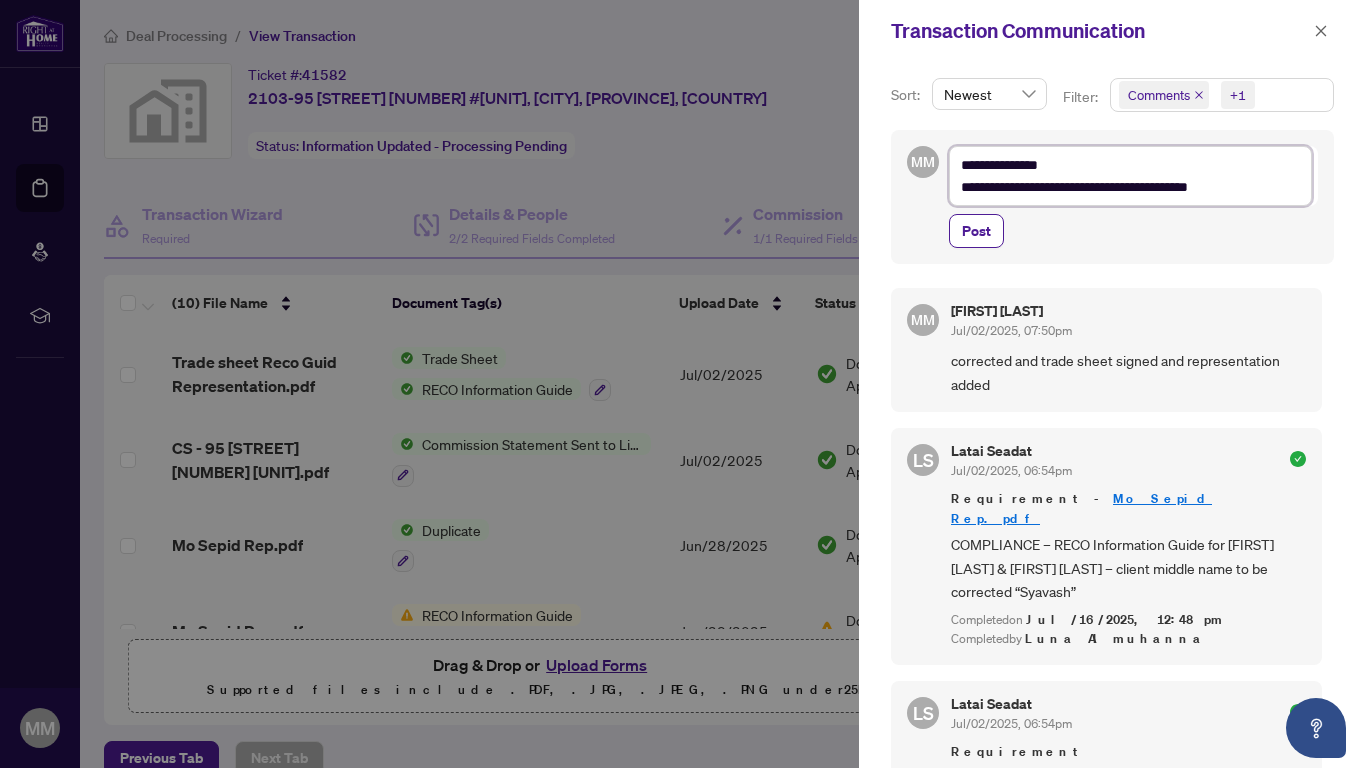 type on "**********" 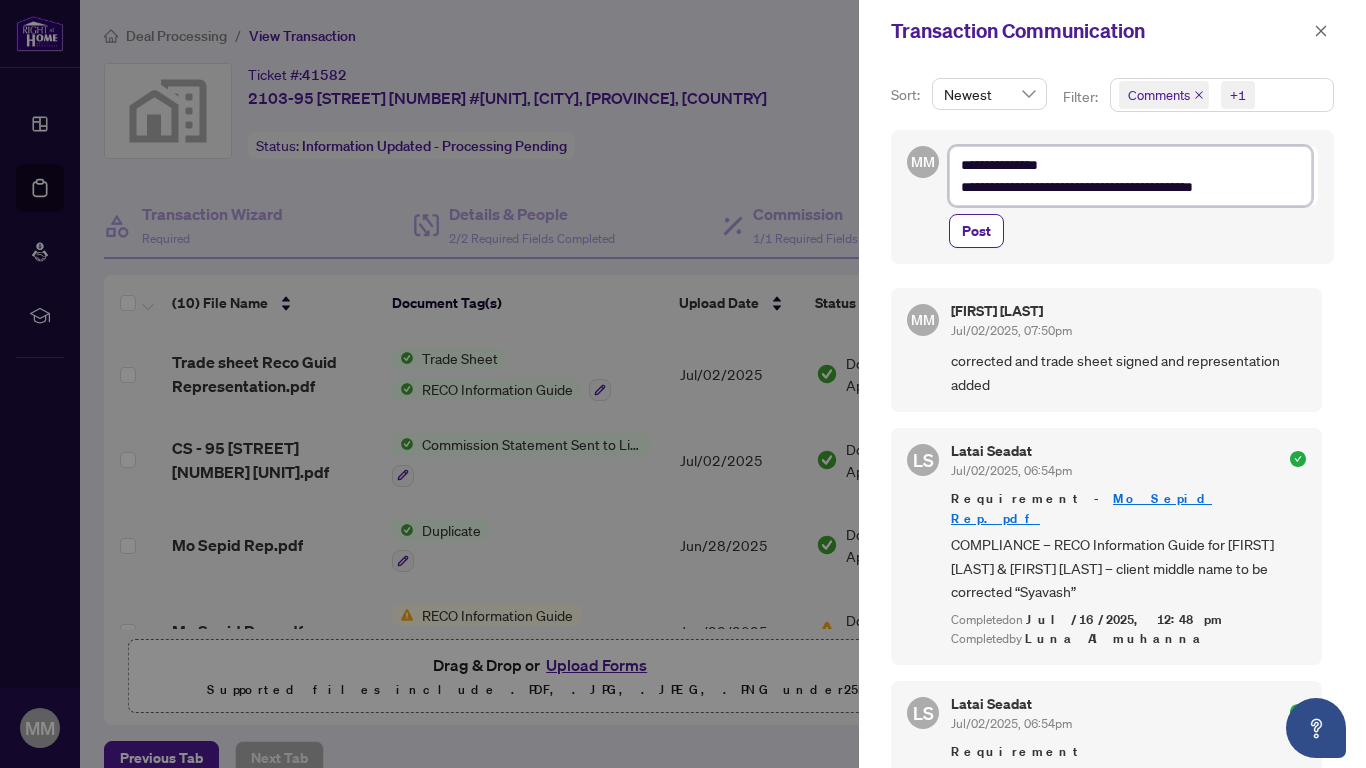 type on "**********" 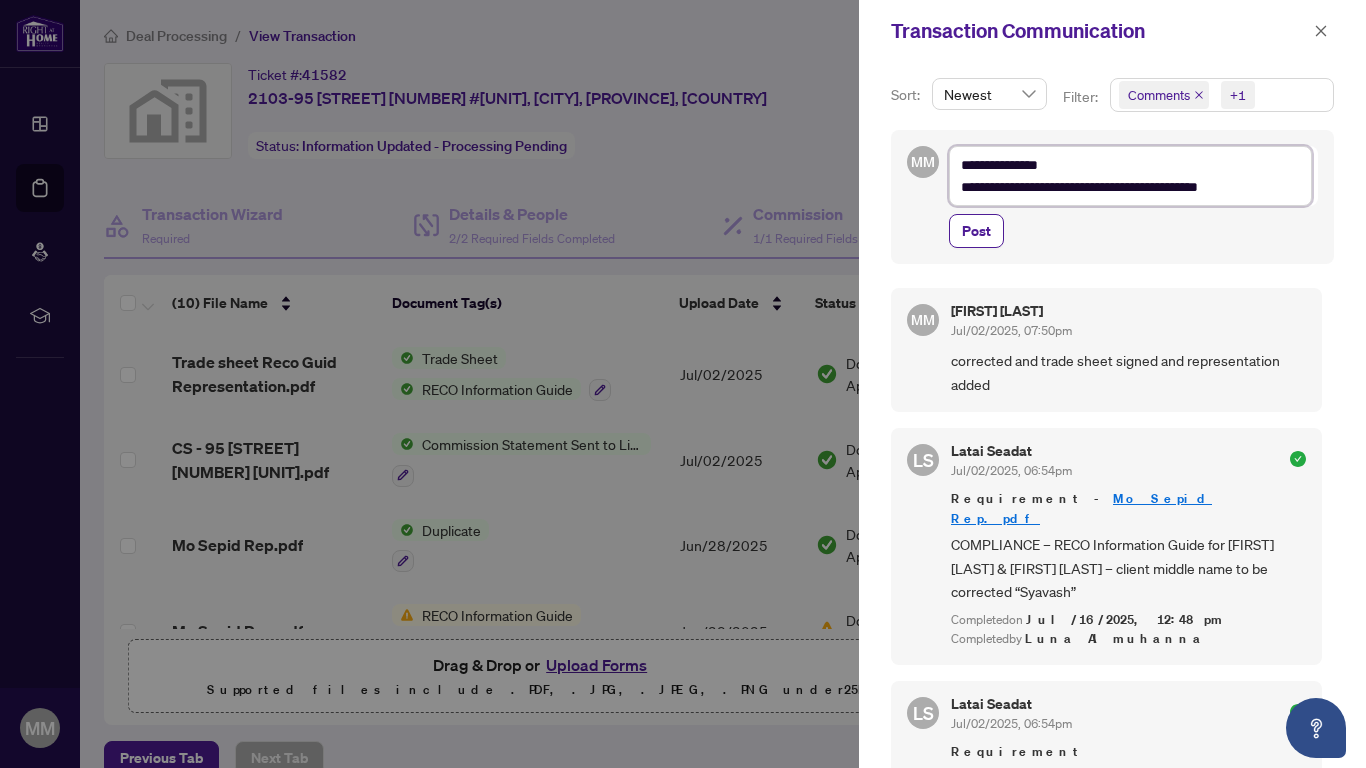 type on "**********" 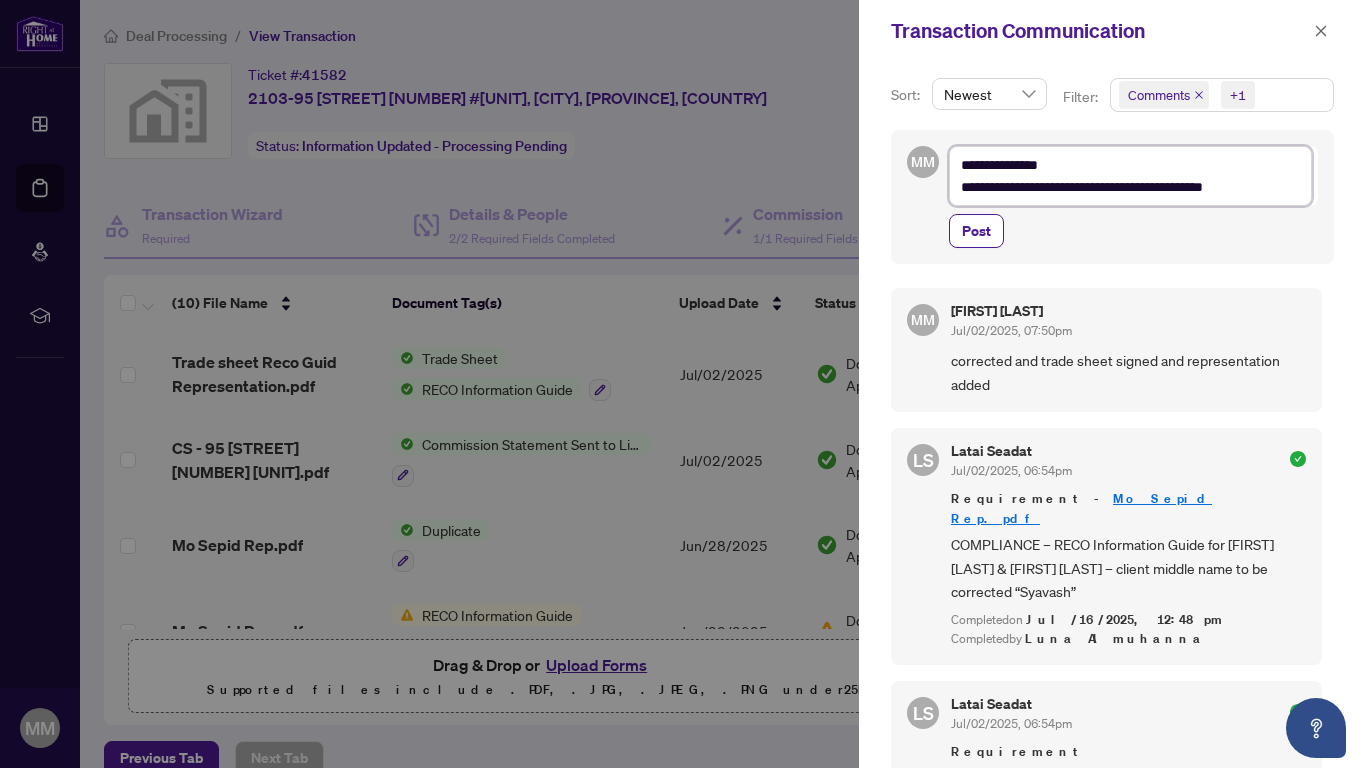 type on "**********" 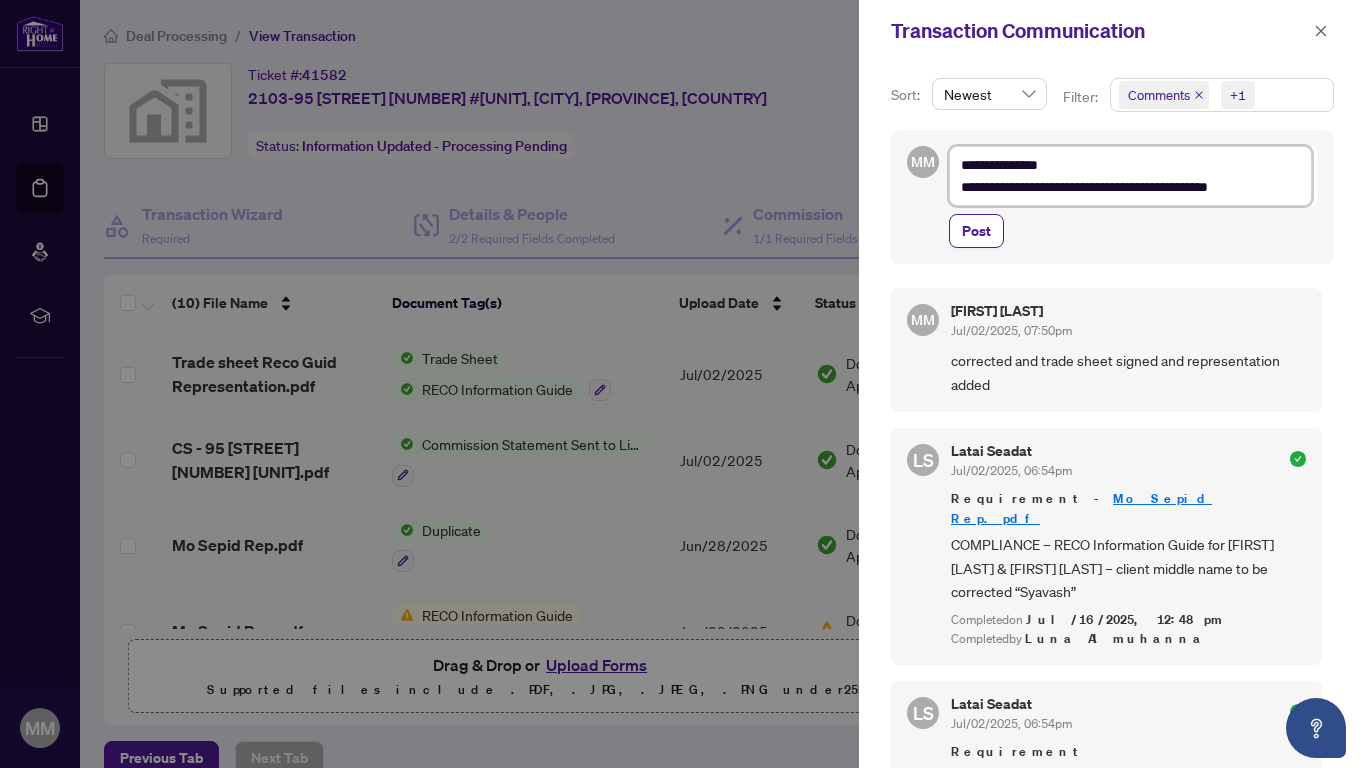 type on "**********" 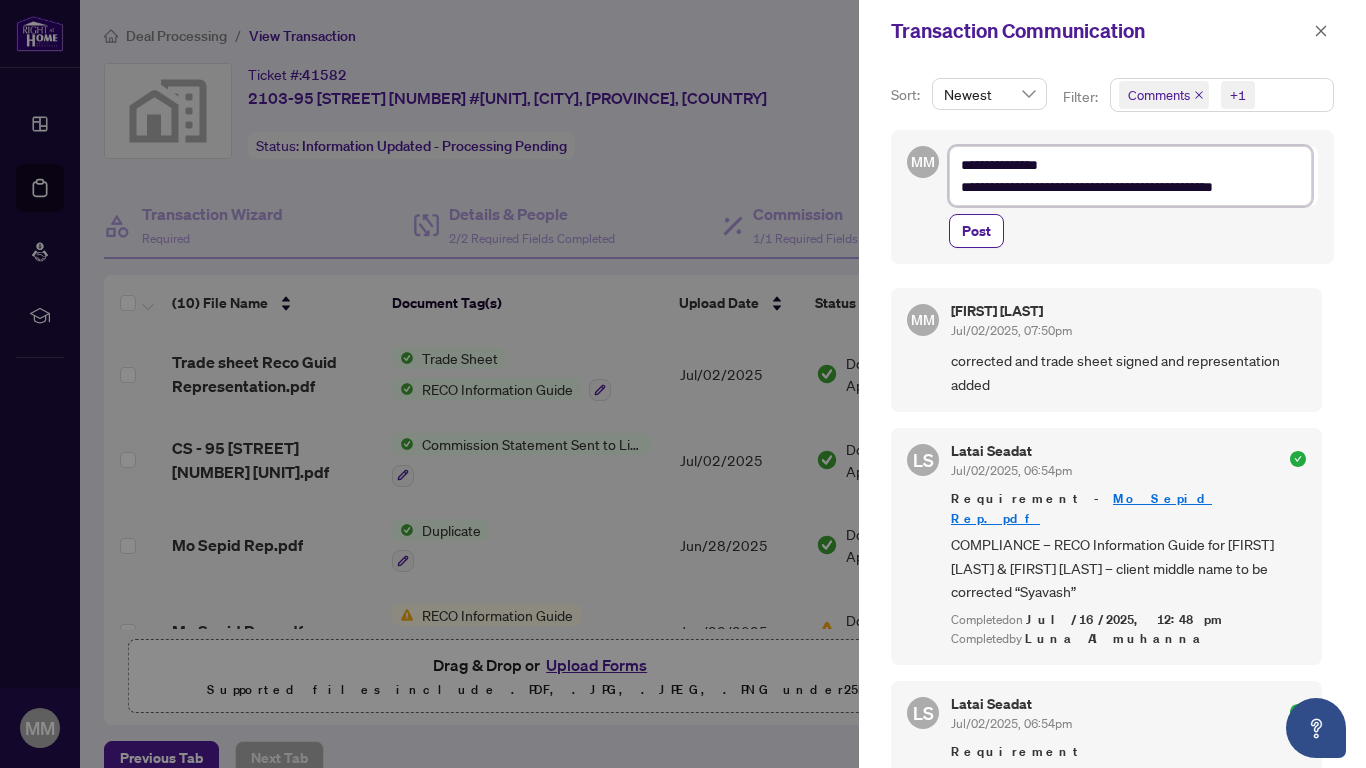 type on "**********" 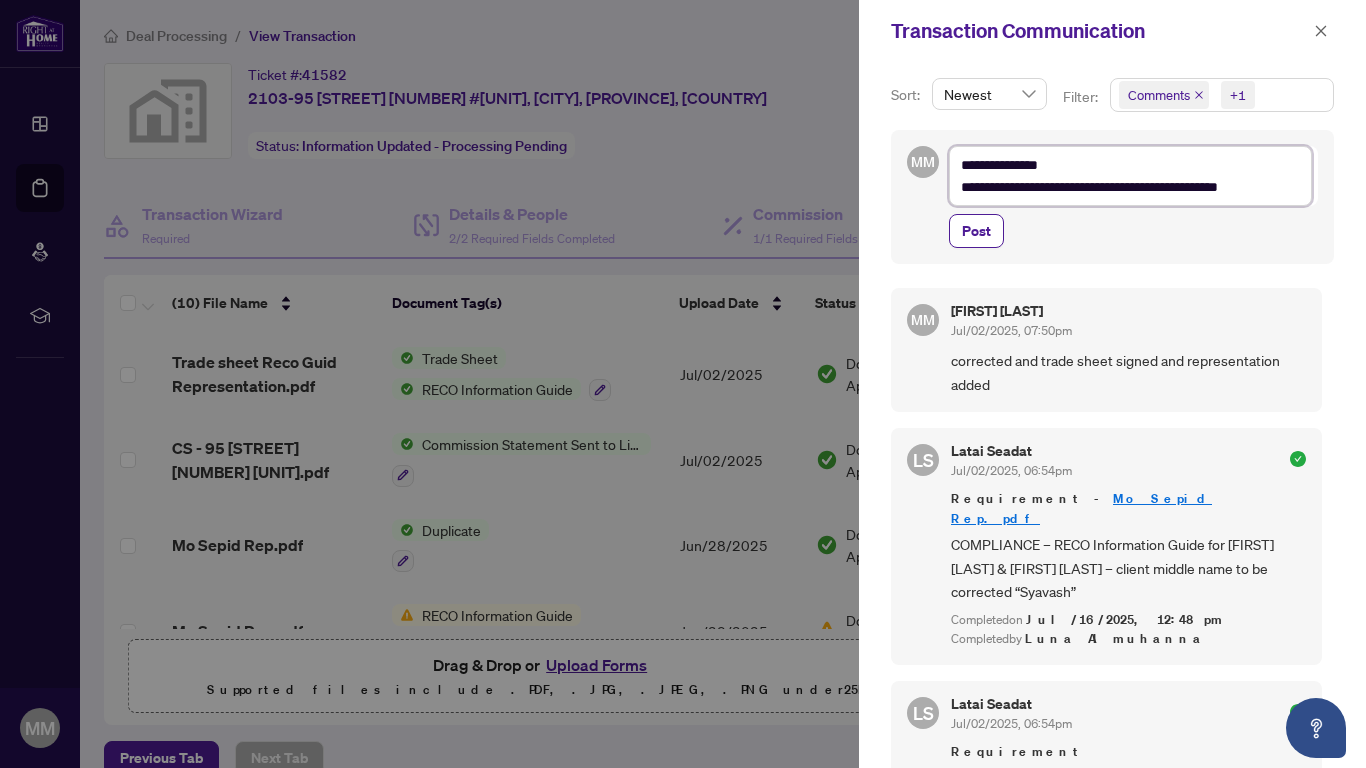 type on "**********" 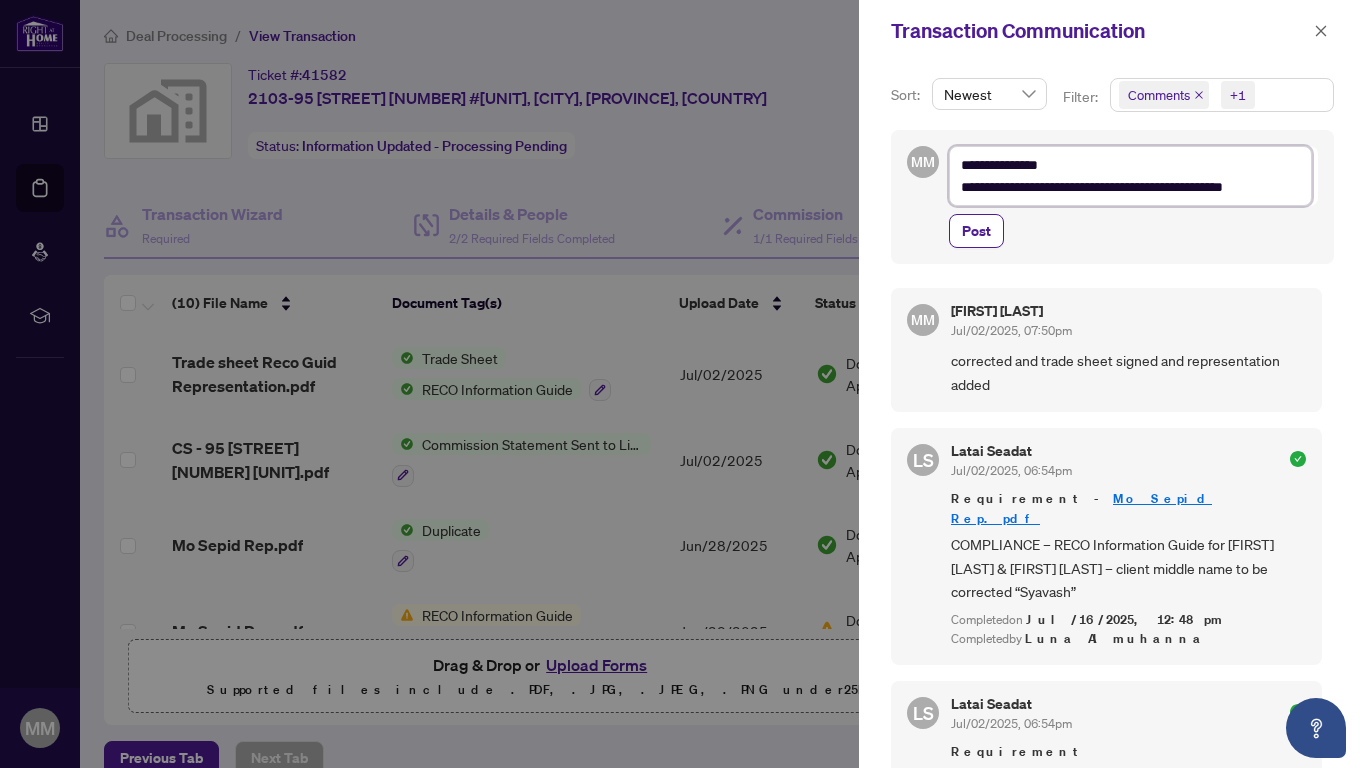 type on "**********" 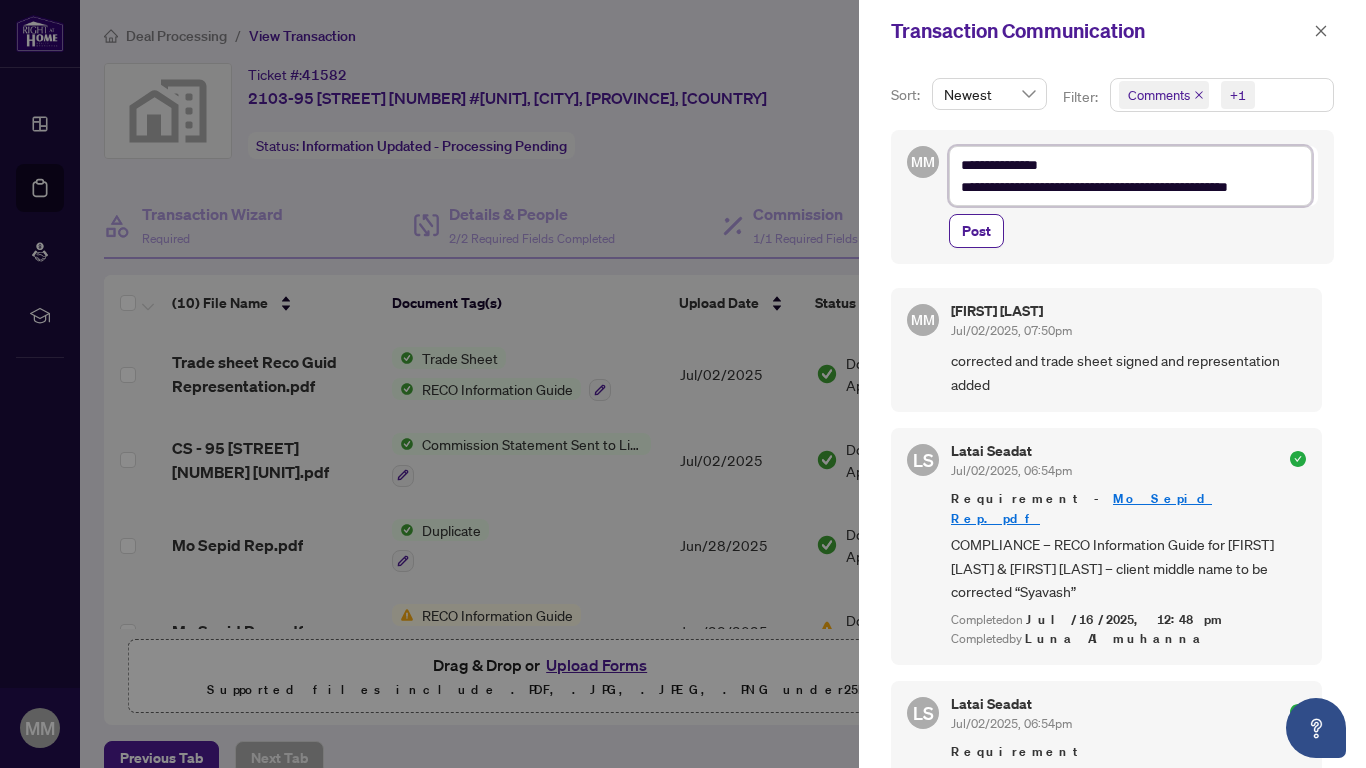 type on "**********" 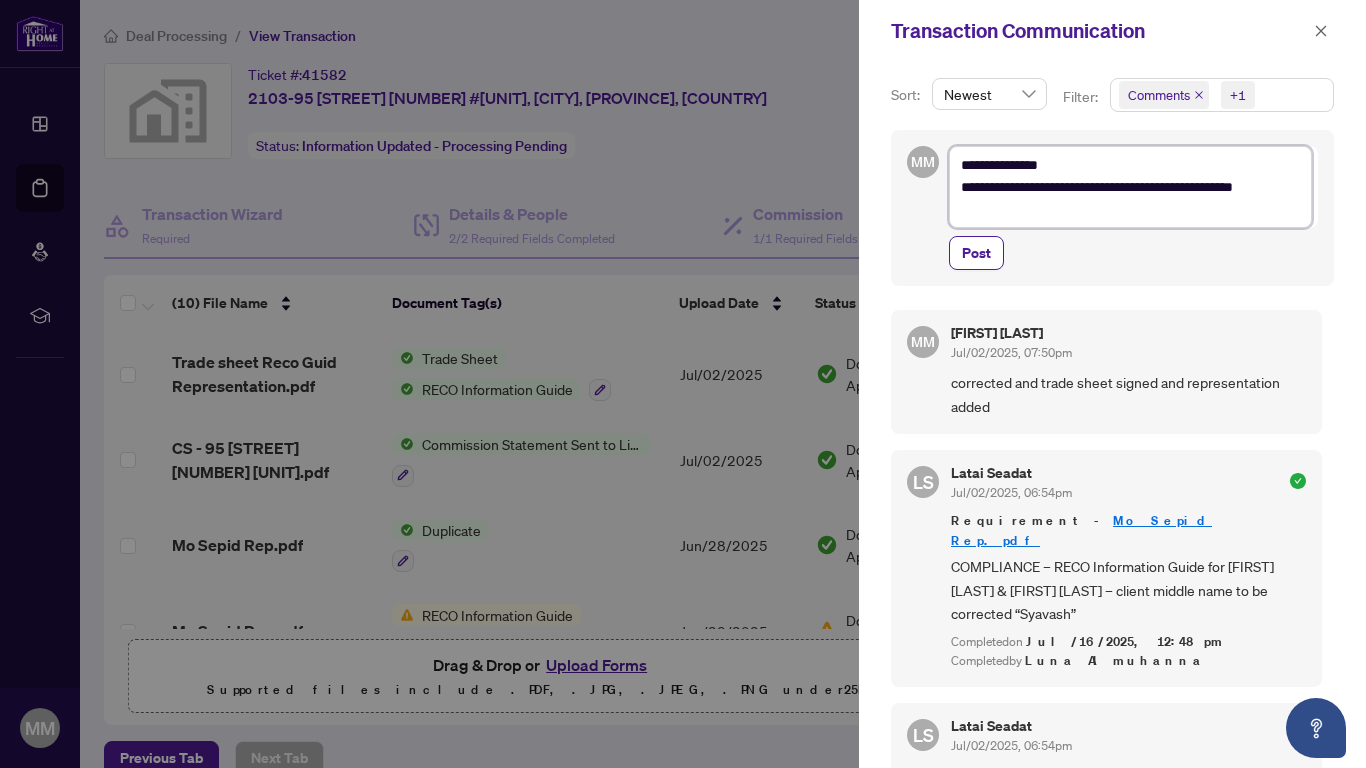scroll, scrollTop: 0, scrollLeft: 0, axis: both 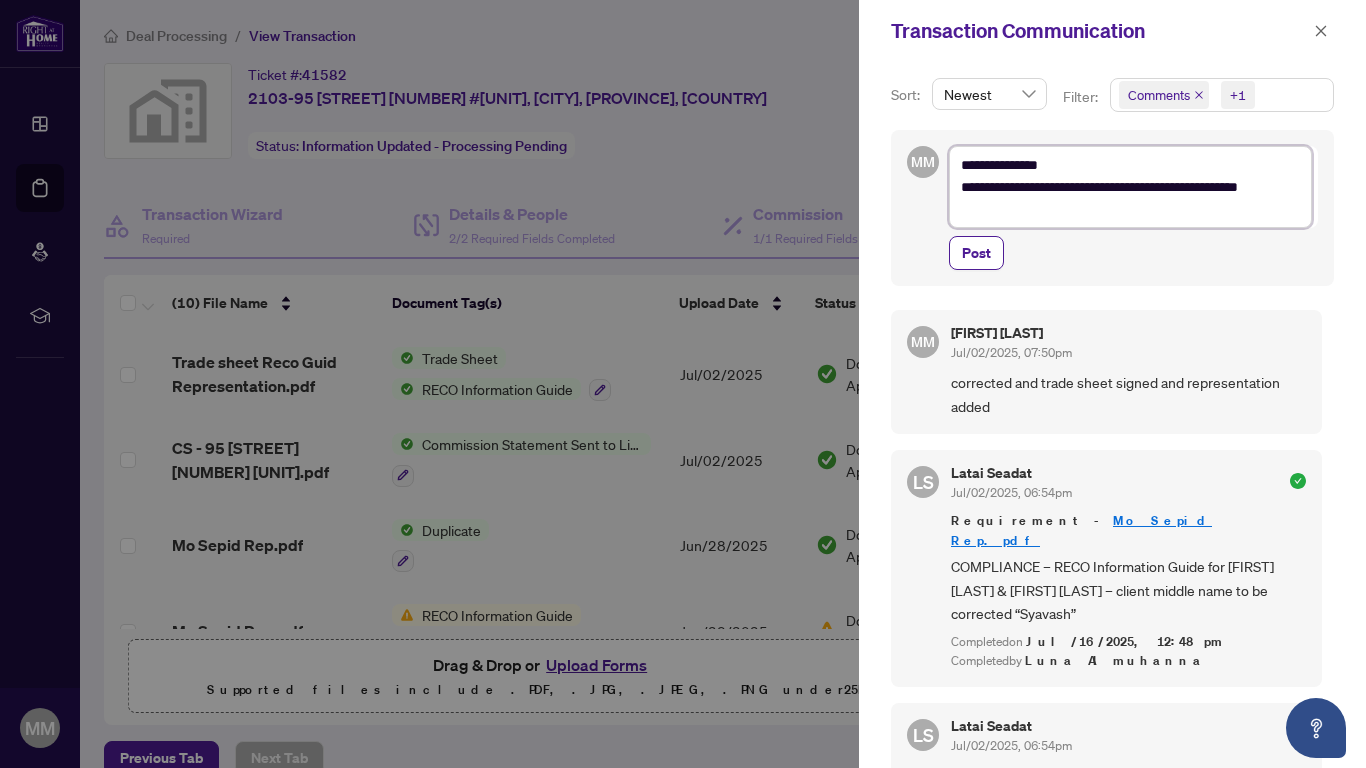 type on "**********" 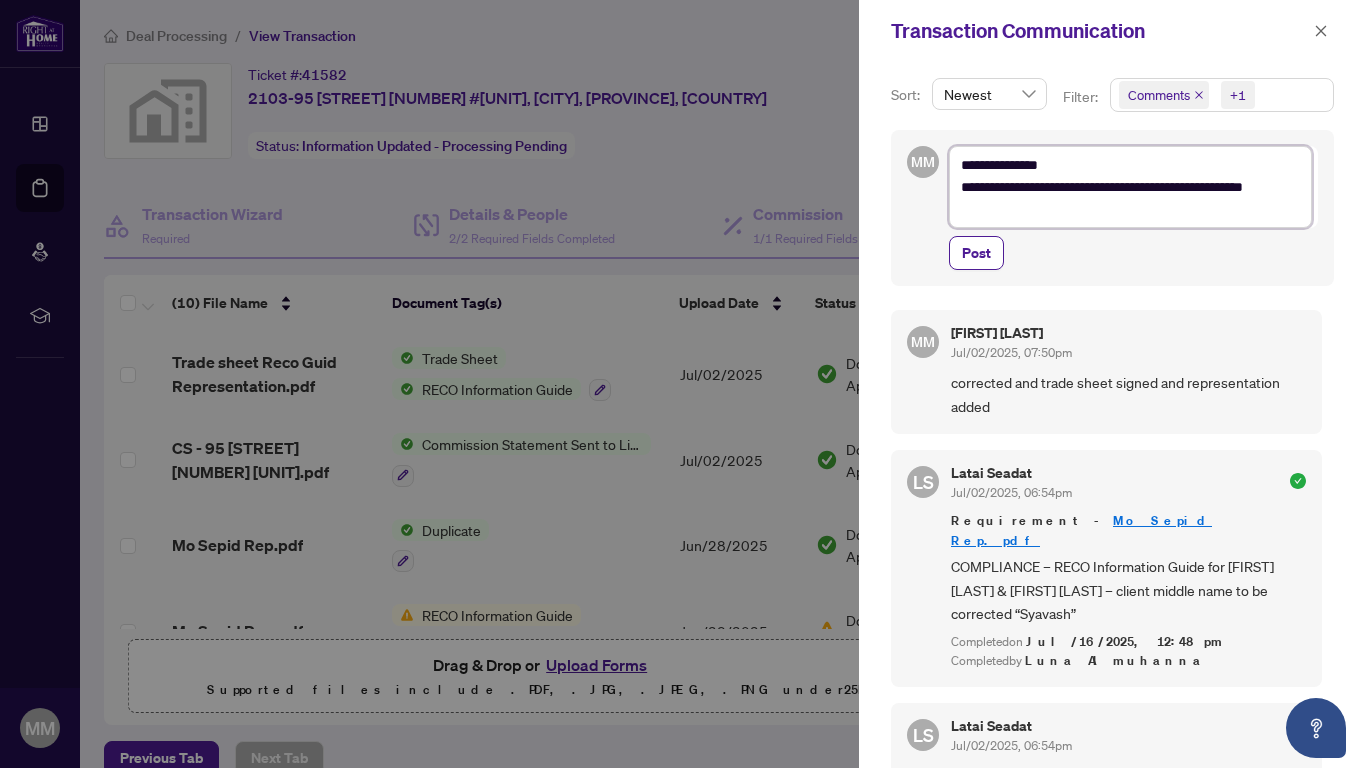 type on "**********" 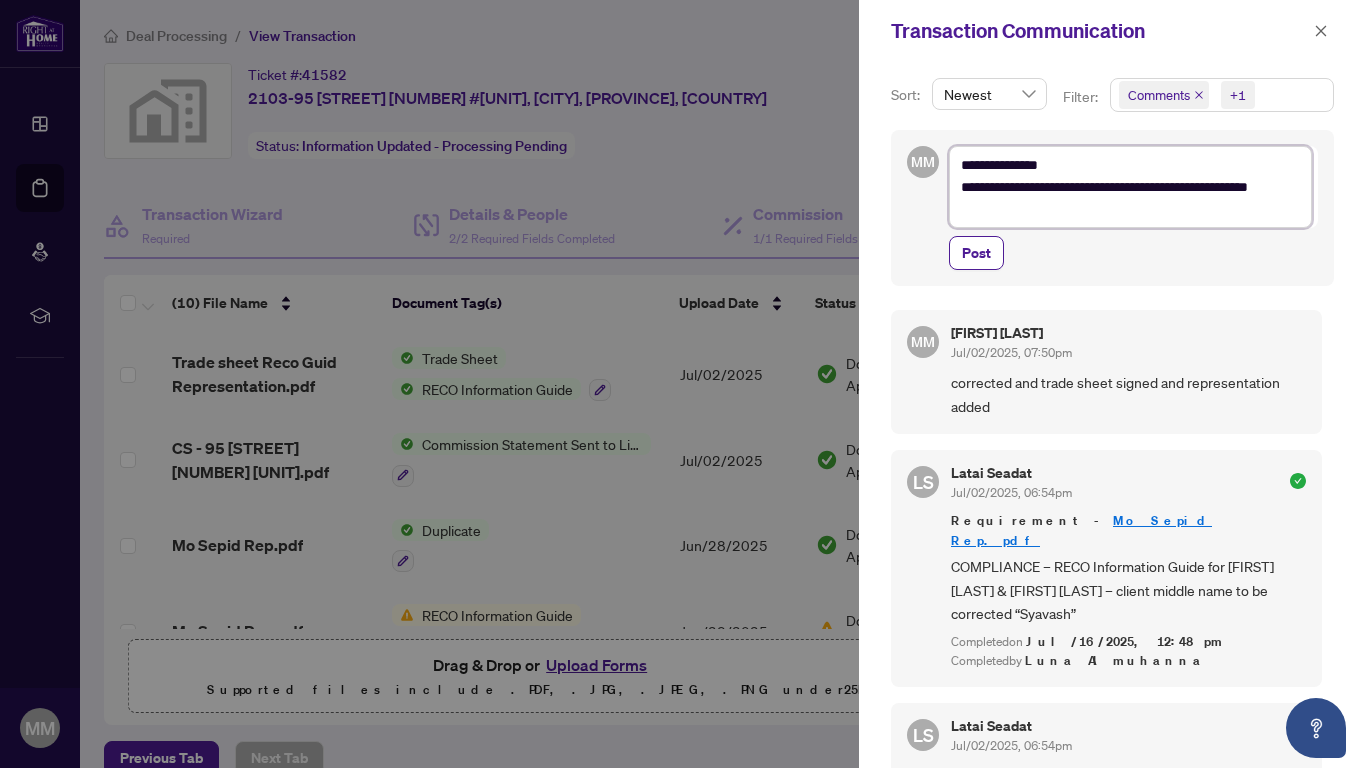 type on "**********" 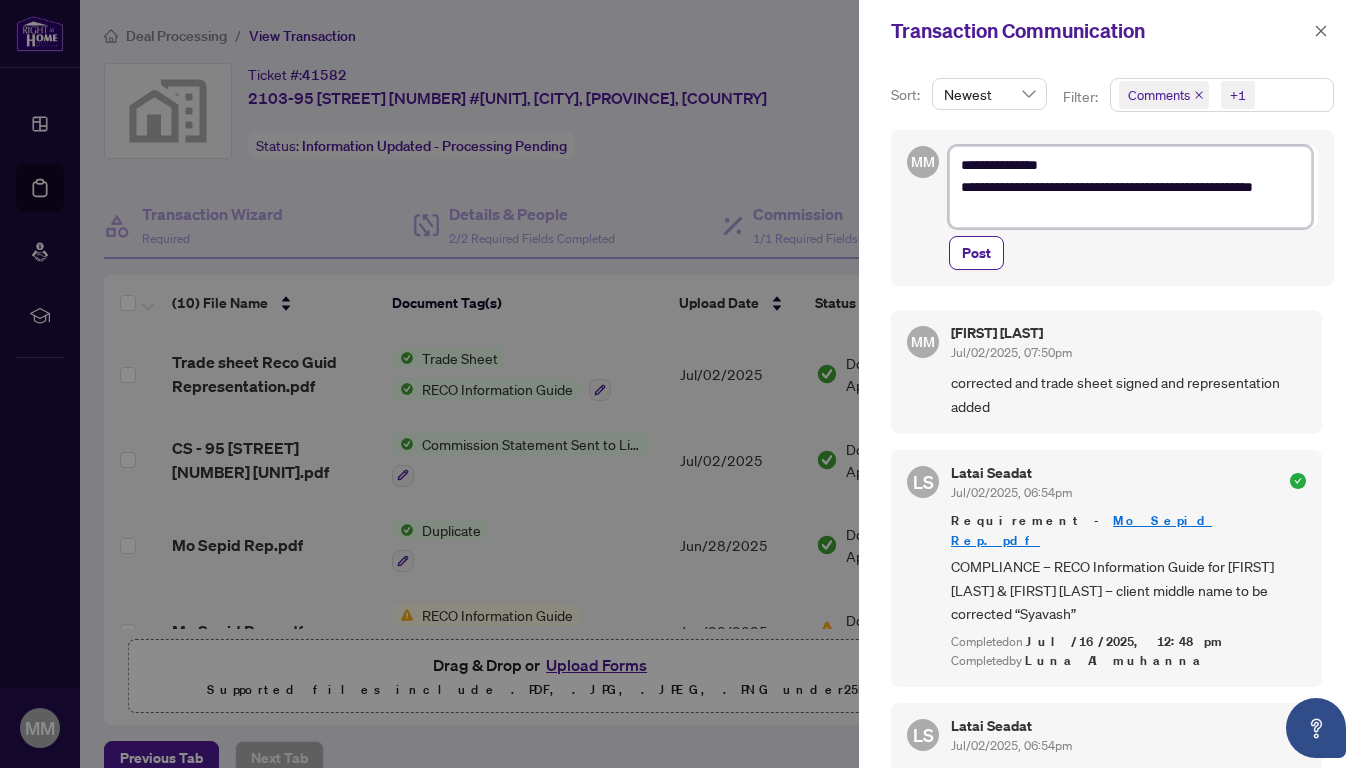 type on "**********" 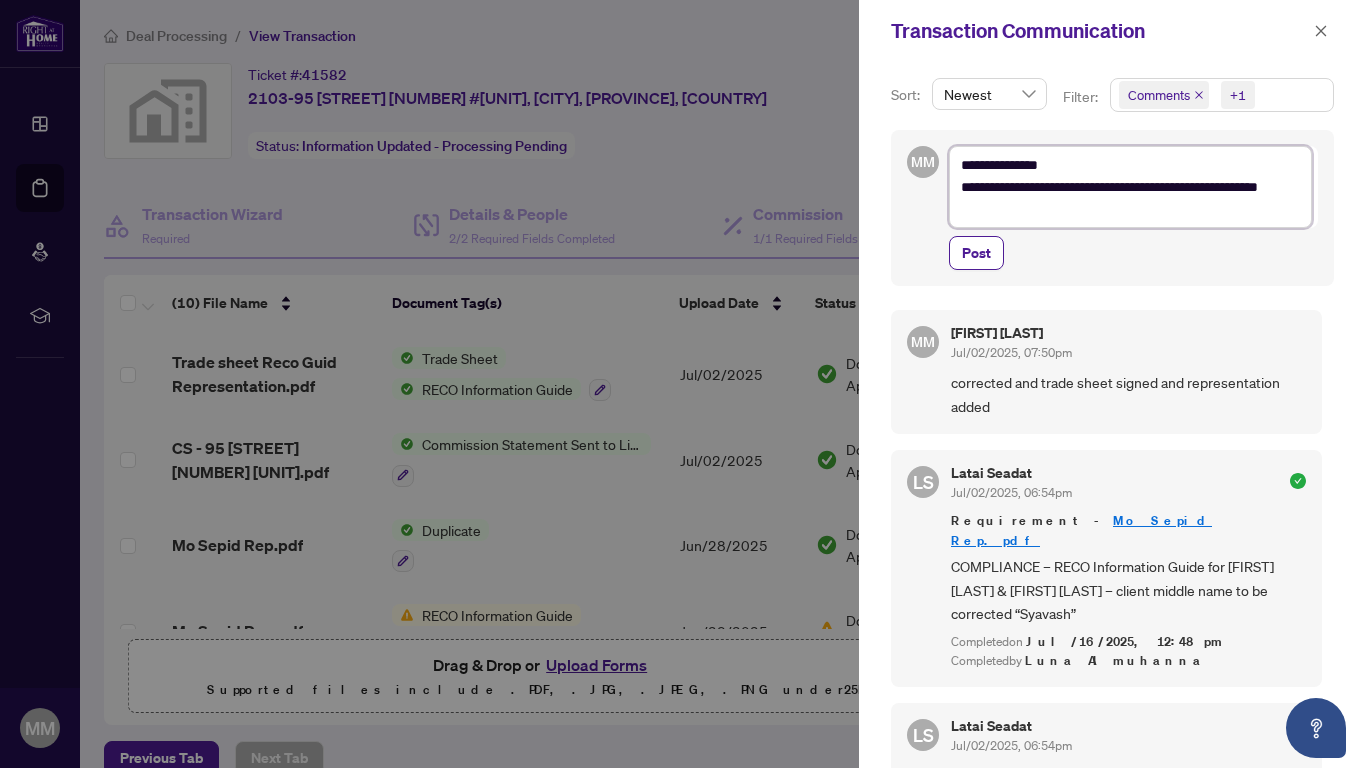 type on "**********" 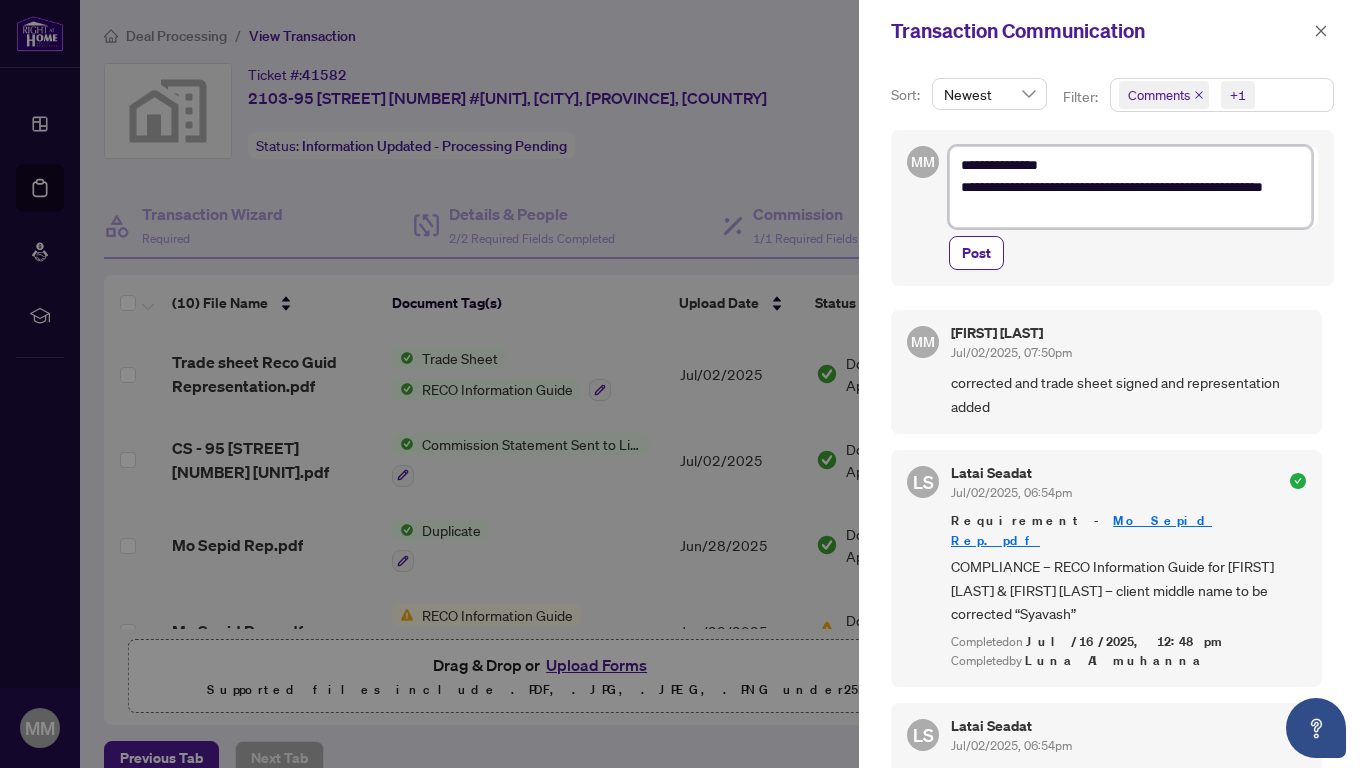 type on "**********" 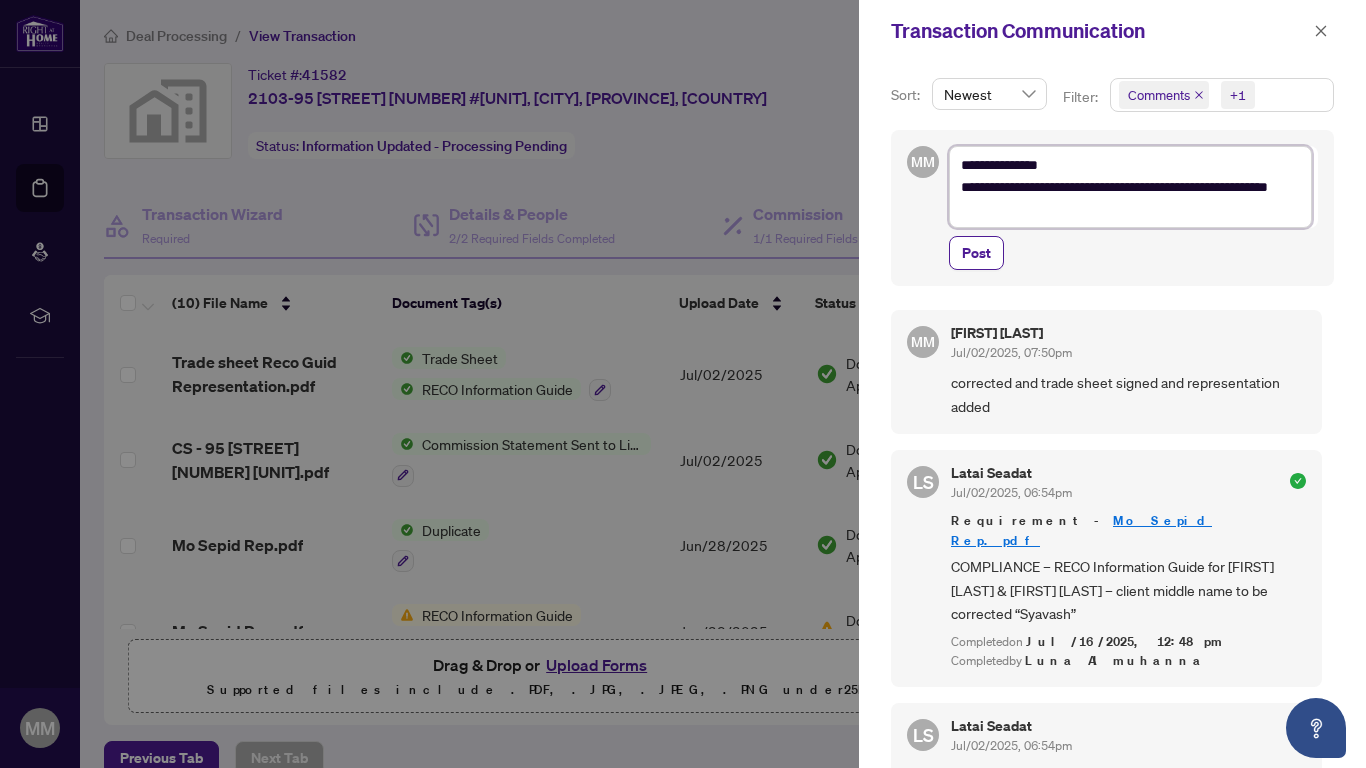type on "**********" 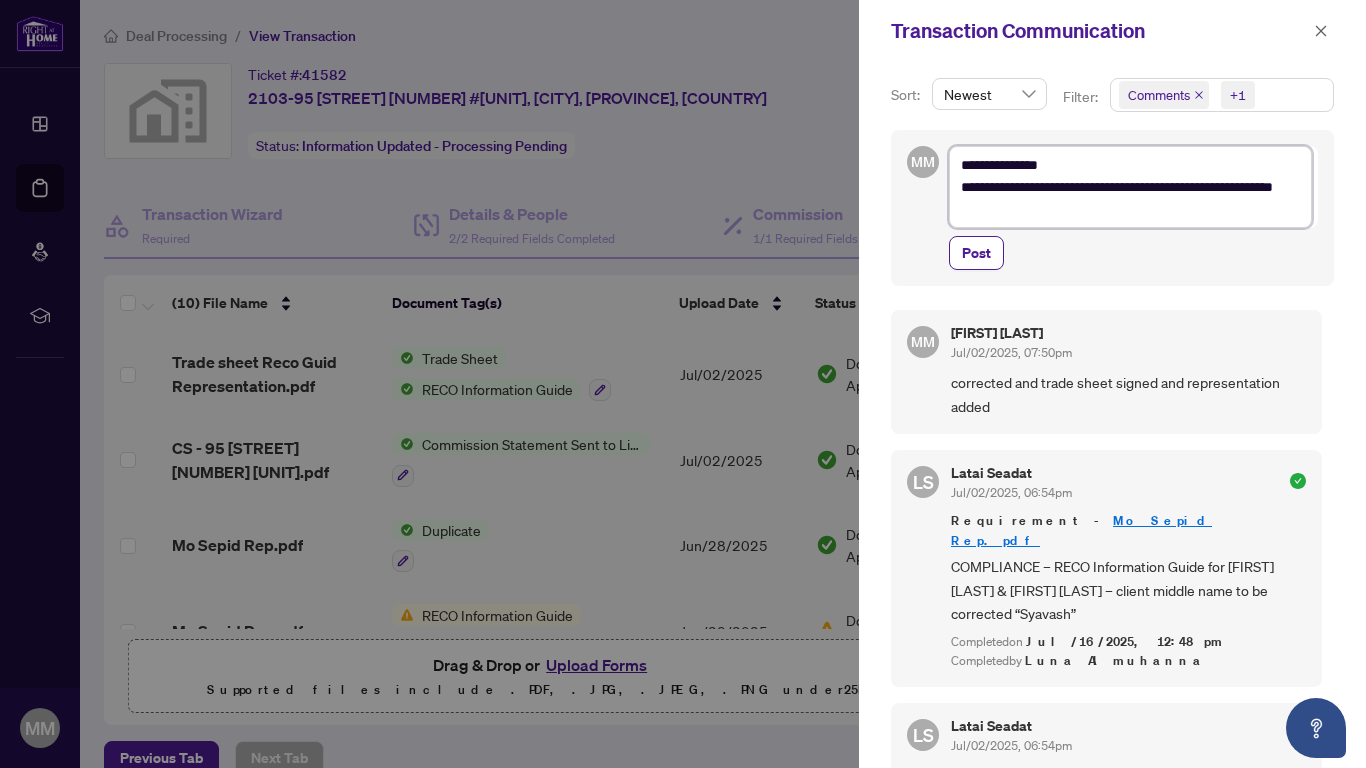 type on "**********" 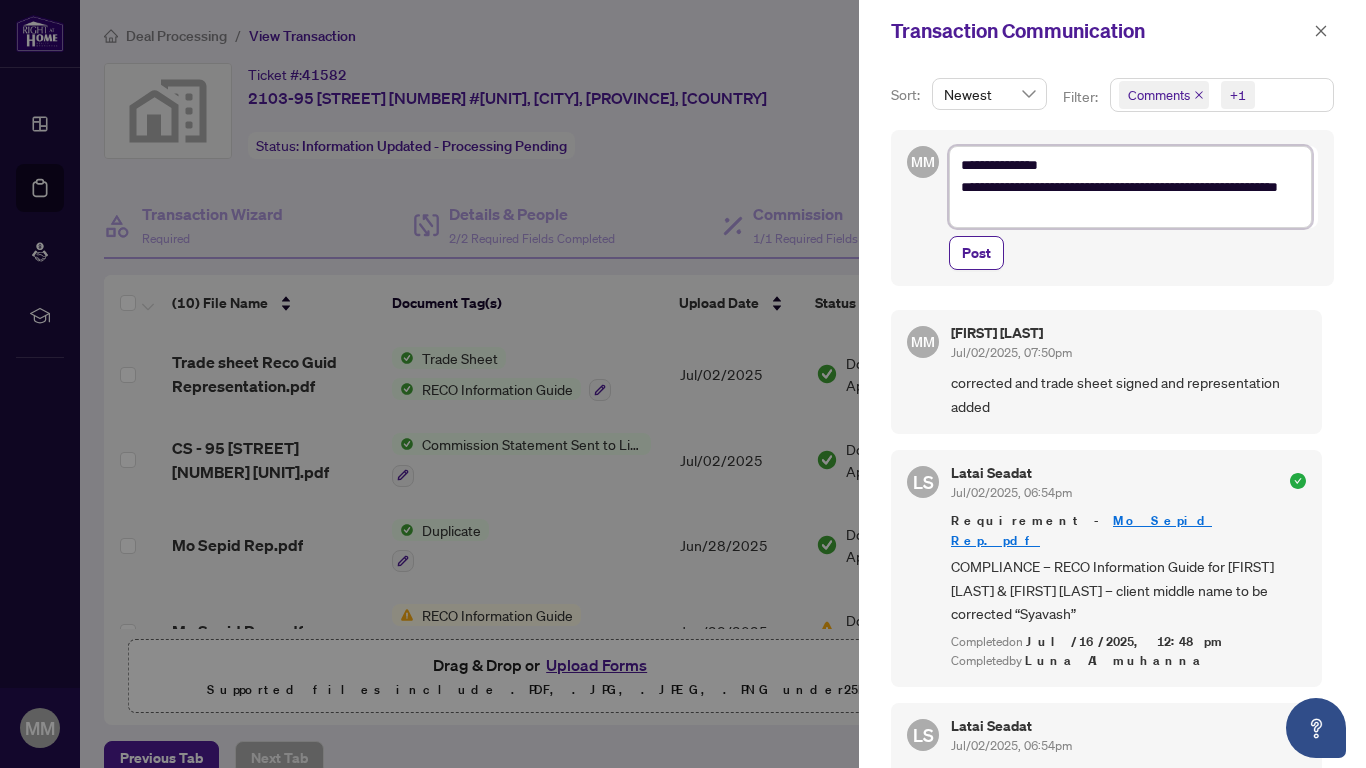 type on "**********" 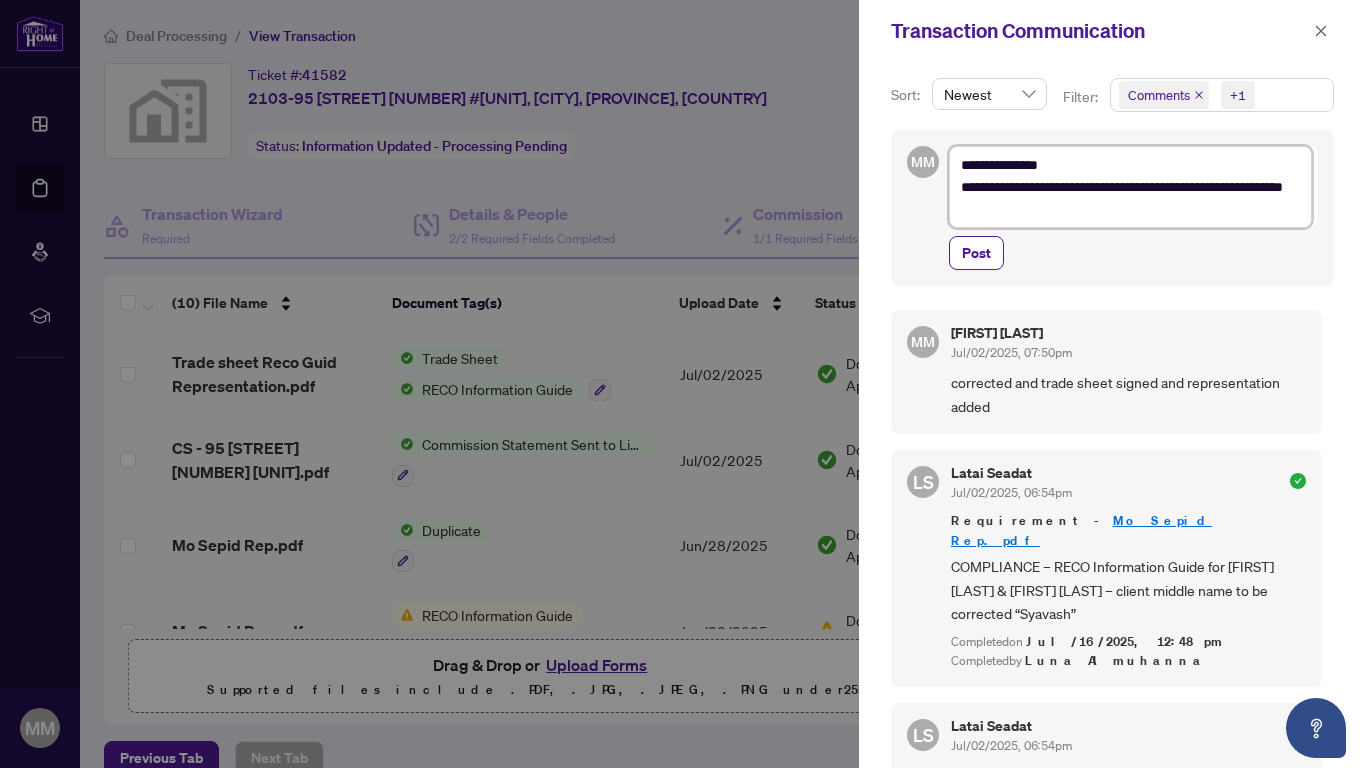 type on "**********" 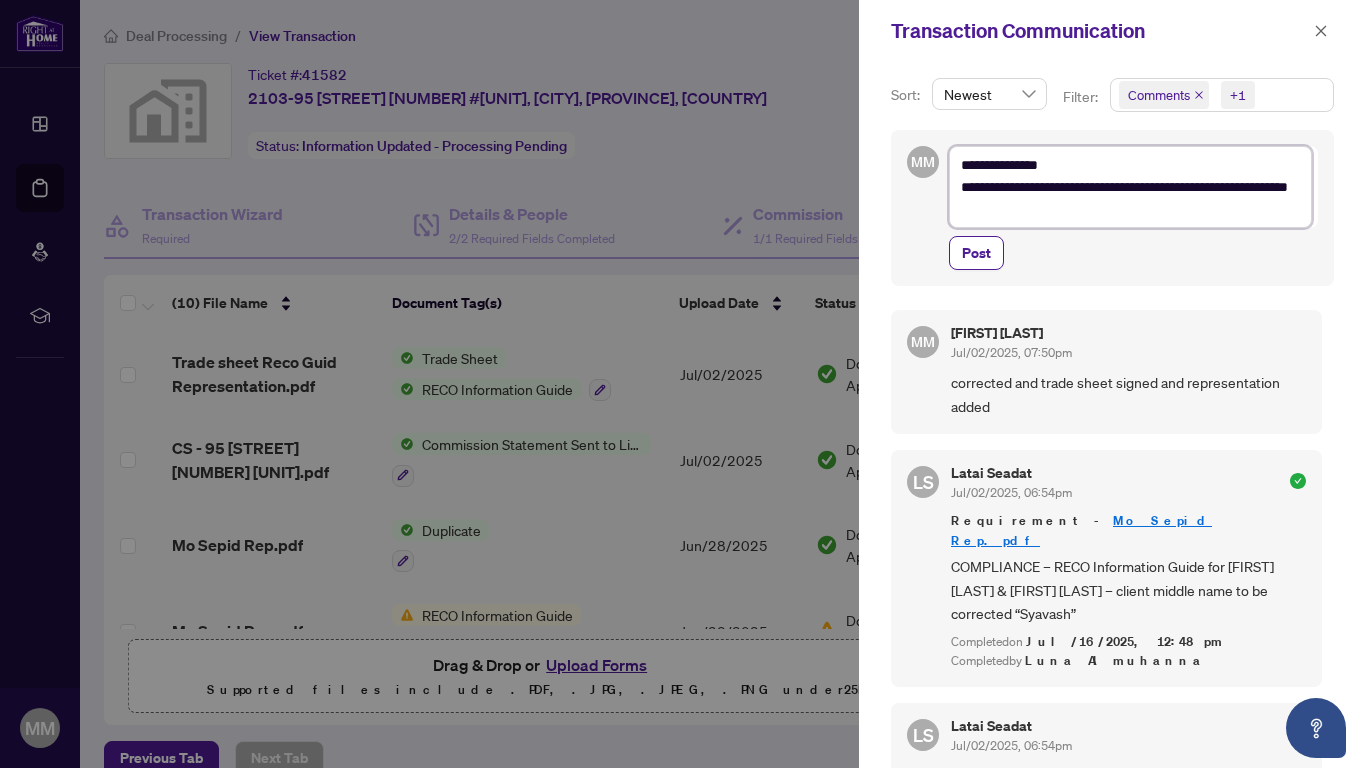 type on "**********" 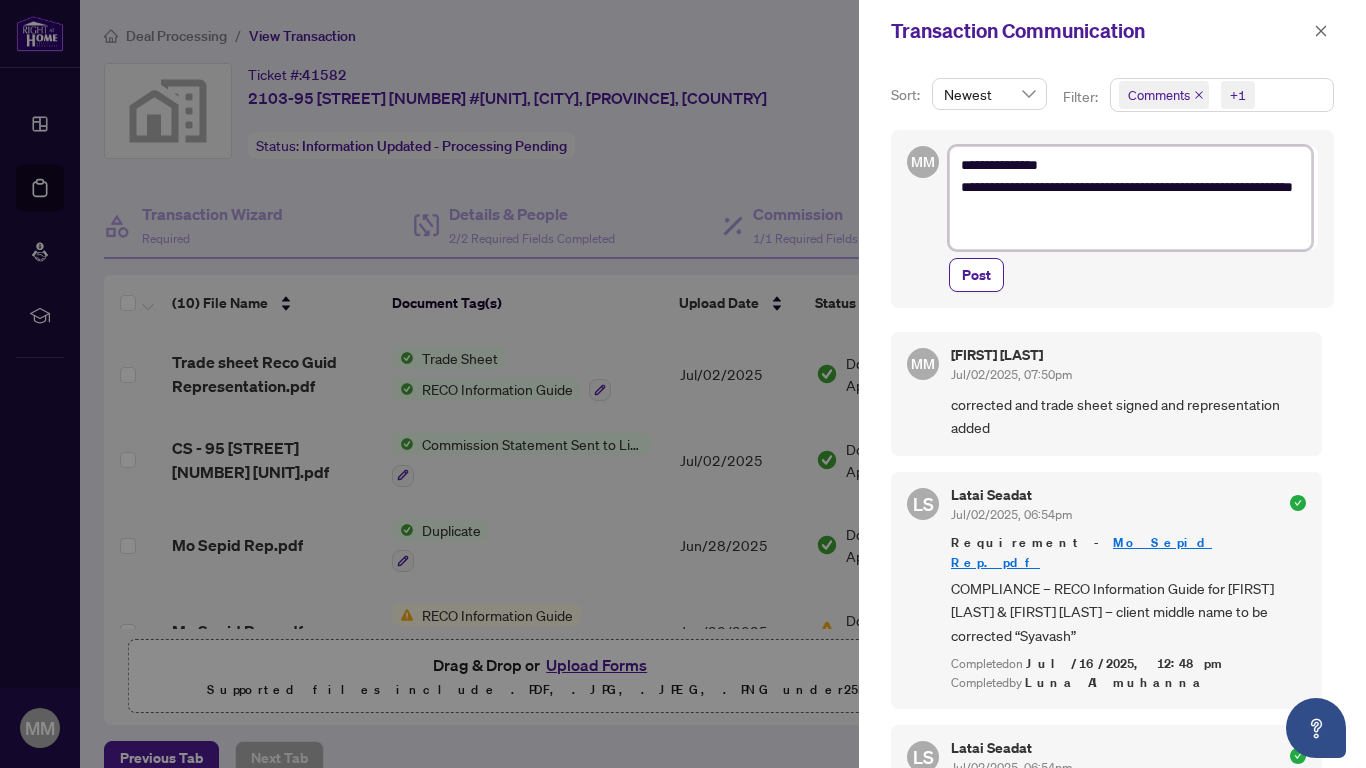 scroll, scrollTop: 0, scrollLeft: 0, axis: both 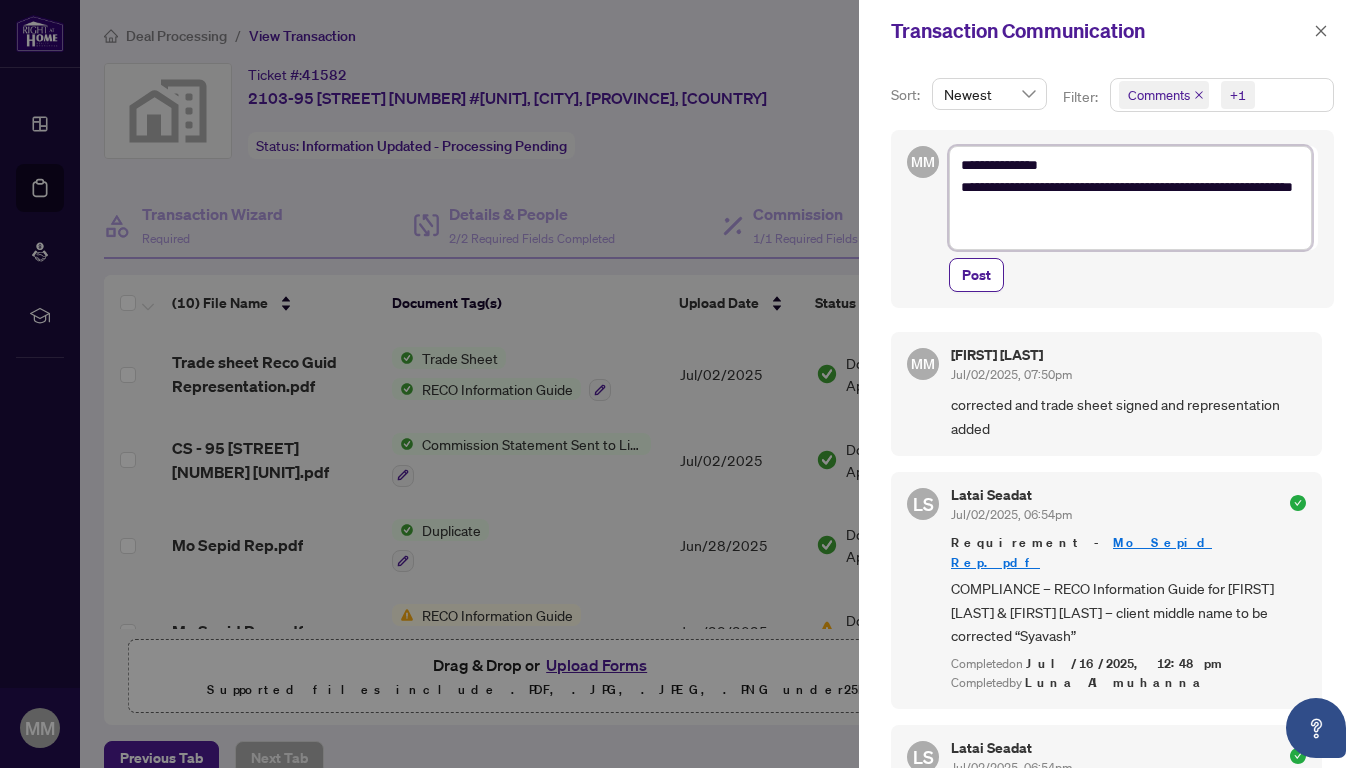 type on "**********" 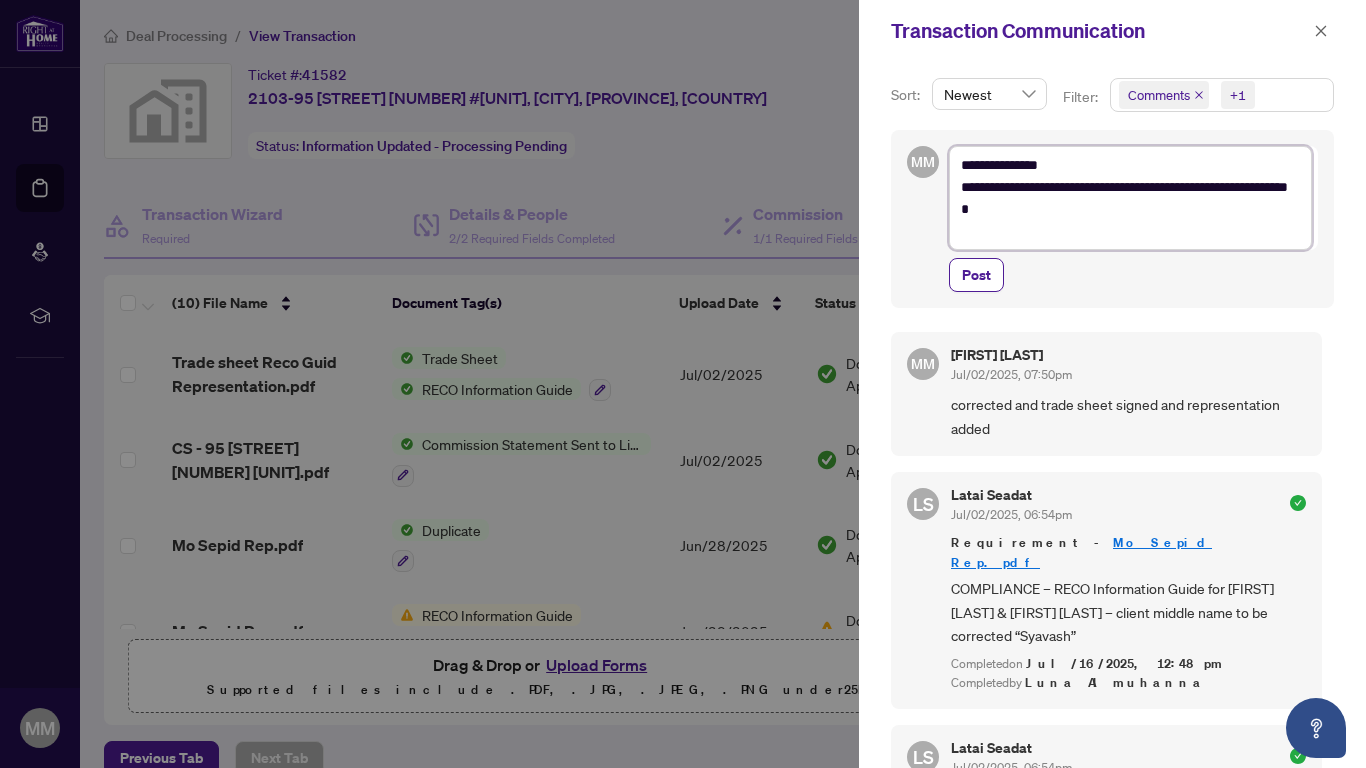 type on "**********" 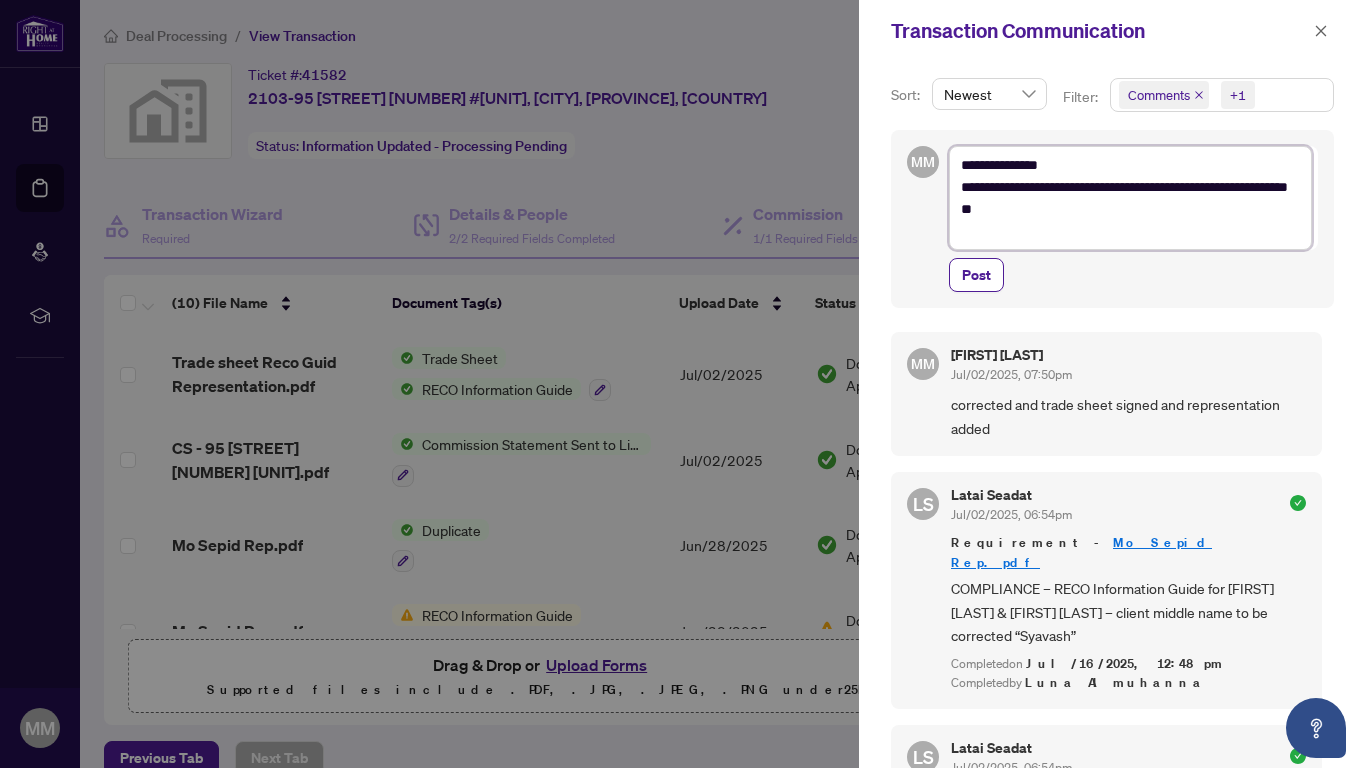 type on "**********" 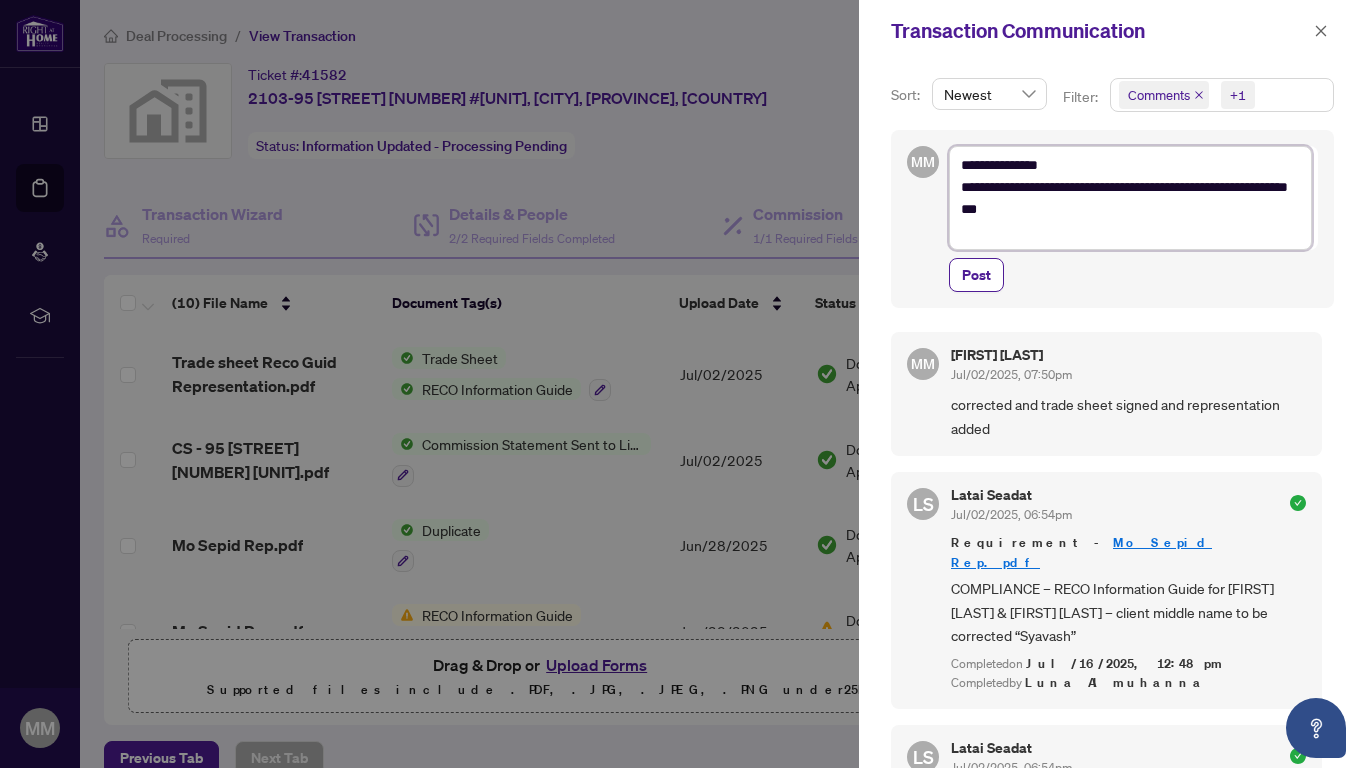 type on "**********" 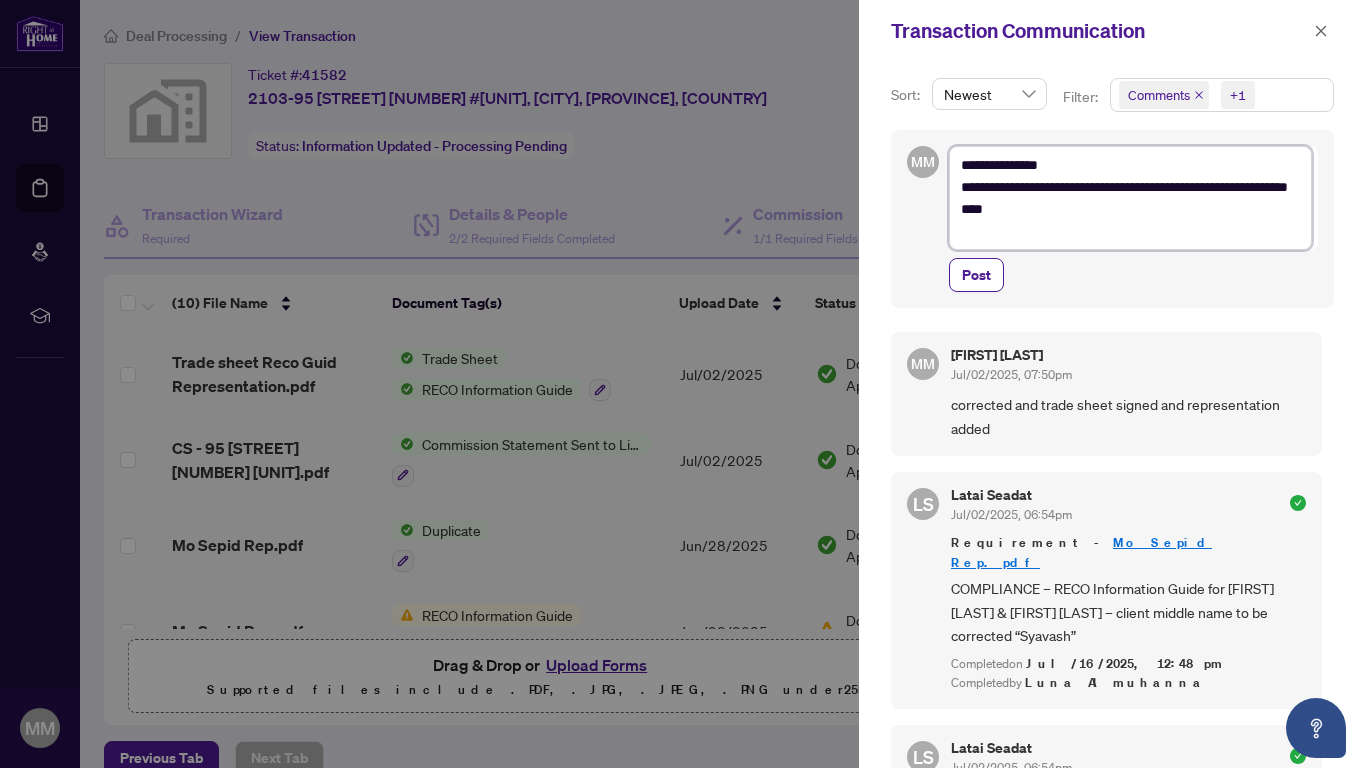 type on "**********" 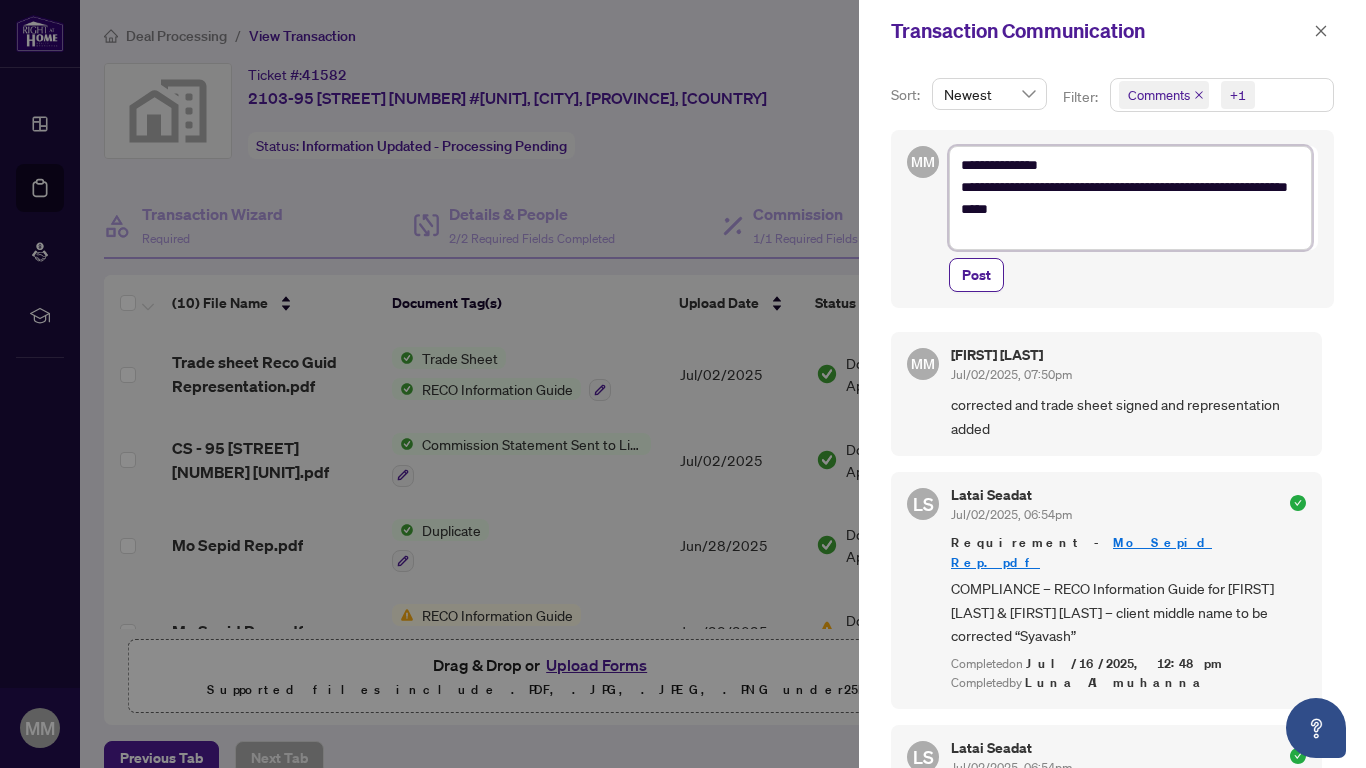 type on "**********" 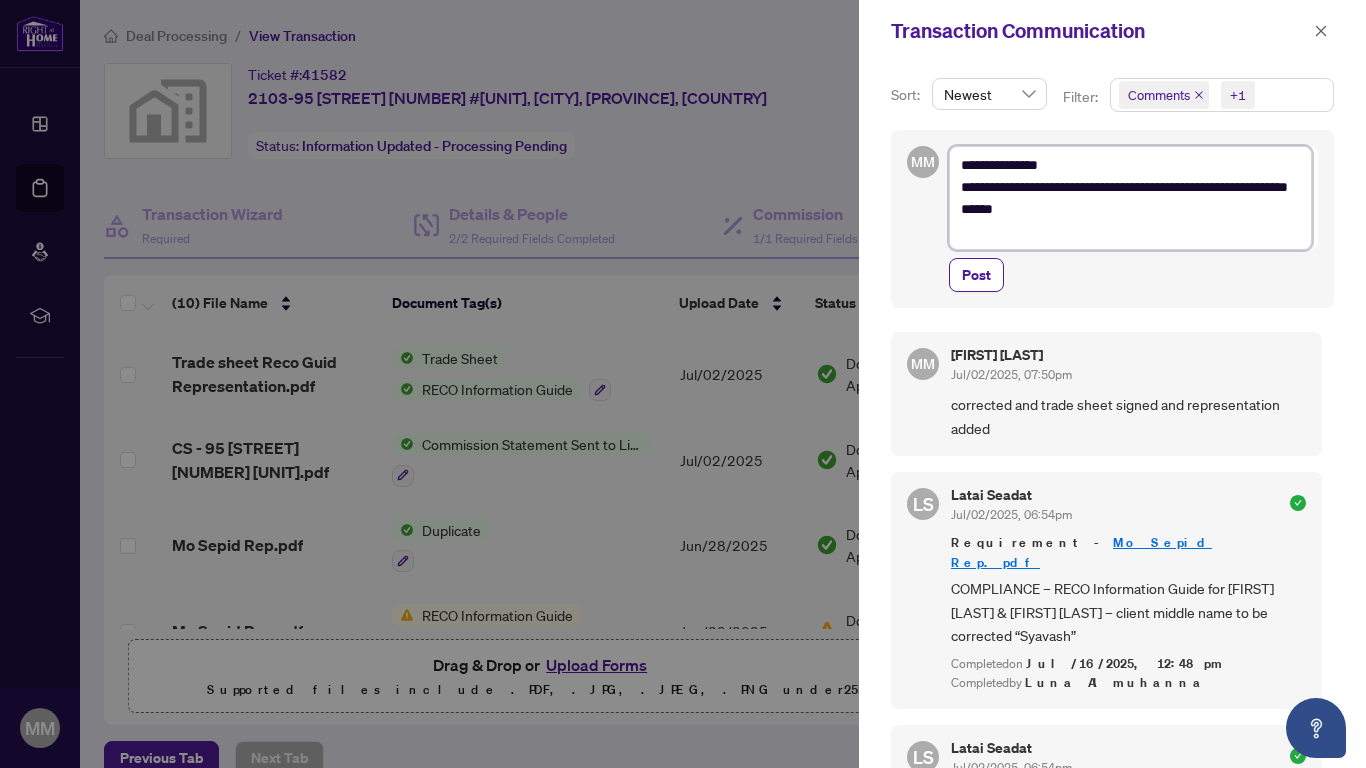 type on "**********" 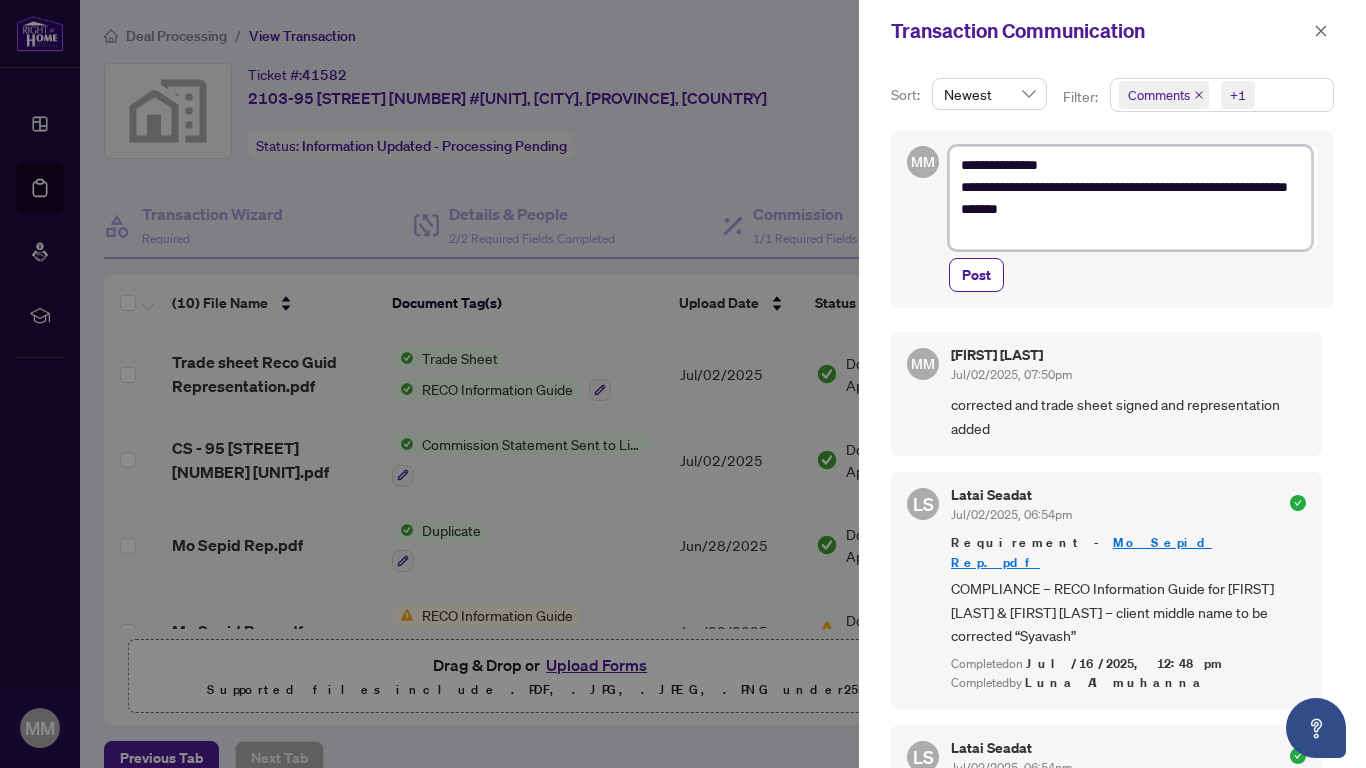 type on "**********" 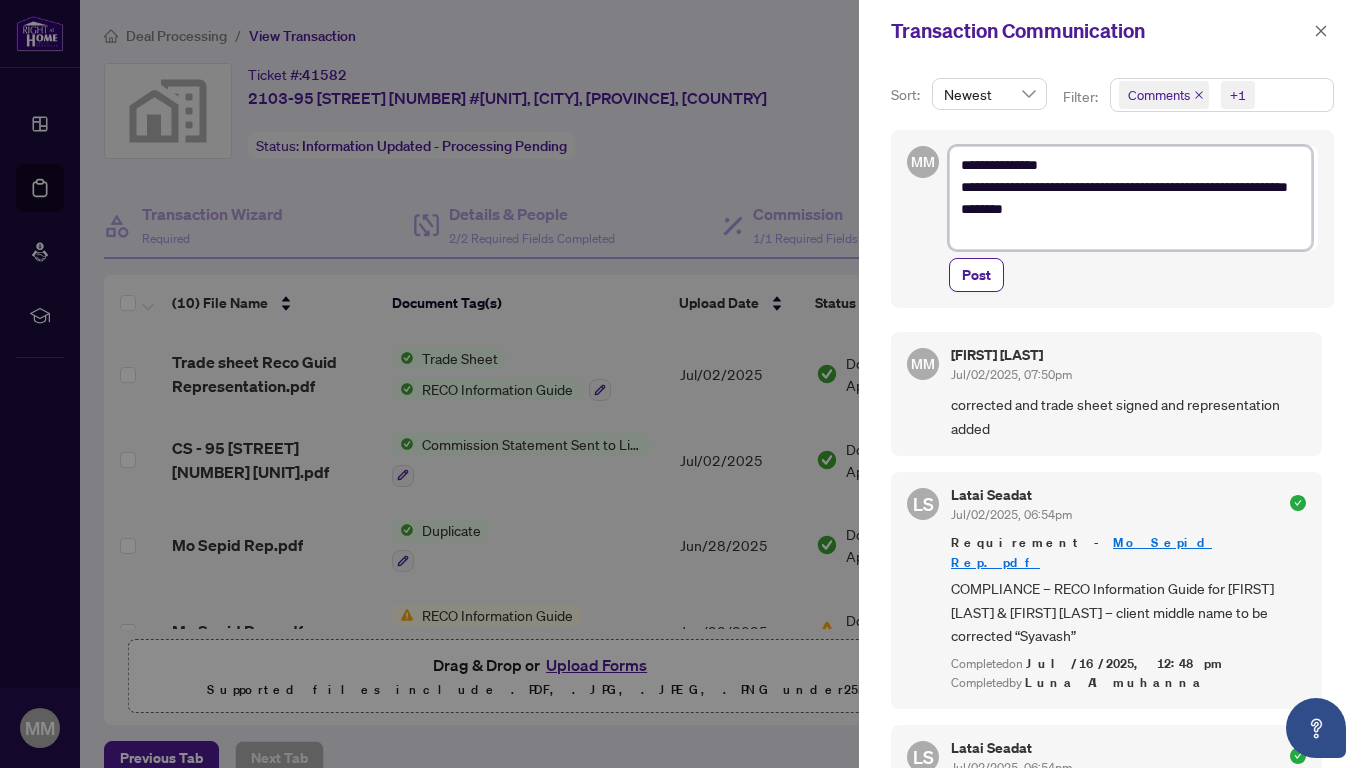 type on "**********" 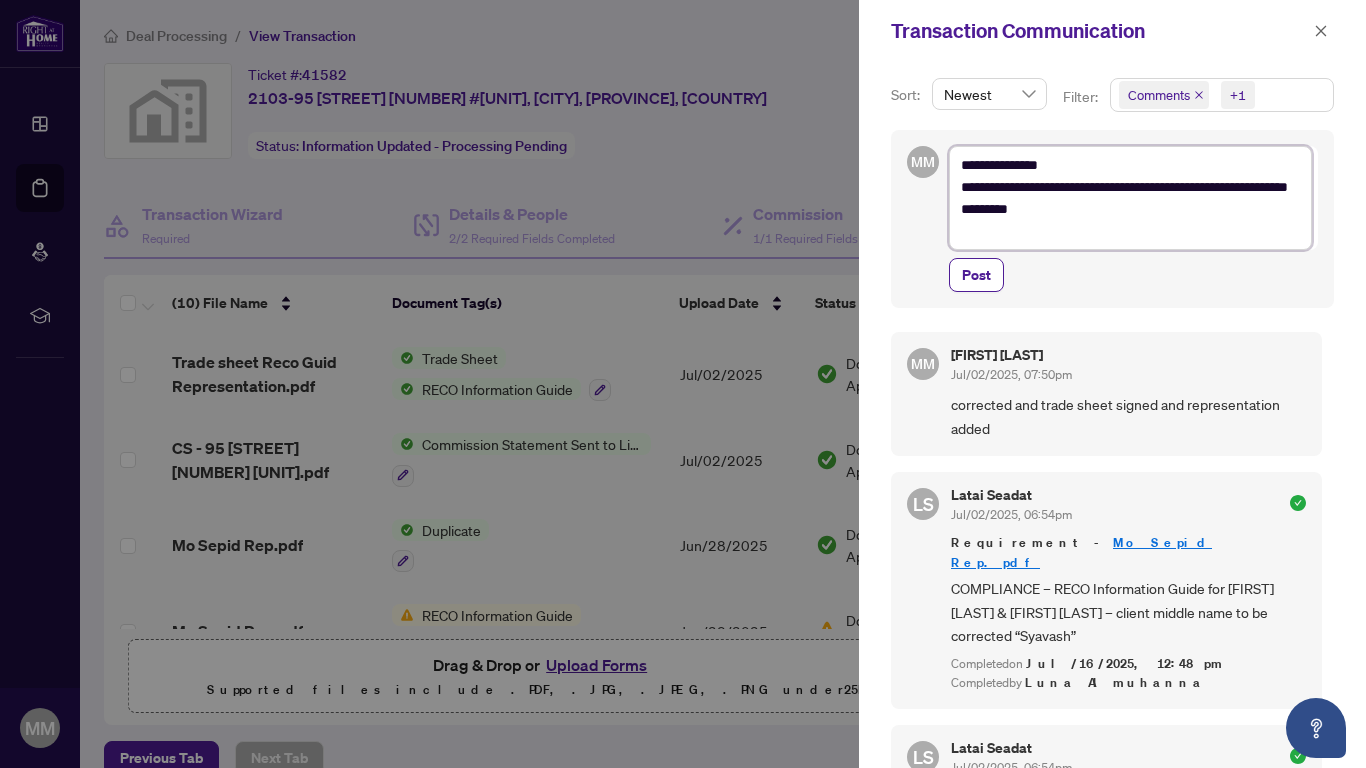type on "**********" 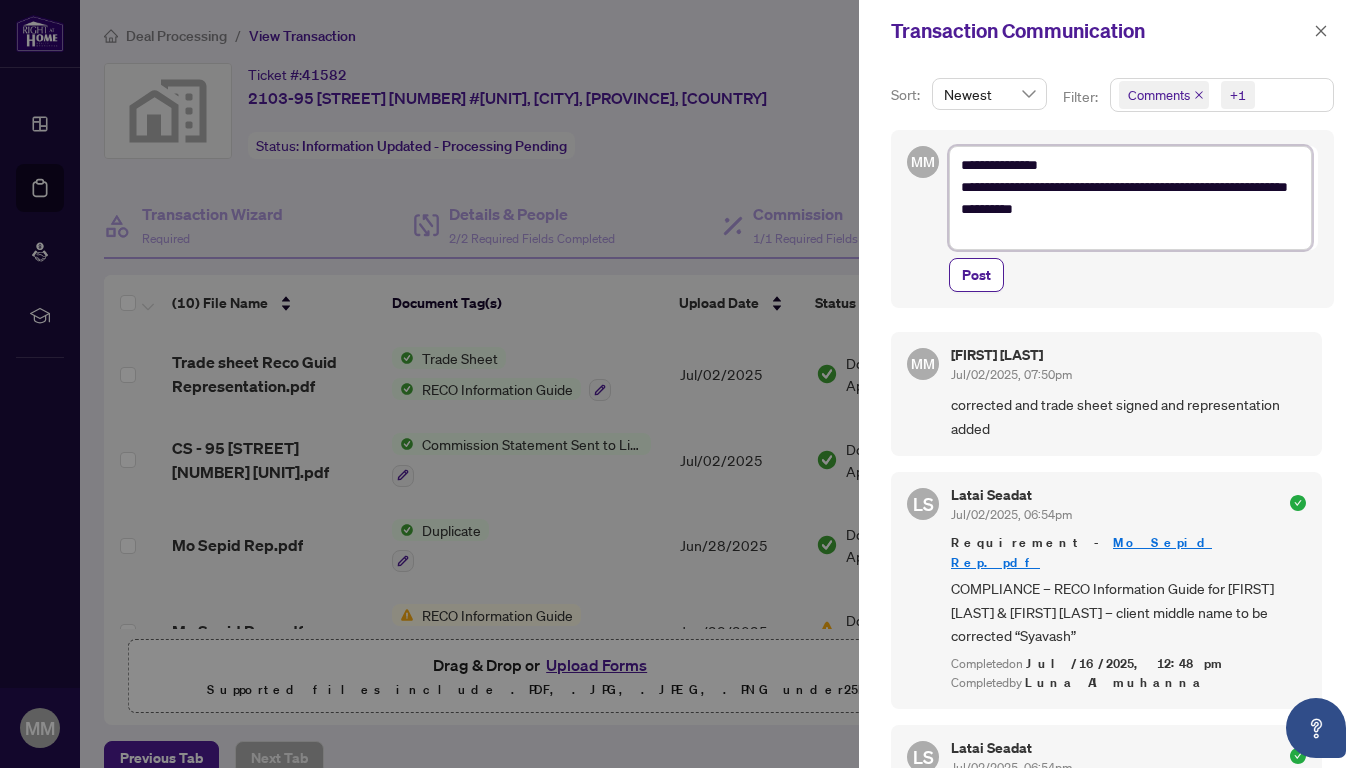 type on "**********" 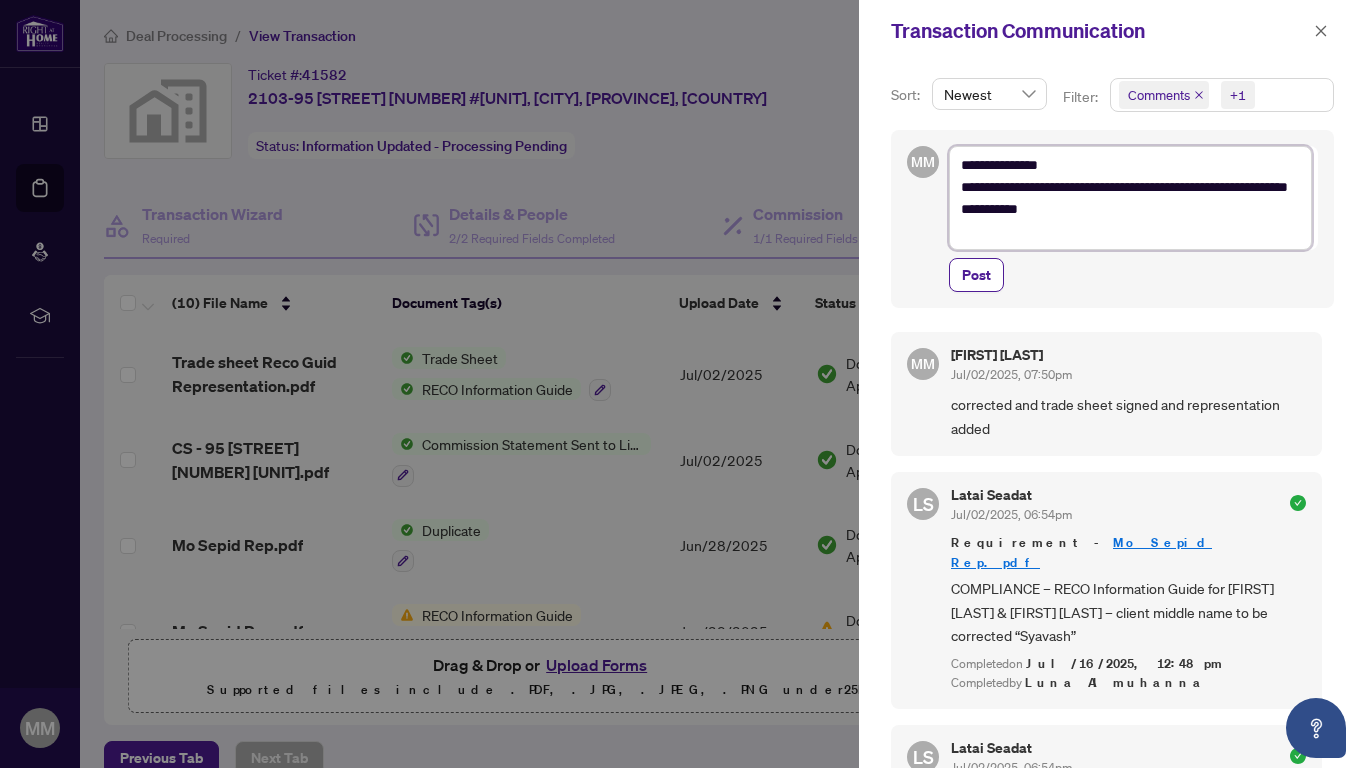 type on "**********" 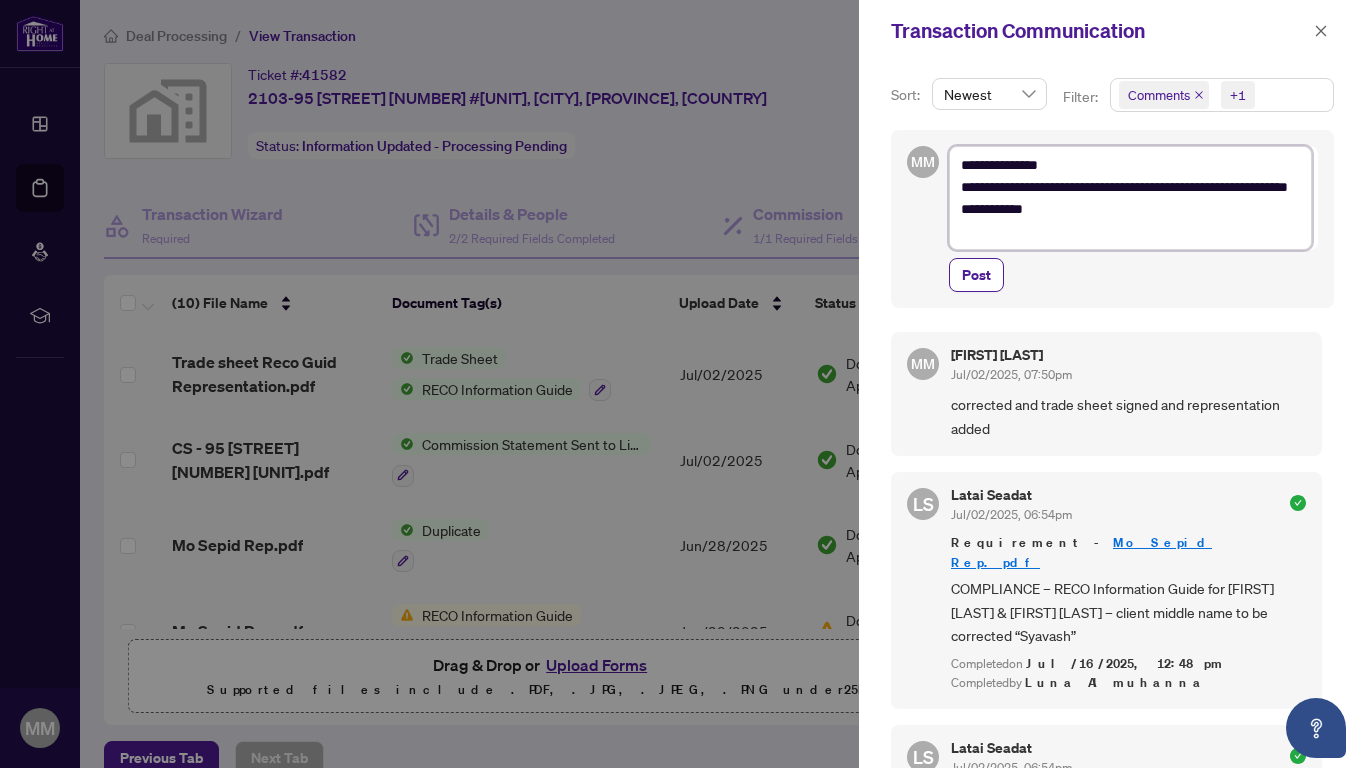 type on "**********" 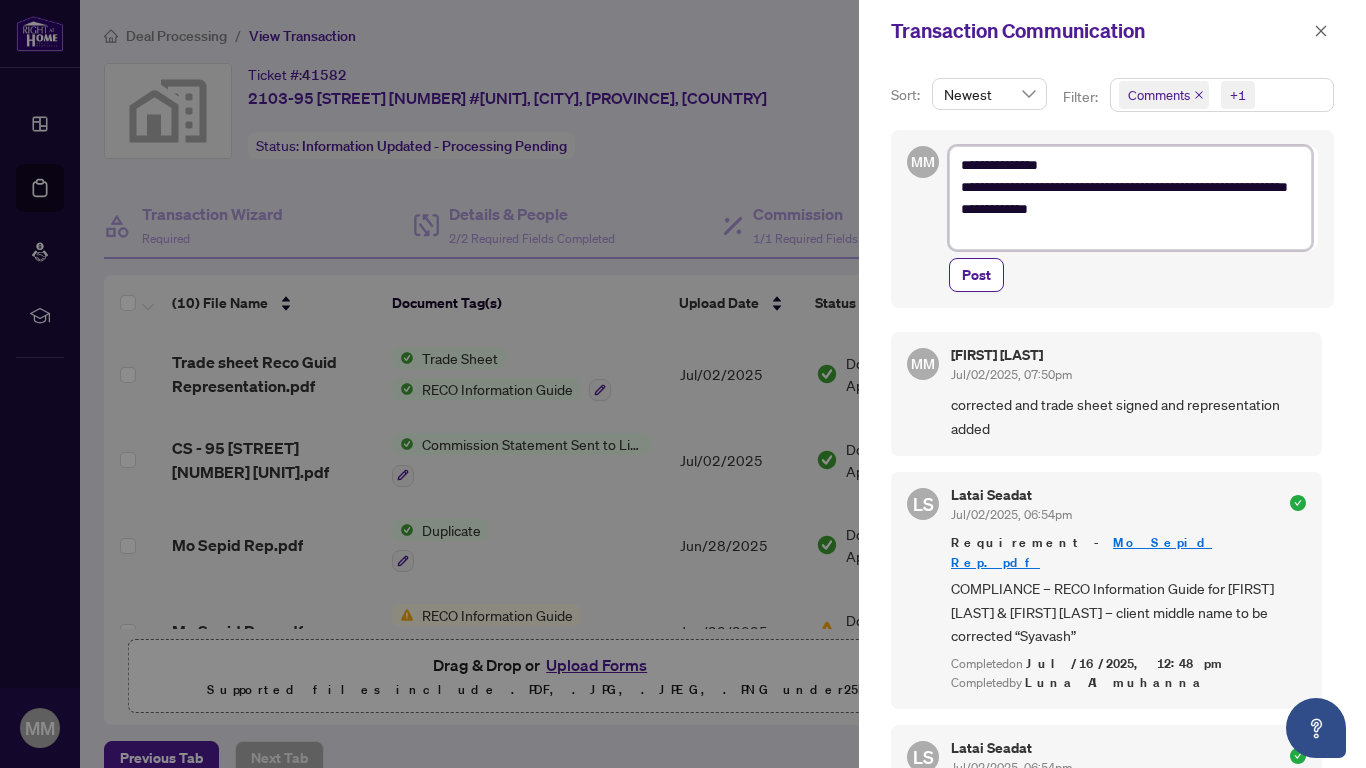 type on "**********" 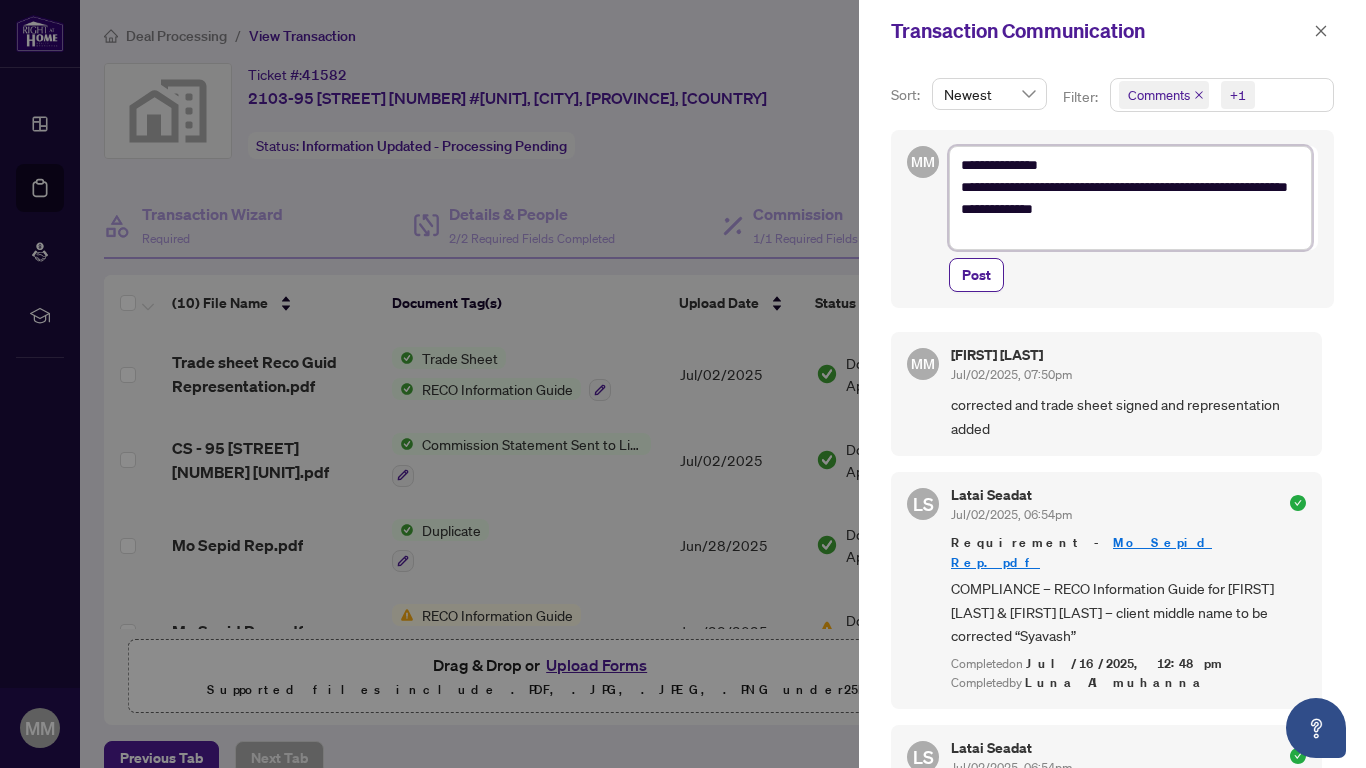 type on "**********" 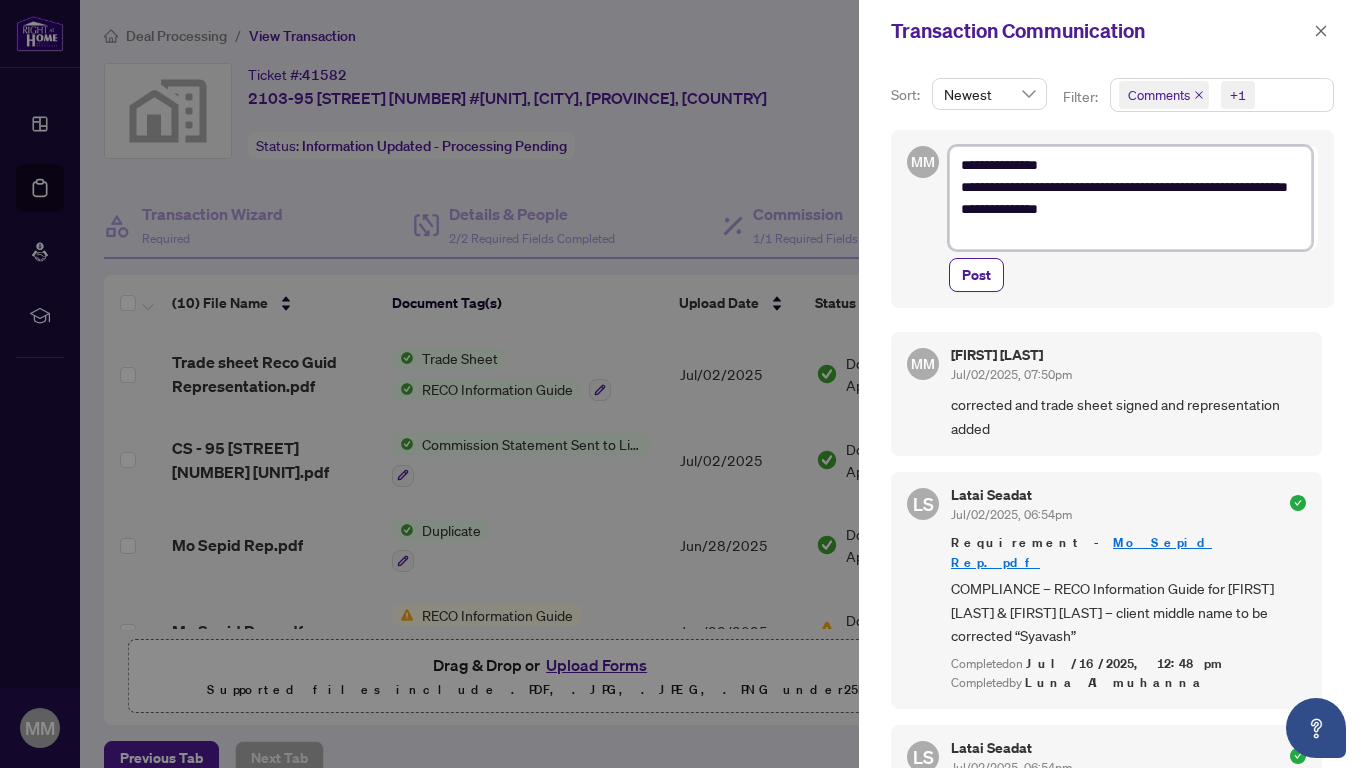 type on "**********" 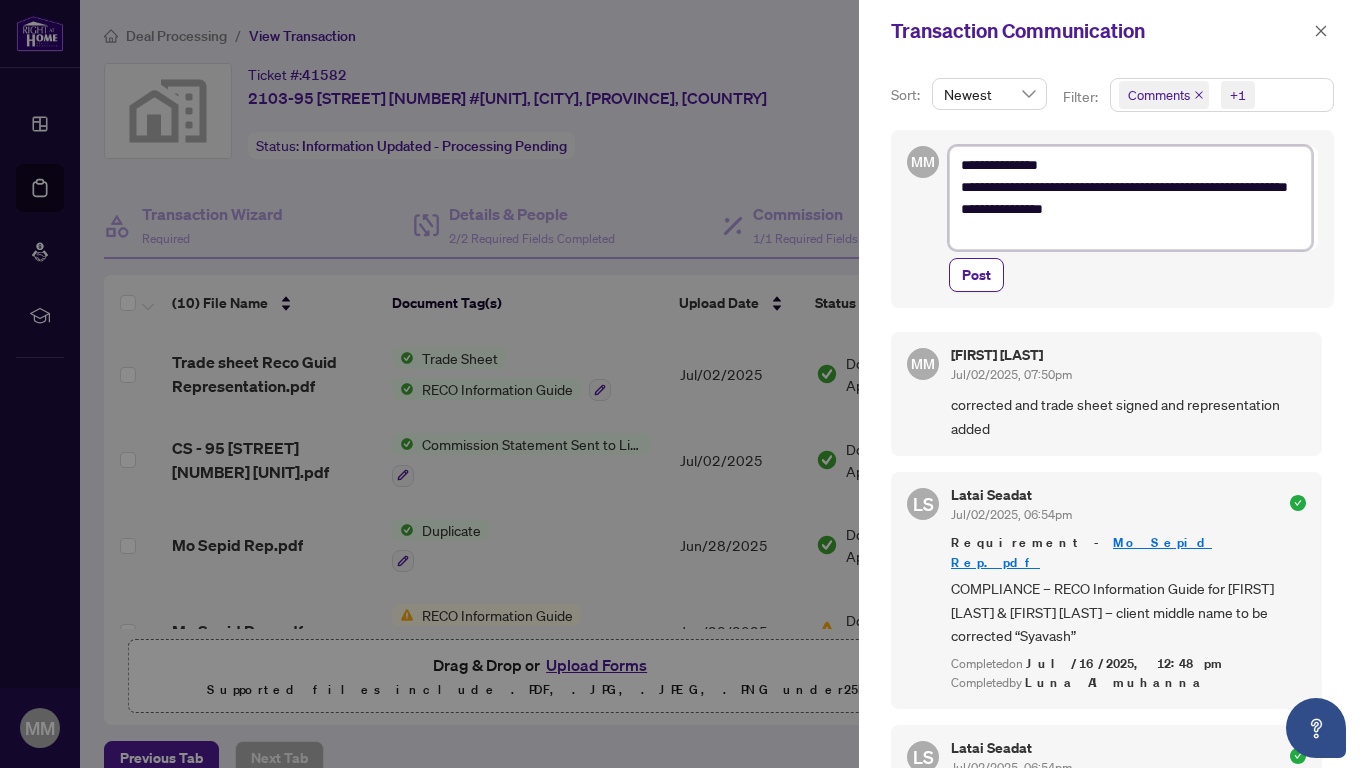 type 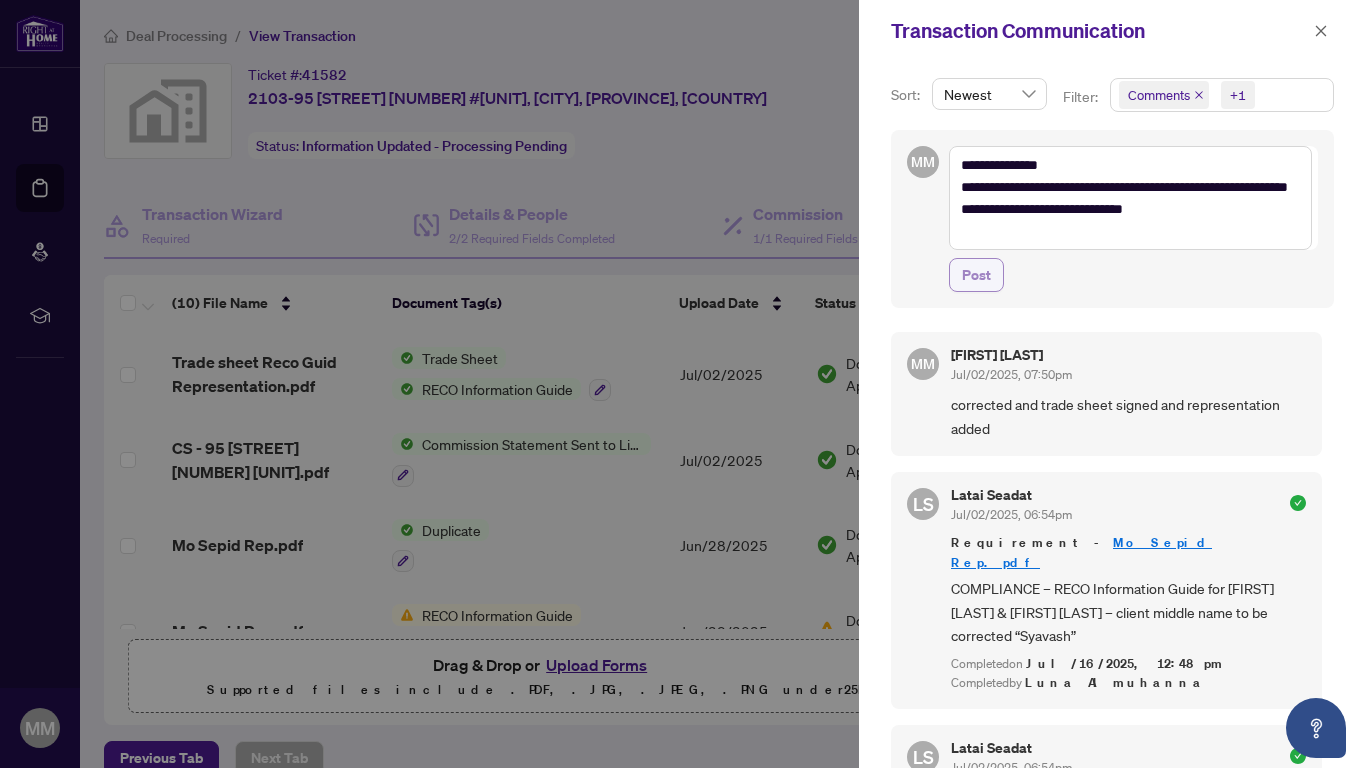 click on "Post" at bounding box center (976, 275) 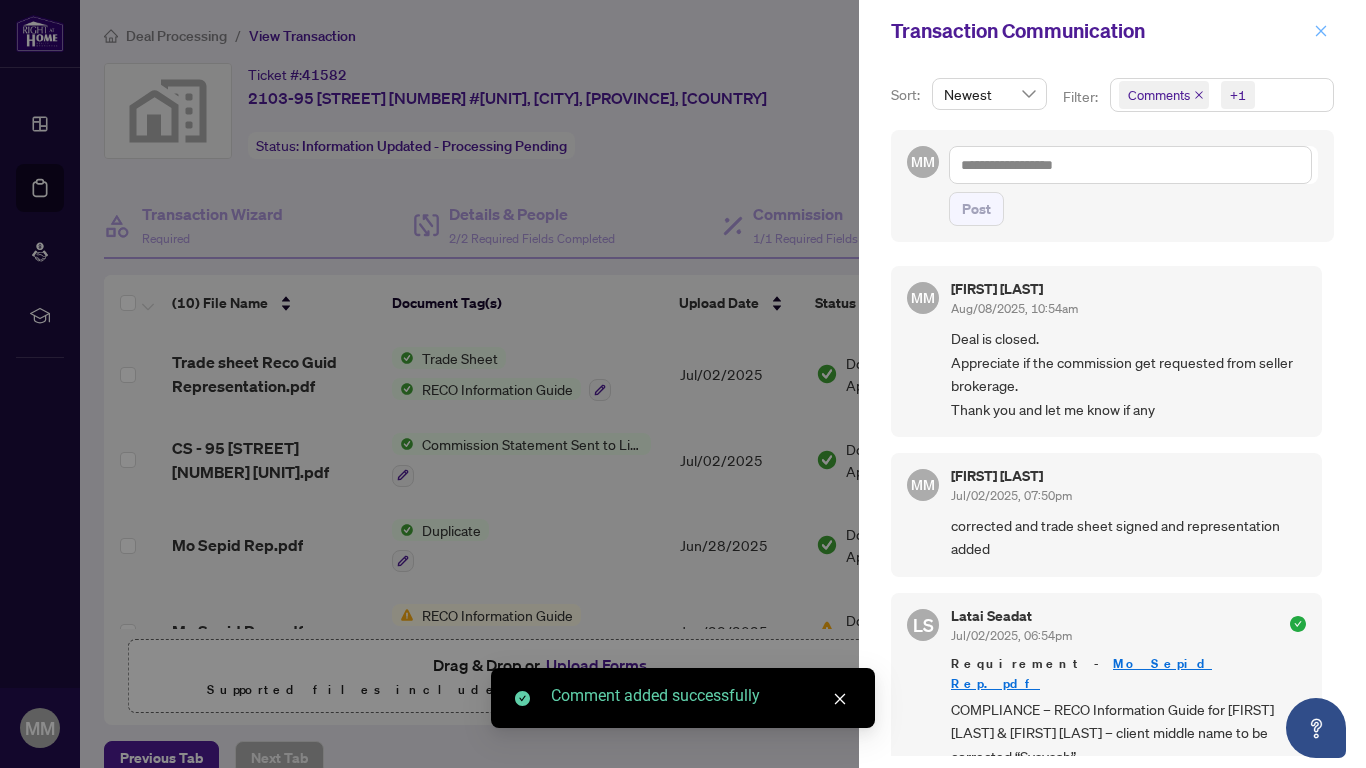 click 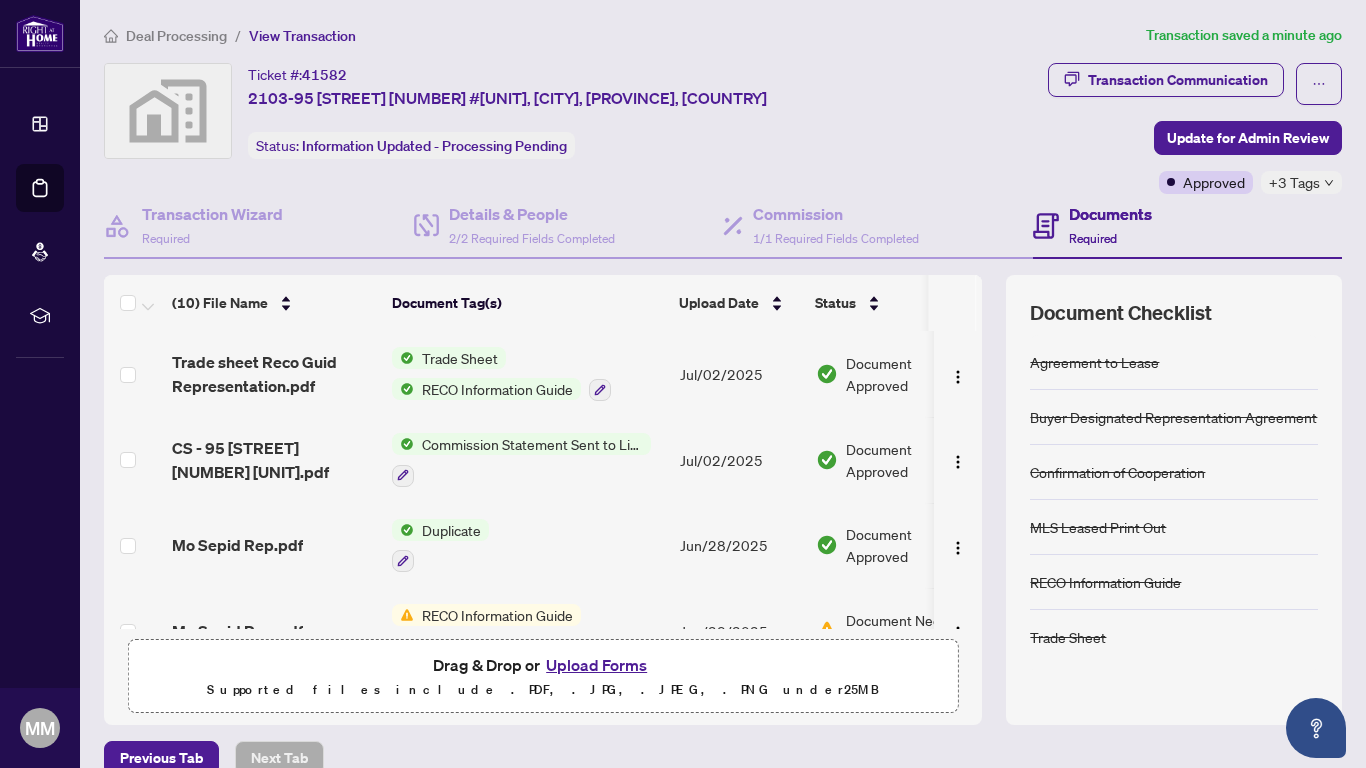 click on "Deal Processing / View Transaction Transaction saved   a minute ago Ticket #:  41582 2103-95 [STREET] [NUMBER], [CITY], [PROVINCE], [COUNTRY] Status:   Information Updated - Processing Pending Transaction Communication Update for Admin Review Approved +3 Tags Transaction Wizard Required Details & People 2/2 Required Fields Completed Commission 1/1 Required Fields Completed Documents Required (10) File Name Document Tag(s) Upload Date Status             Trade sheet Reco Guid Representation.pdf Trade Sheet RECO Information Guide Jul/02/2025 Document Approved CS - 95 [STREET] [NUMBER] [UNIT].pdf Commission Statement Sent to Listing Brokerage Jul/02/2025 Document Approved Mo  Sepid Rep.pdf Duplicate Jun/28/2025 Document Approved Mo  Sepid Rep.pdf RECO Information Guide Buyer Designated Representation Agreement Jun/28/2025 Document Needs Work New Document 28-Jun-2025 11-29-20.pdf MLS Leased Print Out Jun/28/2025 Document Approved improved offer of 2103-95 [STREET] clarification 1.pdf Agreement to Lease + 2 Jun/28/2025" at bounding box center (723, 384) 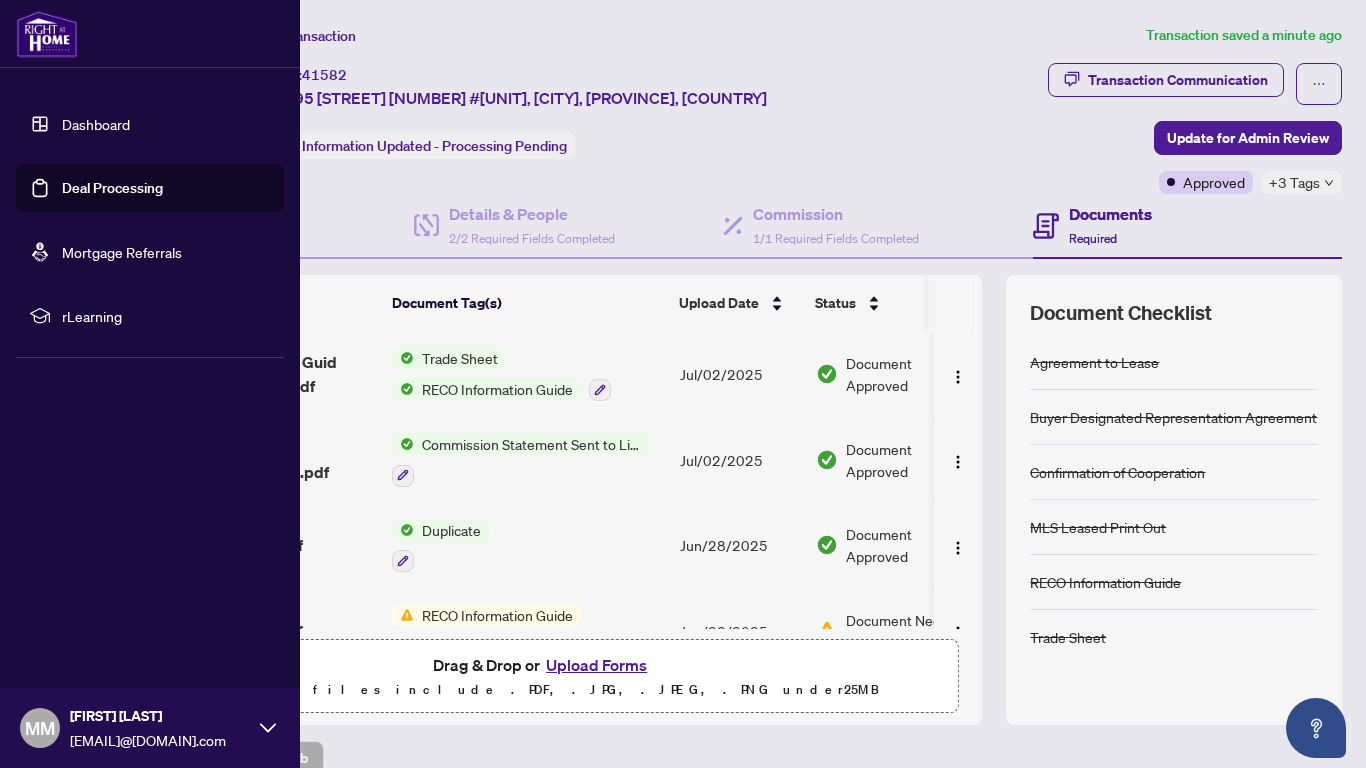 click on "Dashboard" at bounding box center (96, 124) 